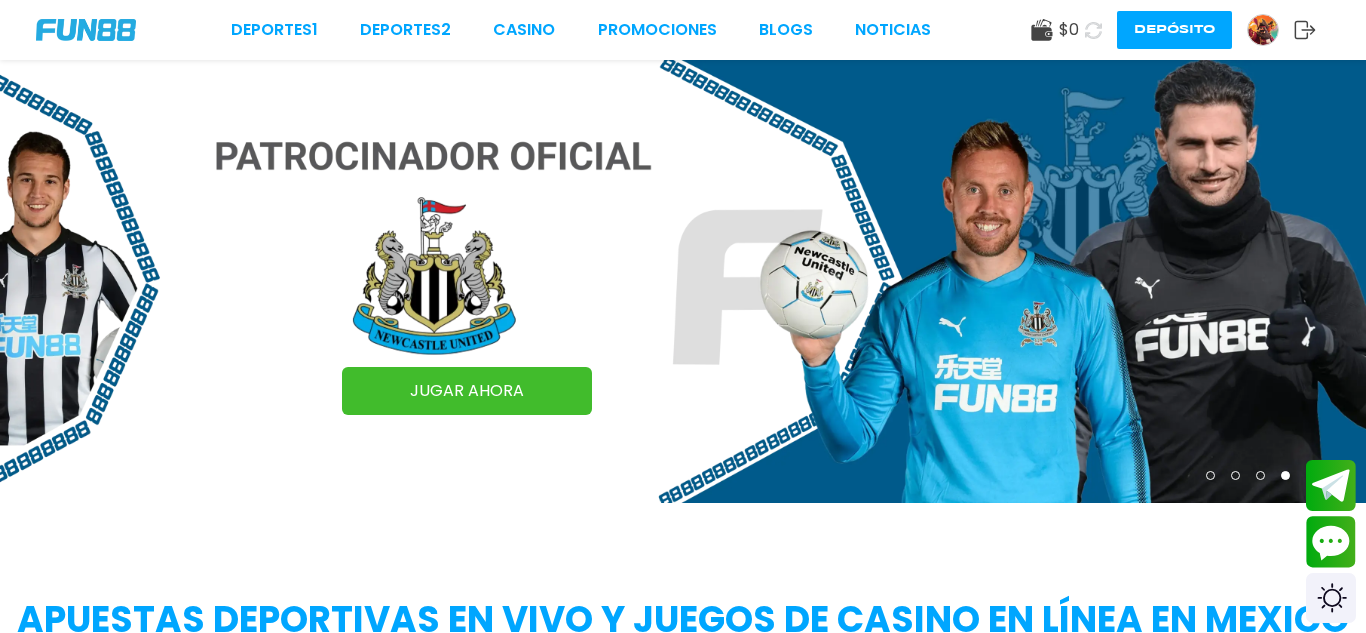 scroll, scrollTop: 0, scrollLeft: 0, axis: both 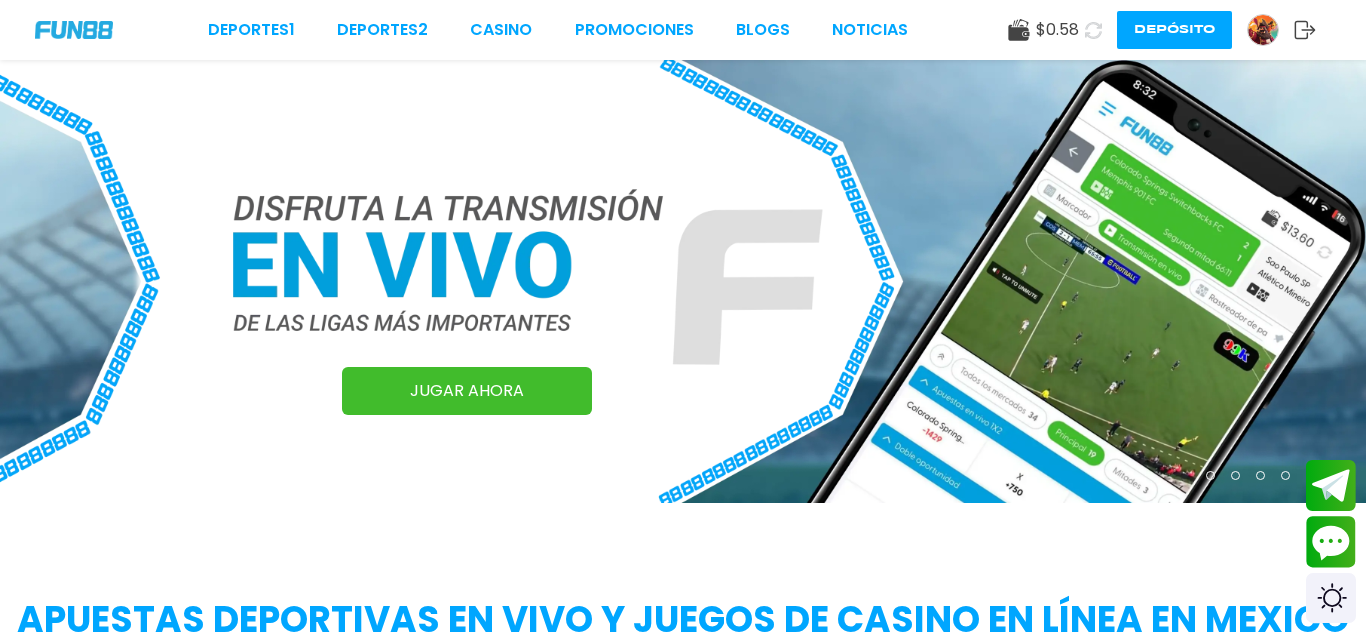 click on "$ [AMOUNT]" at bounding box center [1057, 30] 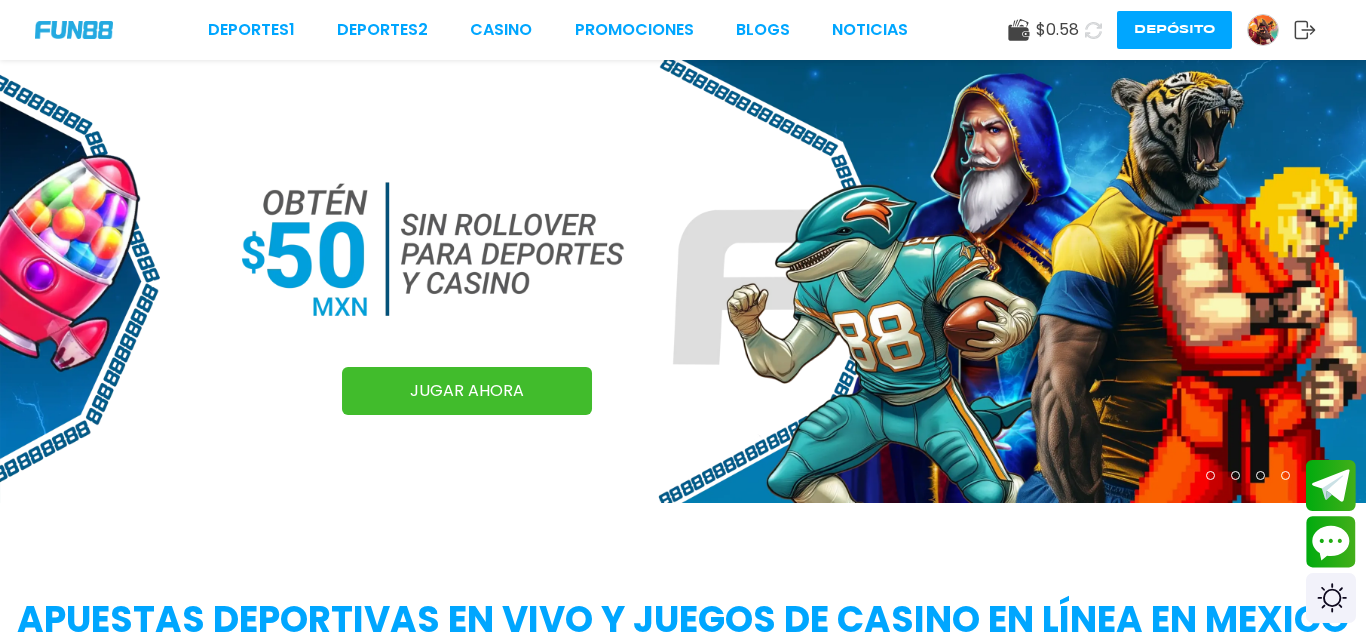 click on "$ [AMOUNT]" at bounding box center [1043, 30] 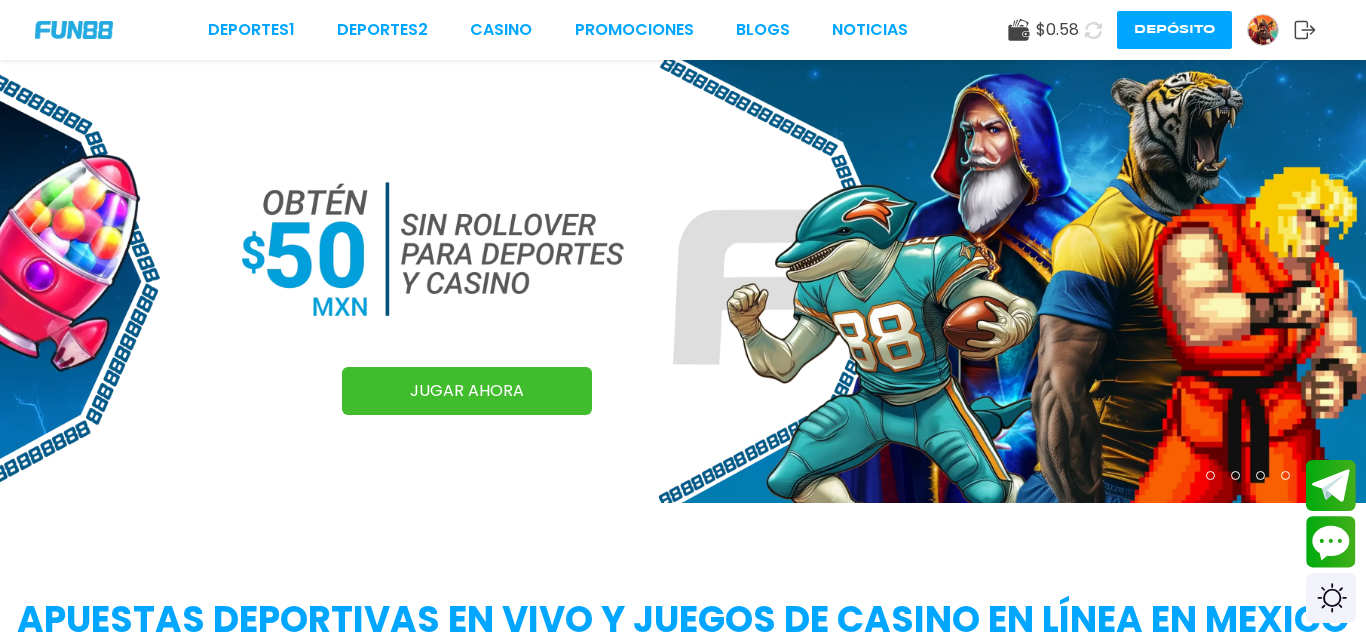 click 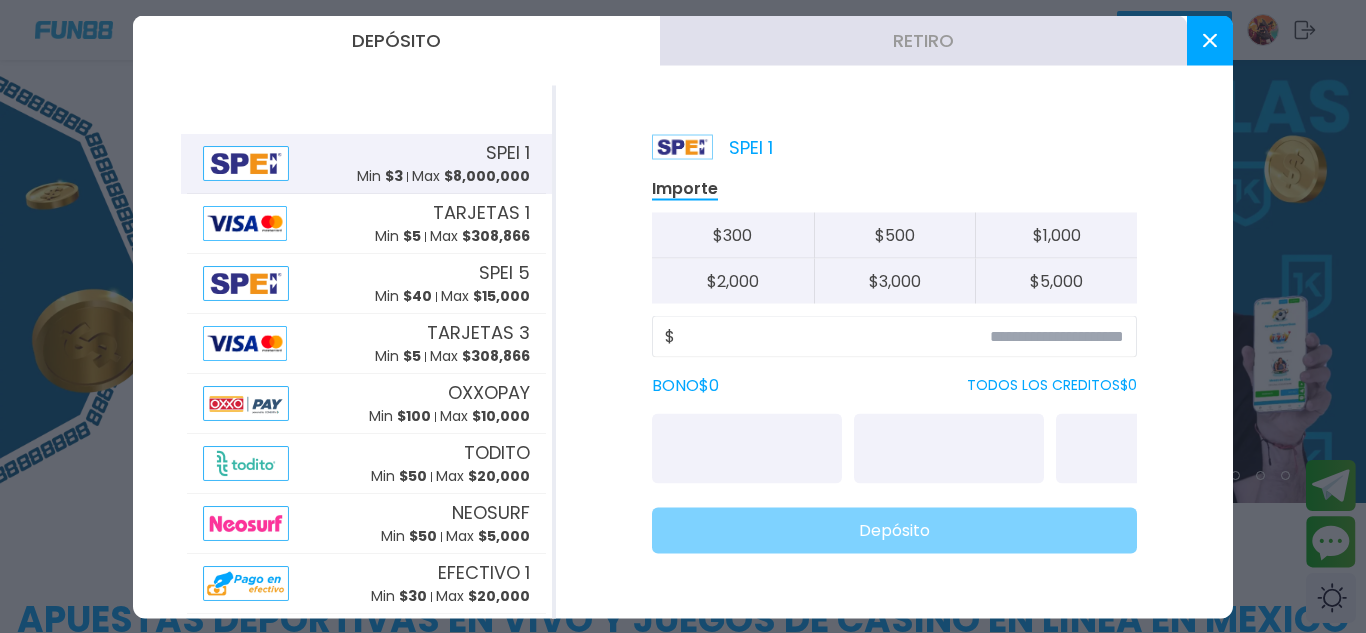 click on "Max   $ 8,000,000" at bounding box center (471, 176) 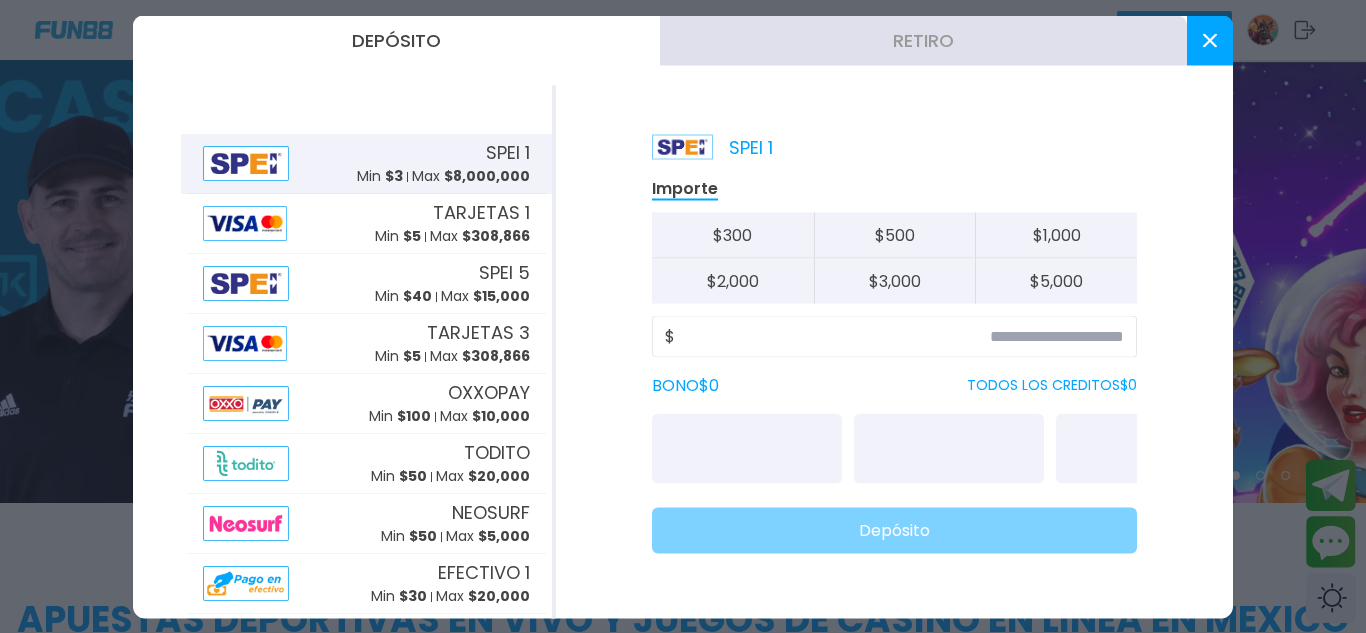 click on "Max   $ 8,000,000" at bounding box center (471, 176) 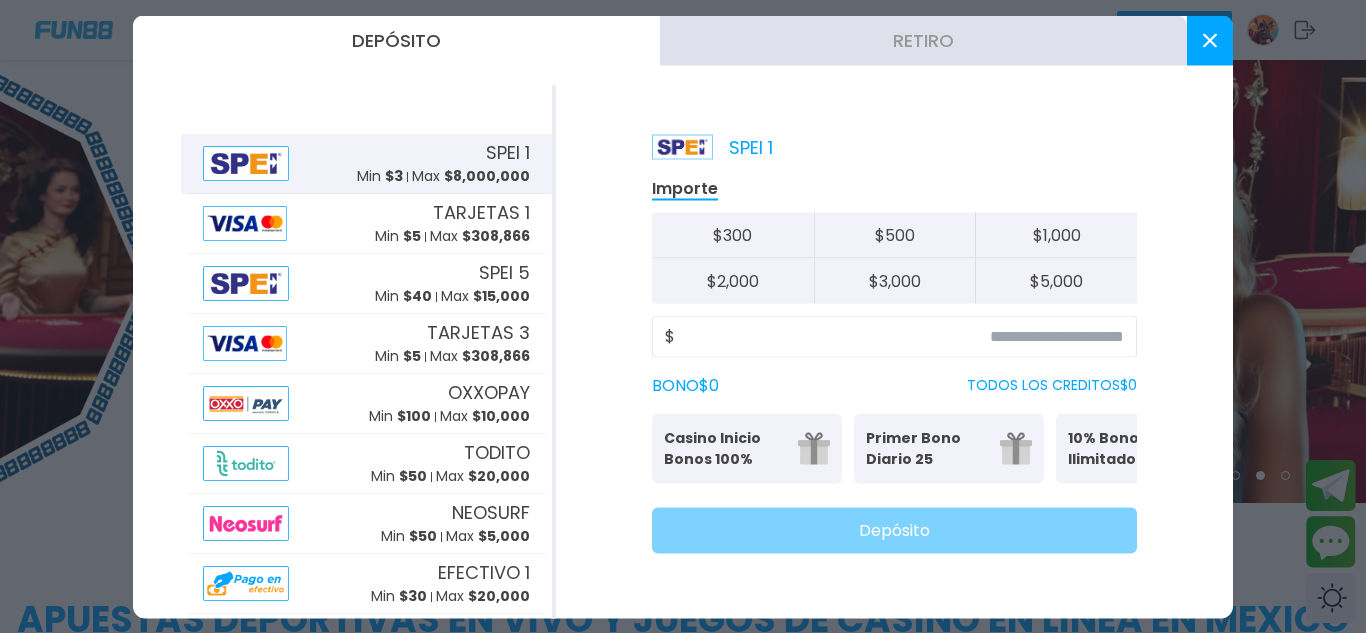 click on "Primer Bono Diario 25" at bounding box center (927, 448) 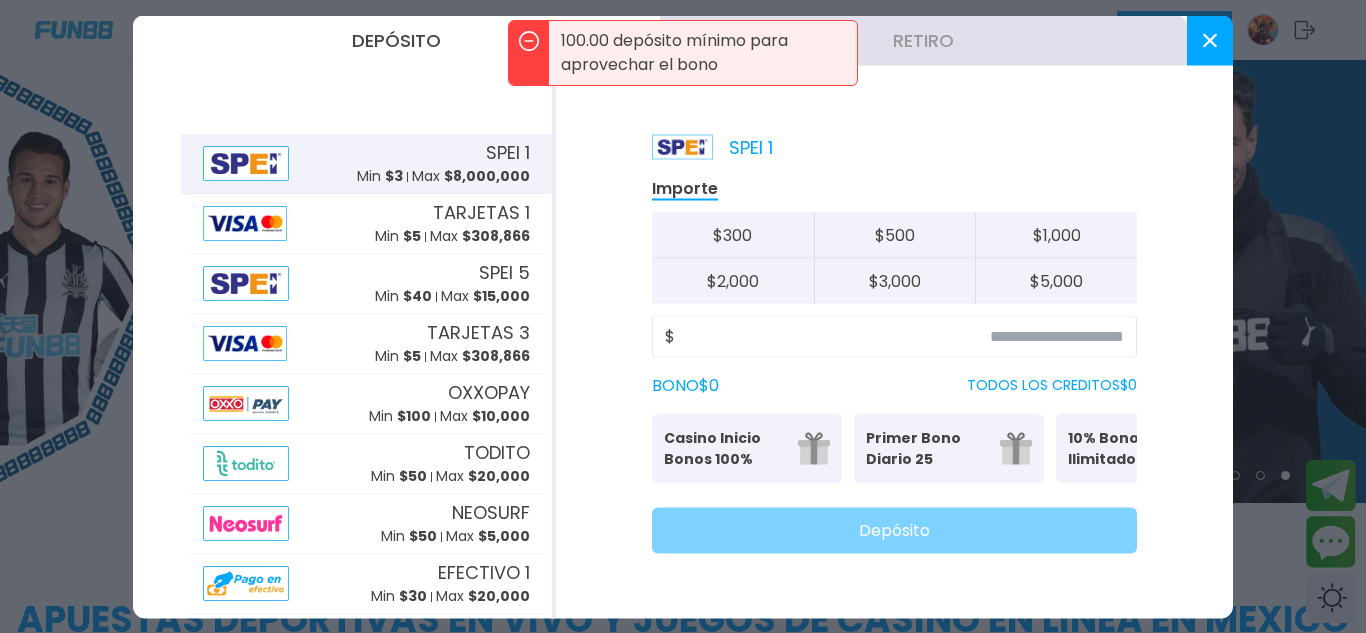 click on "Primer Bono Diario 25" at bounding box center (927, 448) 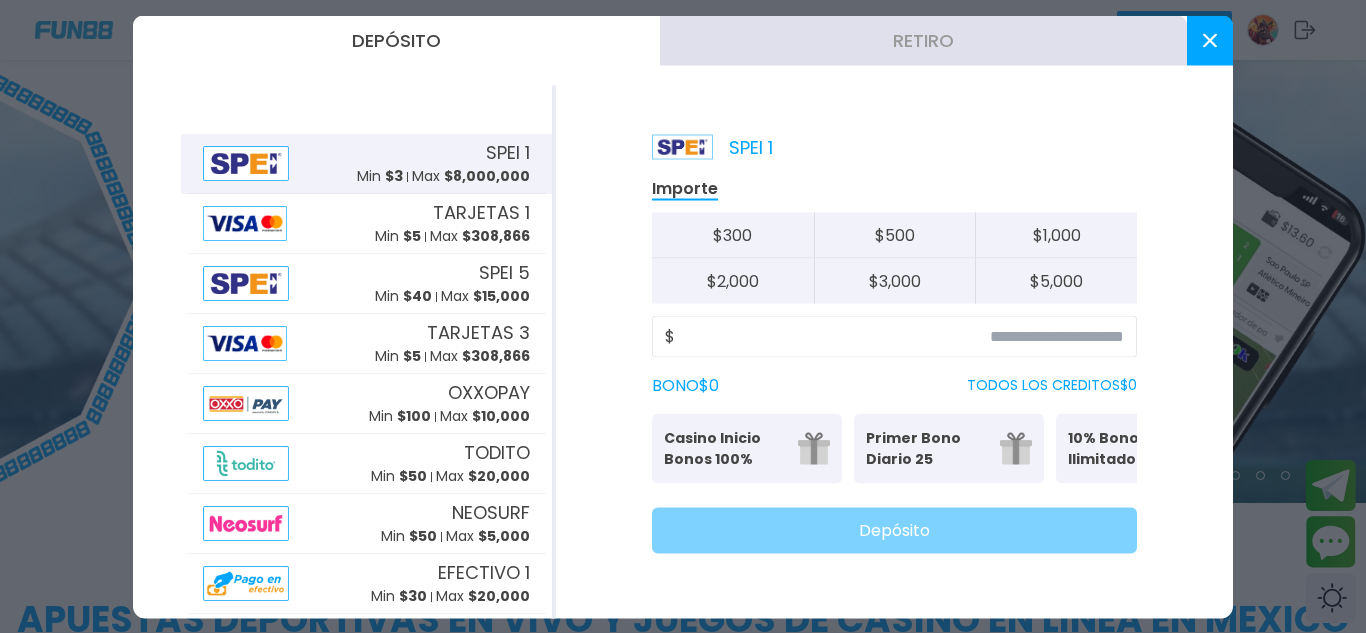click on "Casino Inicio Bonos 100% Es necesario apostar 30 veces. Primer Bono Diario 25 Tu primer bono diario 10% Bono Ilimitado Bono del 10%: (Sin límite de Retiro)" 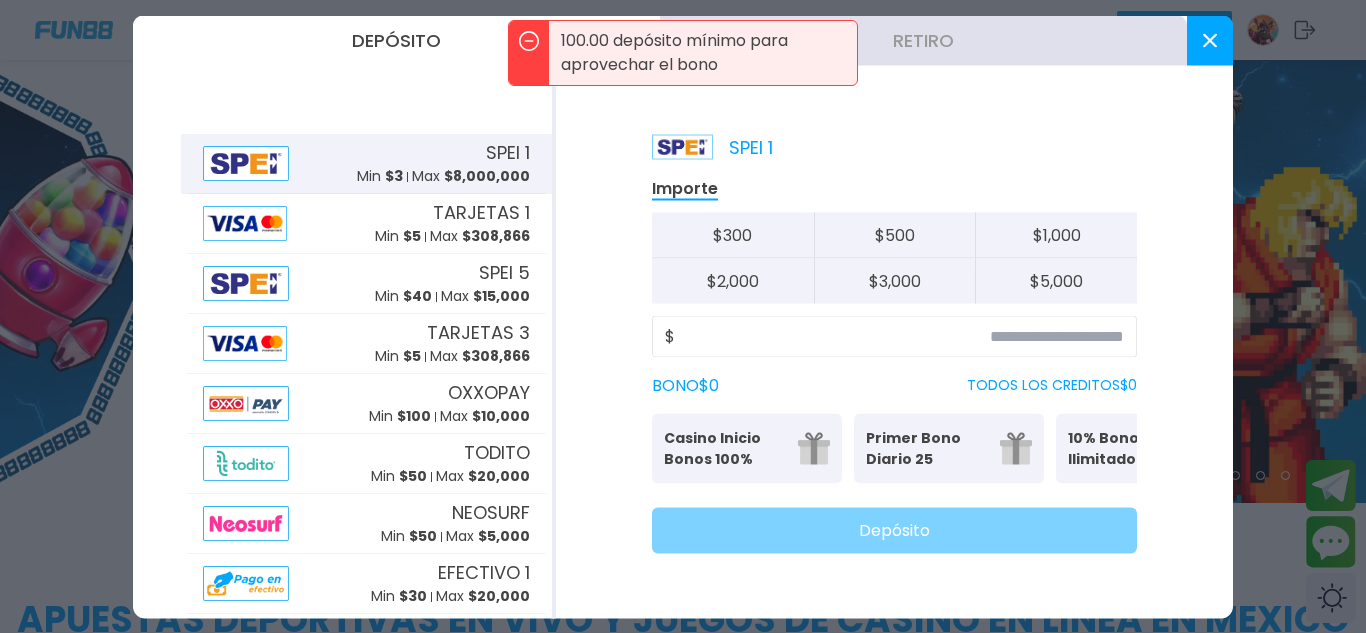 click on "Primer Bono Diario 25" at bounding box center (927, 448) 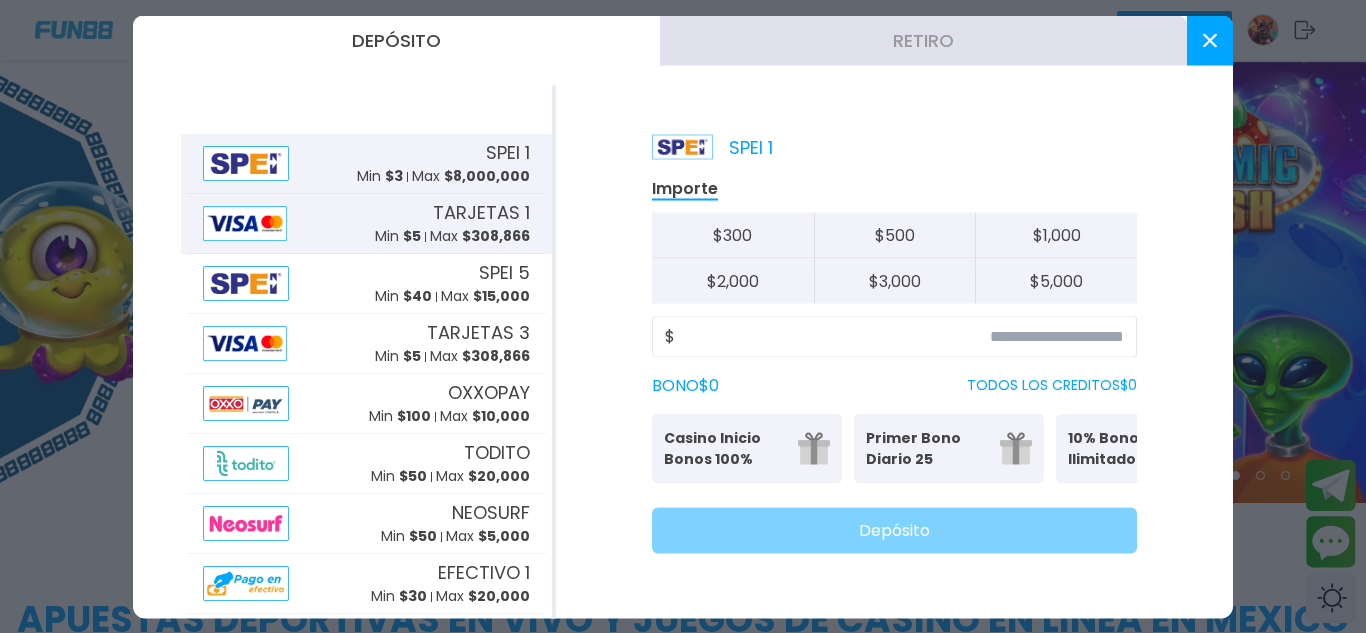 click on "TARJETAS 1" at bounding box center [481, 212] 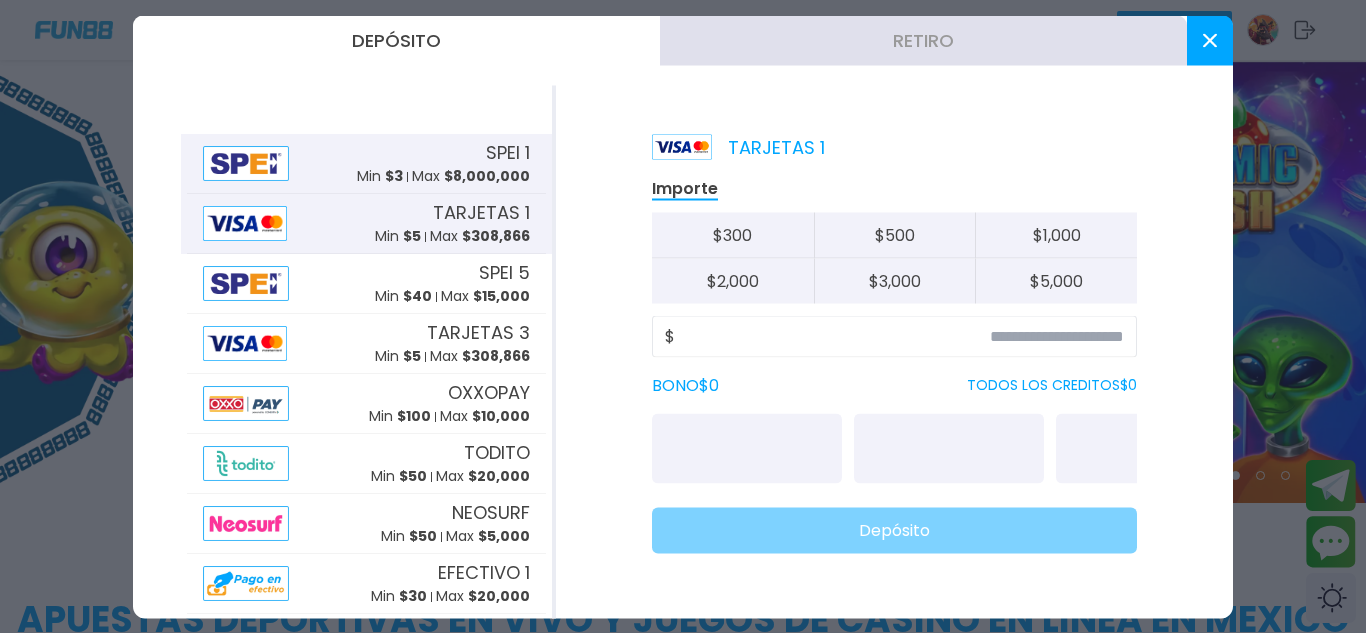 click on "$ 8,000,000" at bounding box center (487, 176) 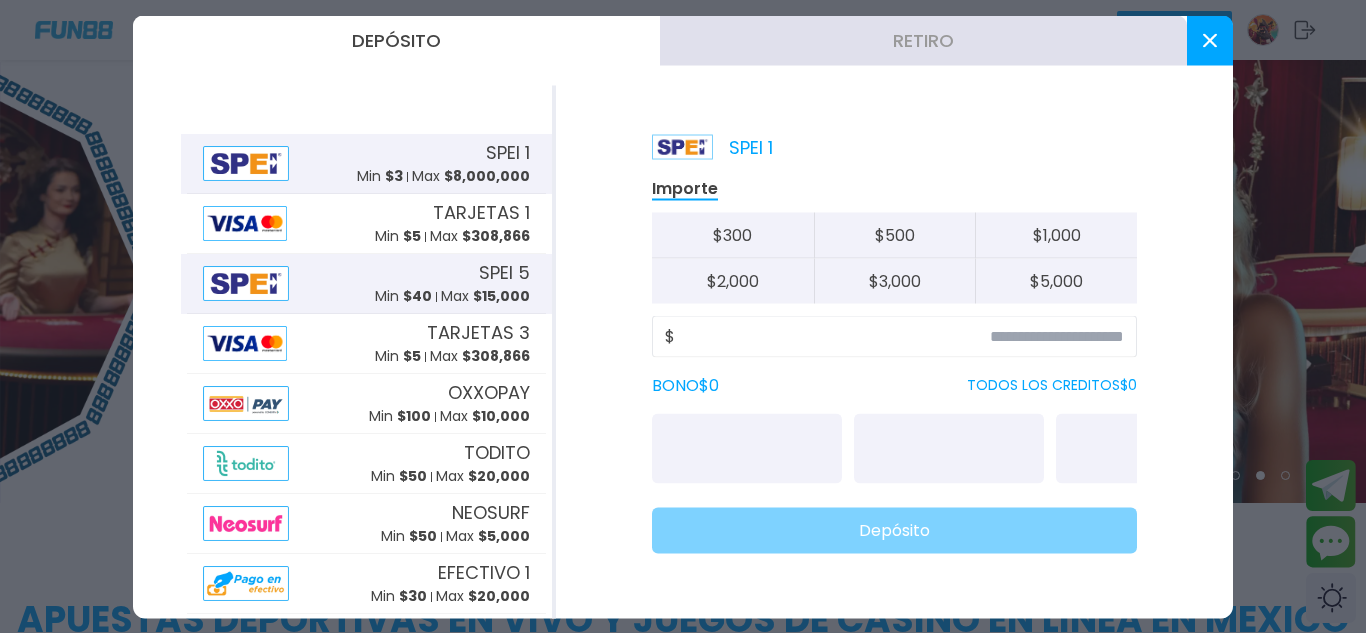 click on "SPEI 5" at bounding box center [504, 272] 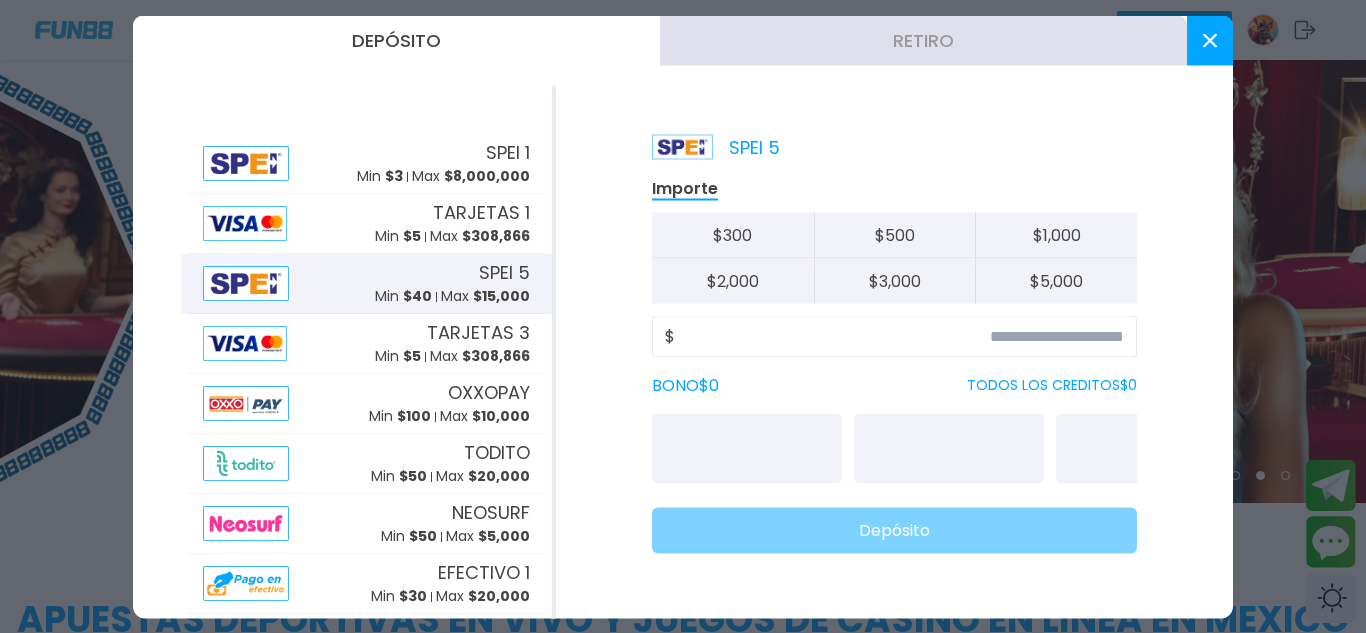 click on "SPEI 5" at bounding box center [504, 272] 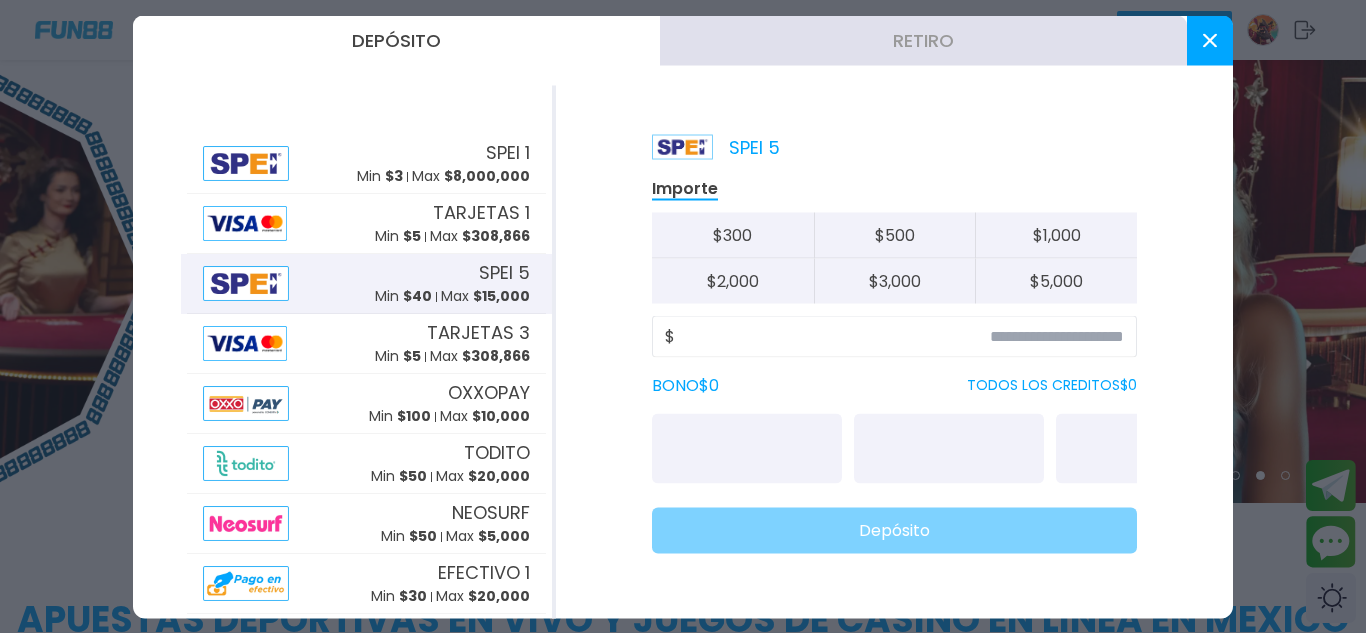 click on "SPEI 5 Min   $ 40 Max   $ 15,000" at bounding box center (452, 283) 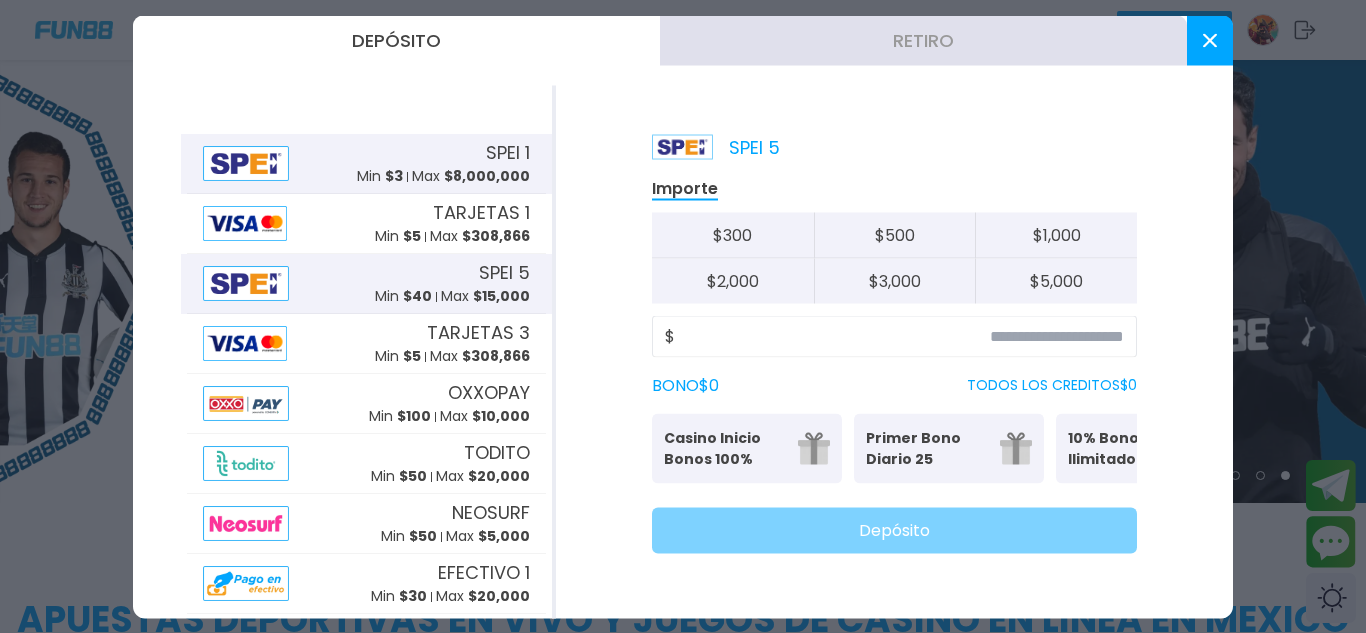 click on "SPEI 1 Min   $ 3 Max   $ 8,000,000" at bounding box center [443, 163] 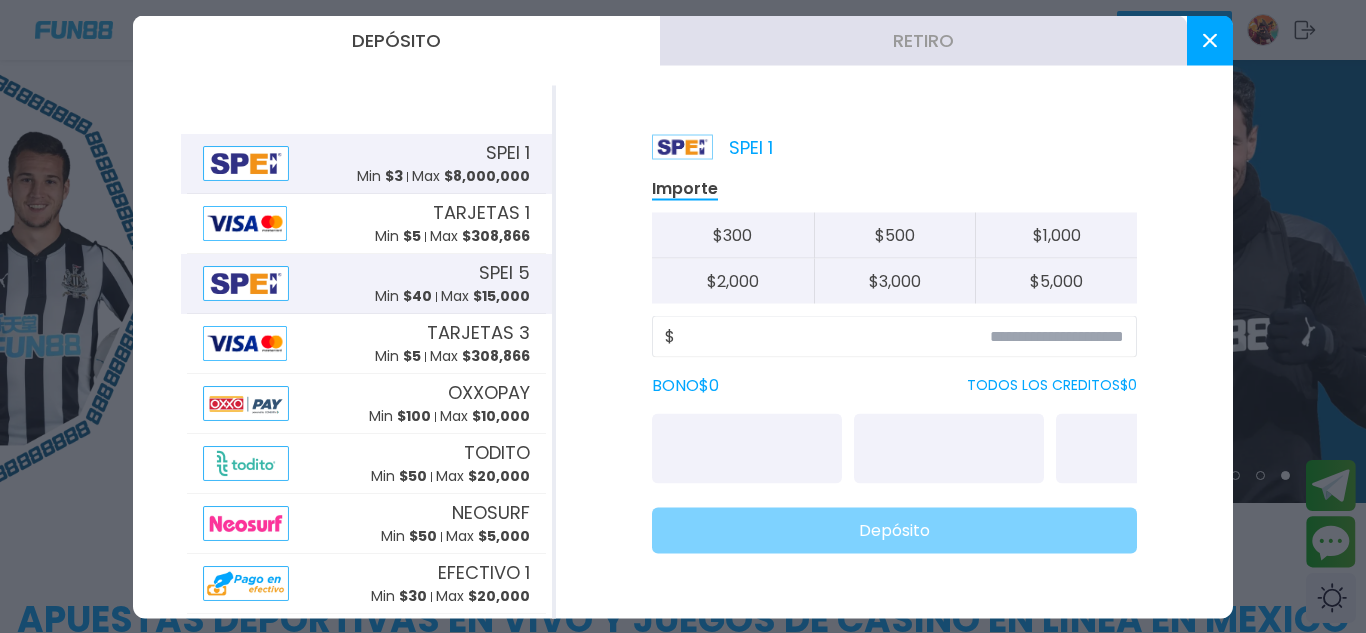 click on "Max   $ 15,000" at bounding box center [485, 296] 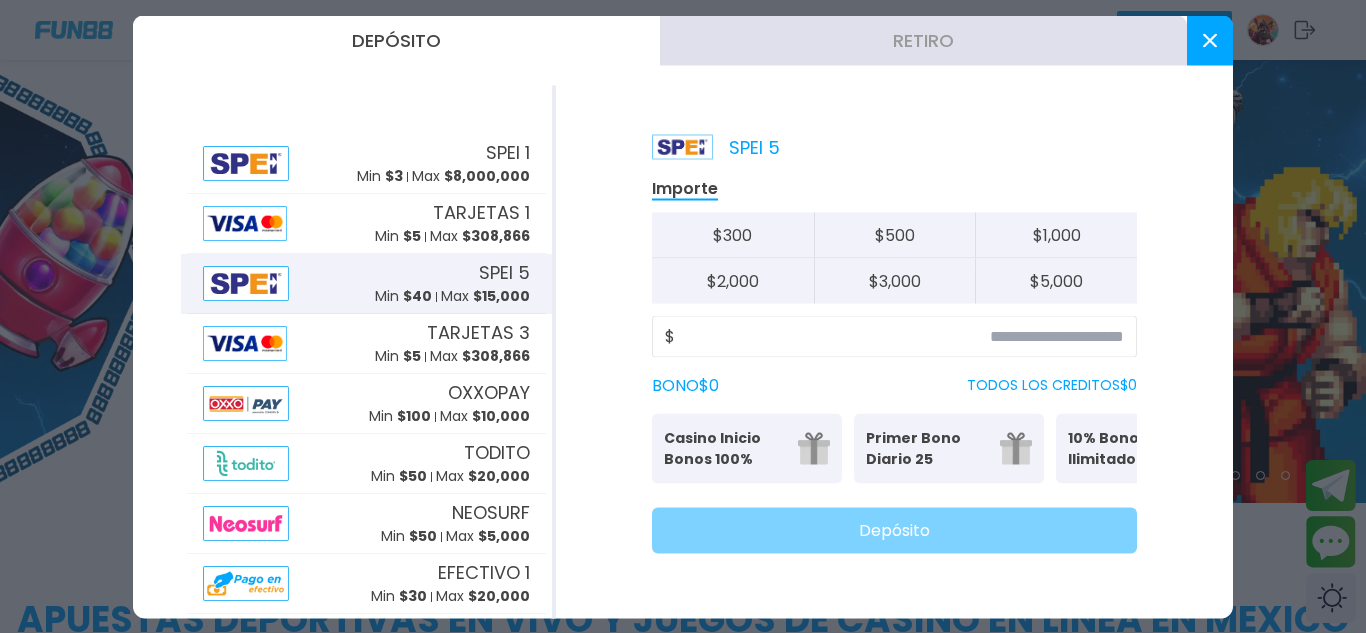 click on "Casino Inicio Bonos 100%" at bounding box center (725, 448) 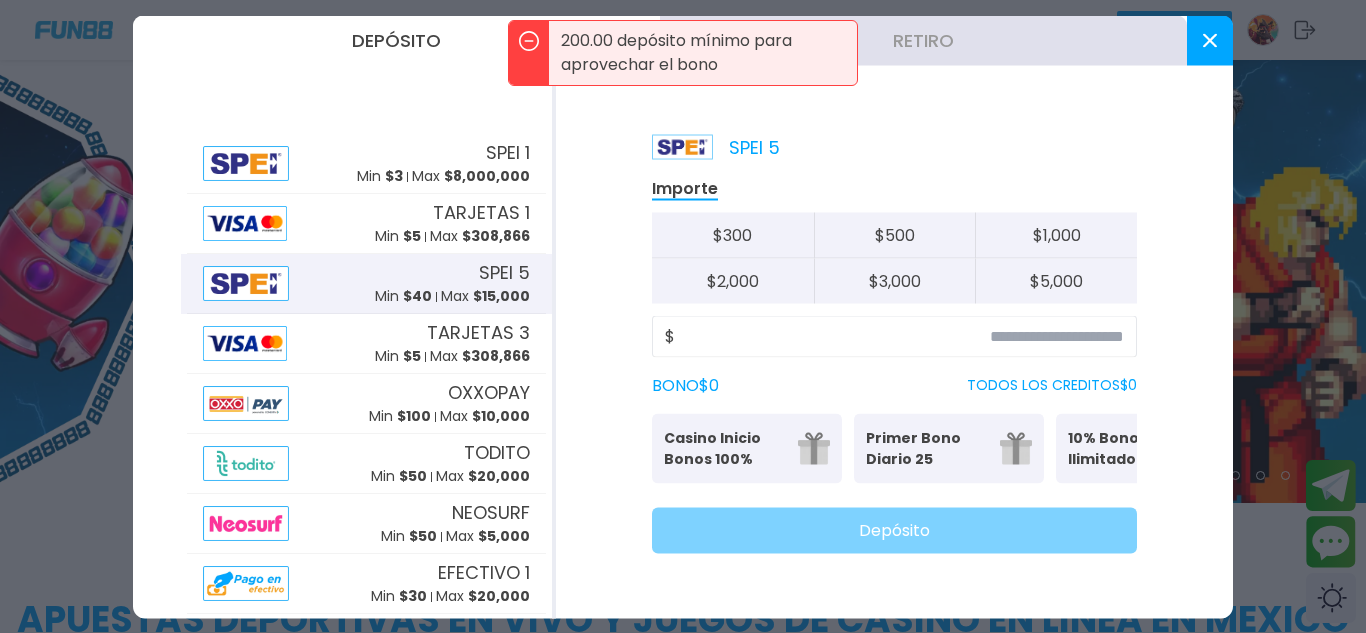click on "Primer Bono Diario 25" at bounding box center (927, 448) 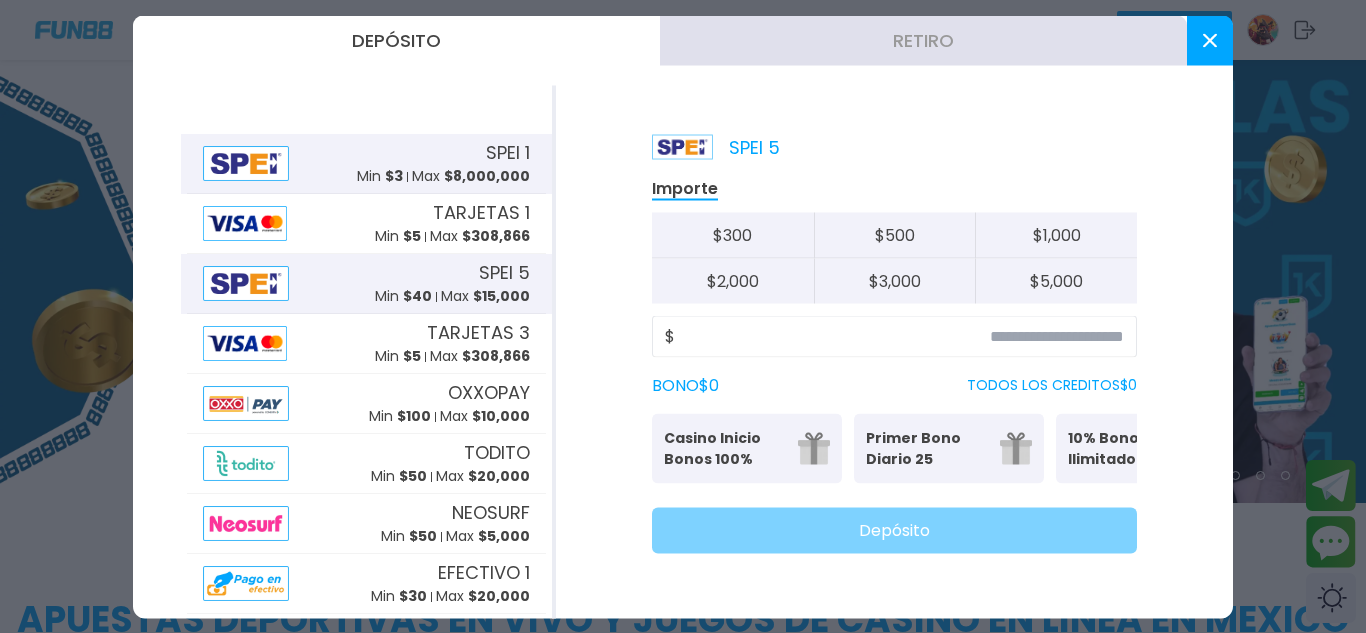 click on "SPEI 1 Min   $ 3 Max   $ 8,000,000" at bounding box center (443, 163) 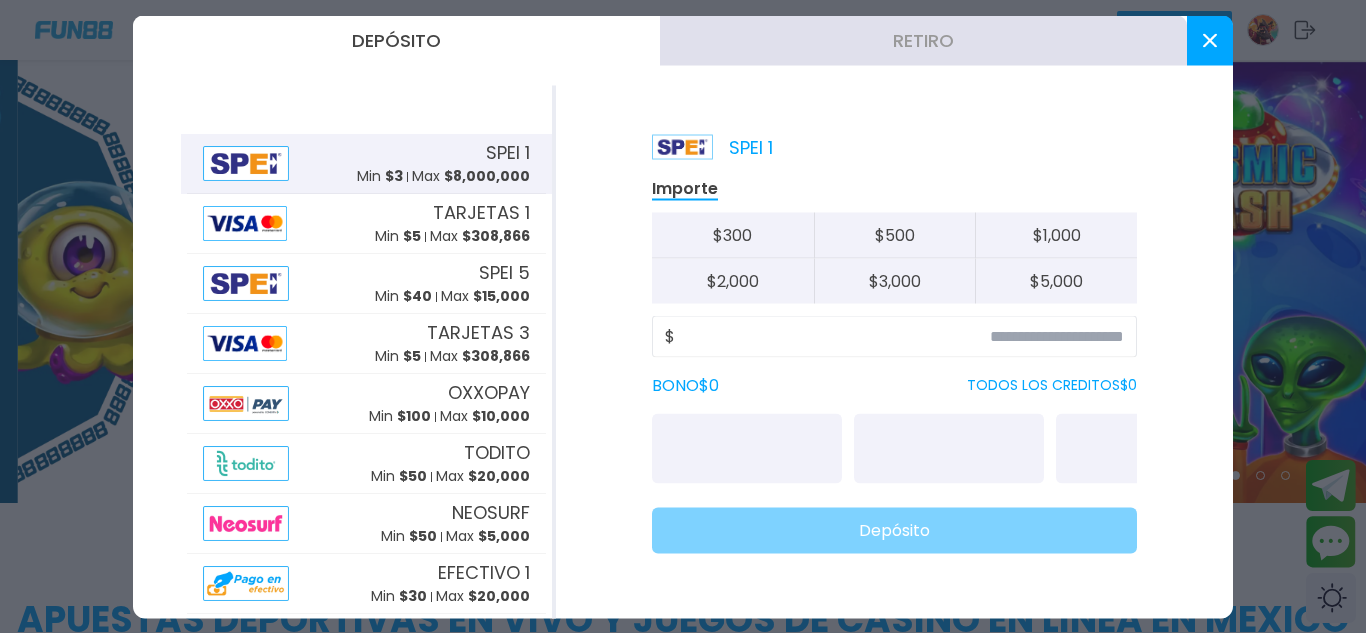 click on "SPEI 1 Min   $ 3 Max   $ 8,000,000" at bounding box center (443, 163) 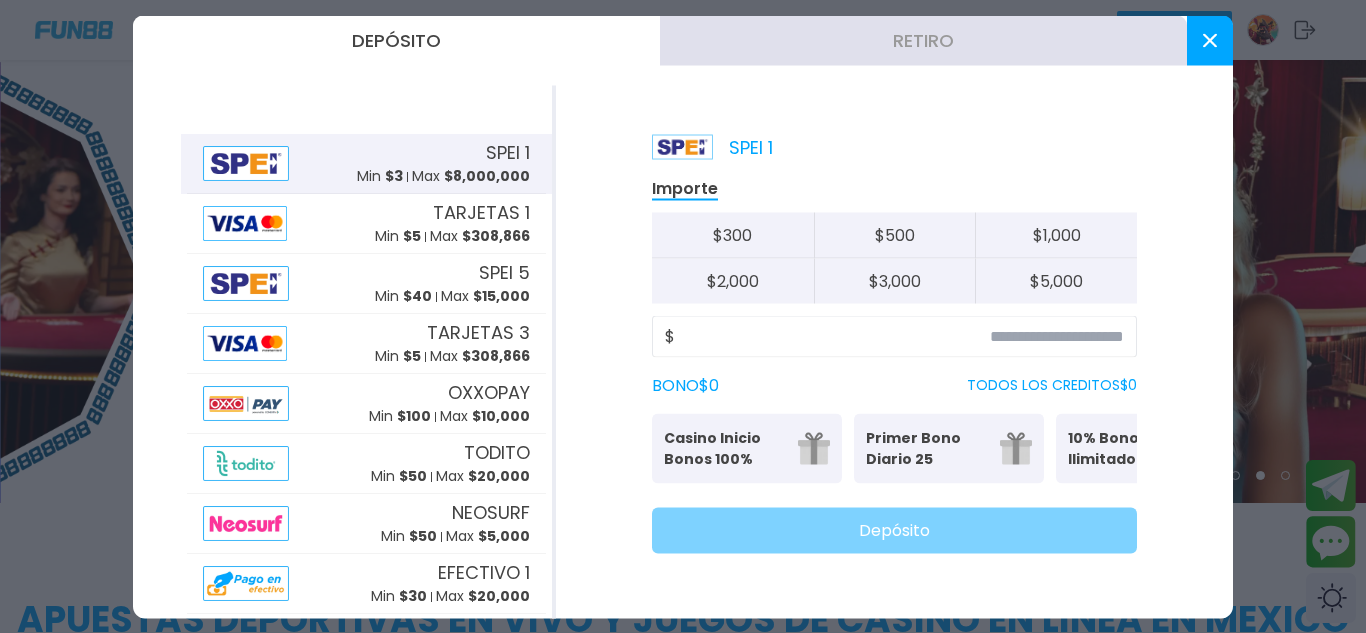 click on "Primer Bono Diario 25 Tu primer bono diario" at bounding box center (949, 448) 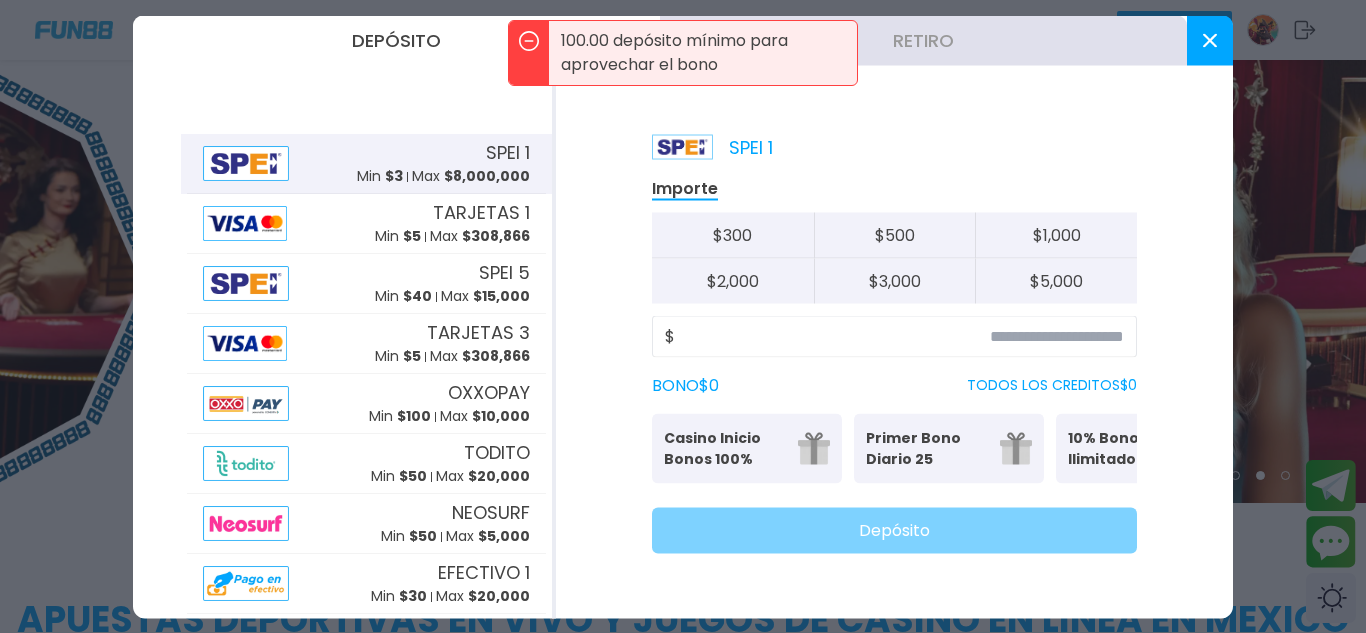 click on "Tu primer bono diario" at bounding box center [949, 475] 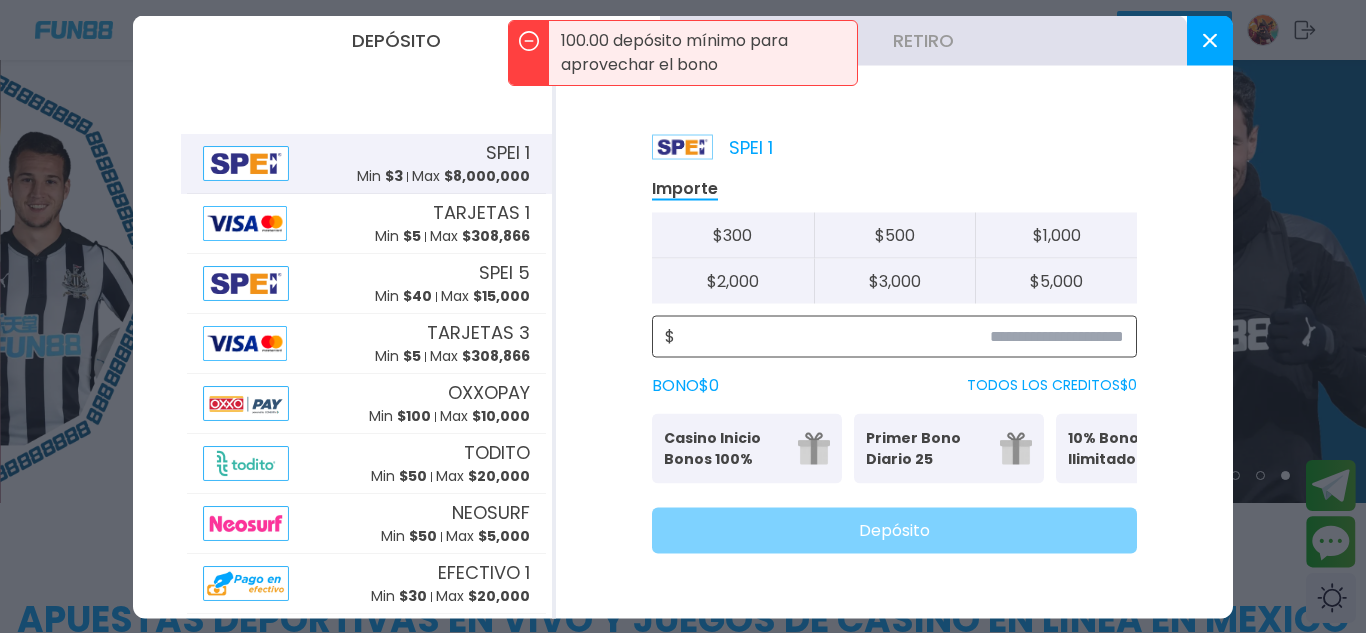 click at bounding box center (899, 336) 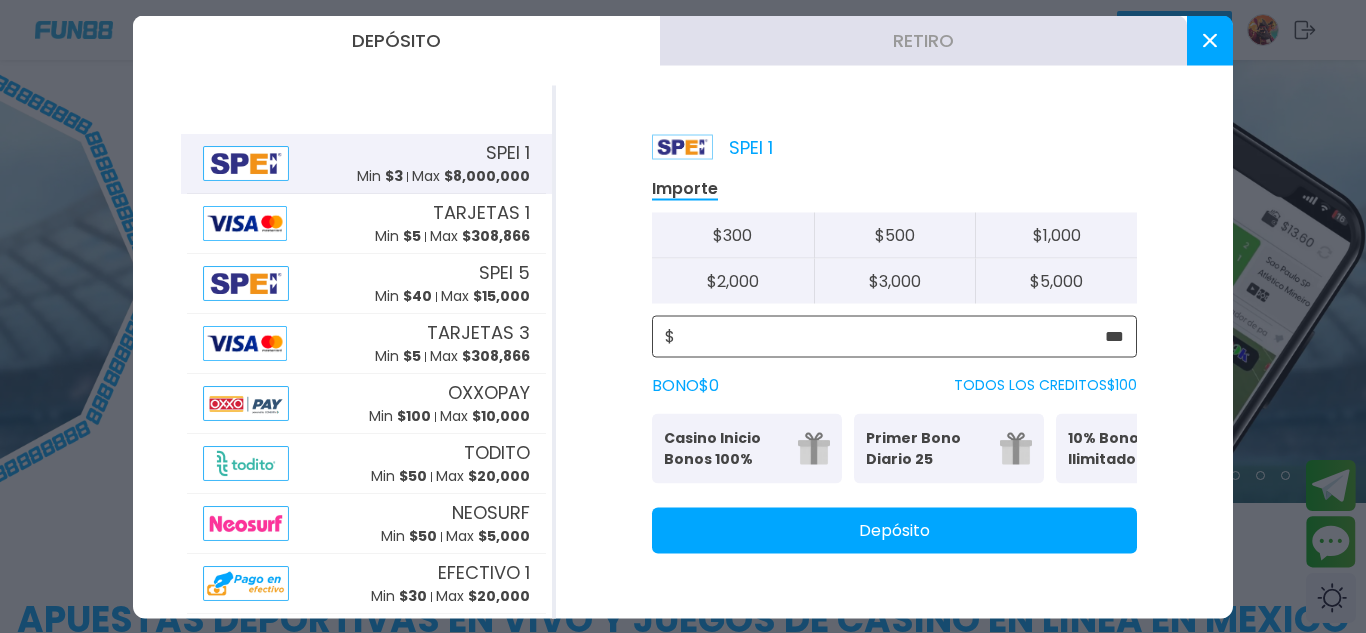 type on "***" 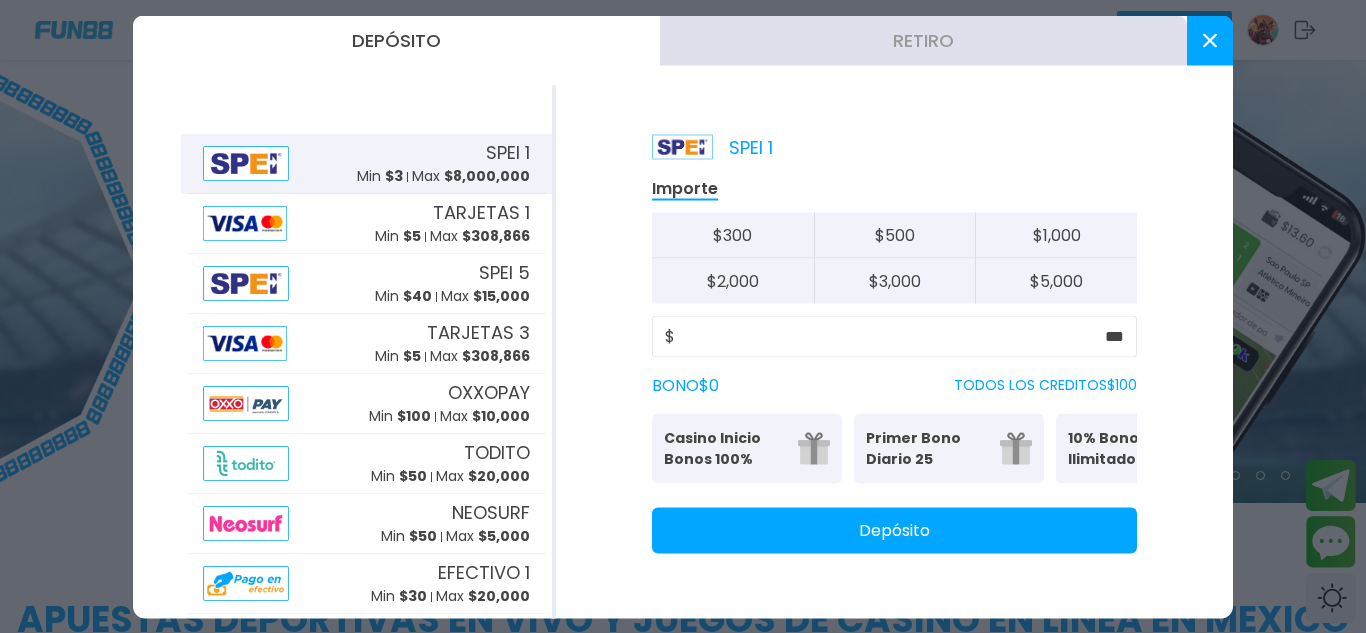 click on "Primer Bono Diario 25" at bounding box center [927, 448] 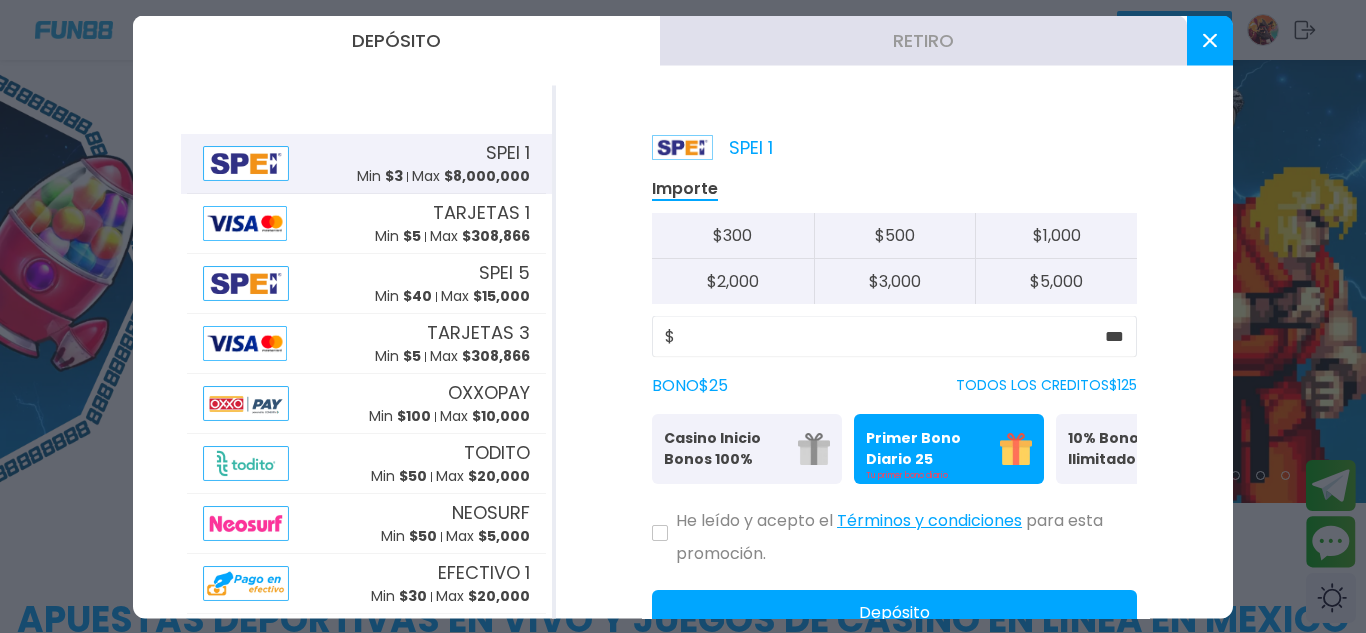 click on "Términos y condiciones" at bounding box center [929, 520] 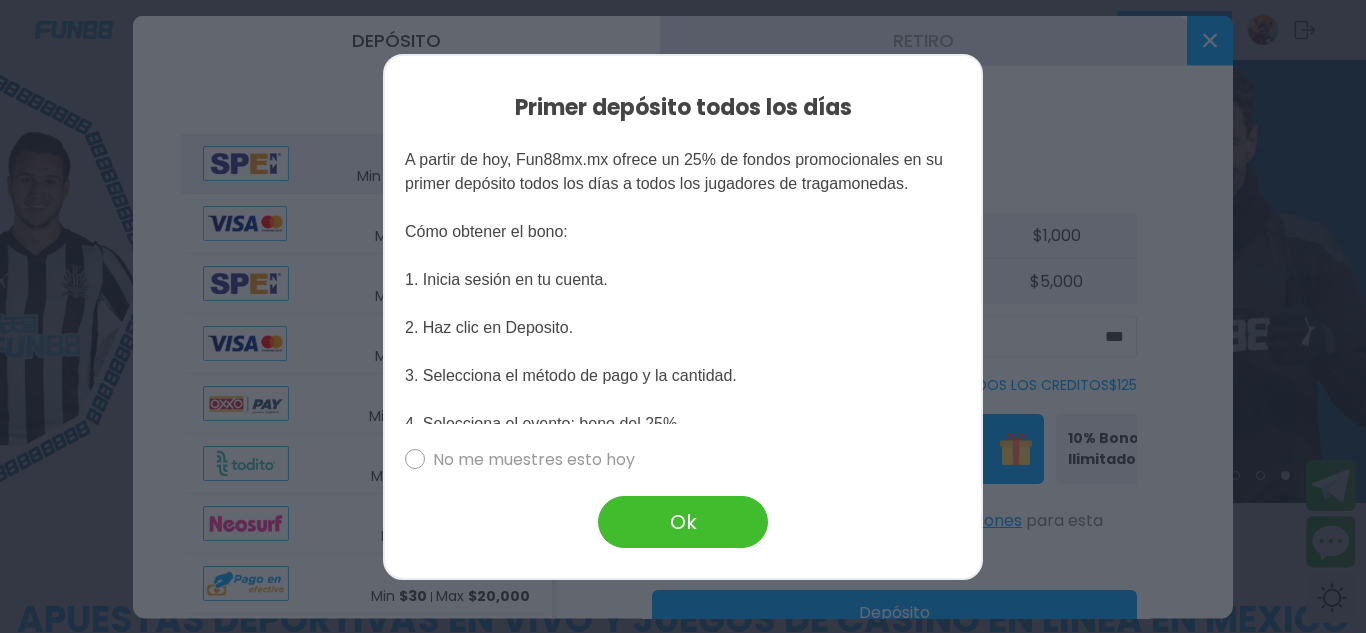 click on "Ok" at bounding box center [683, 522] 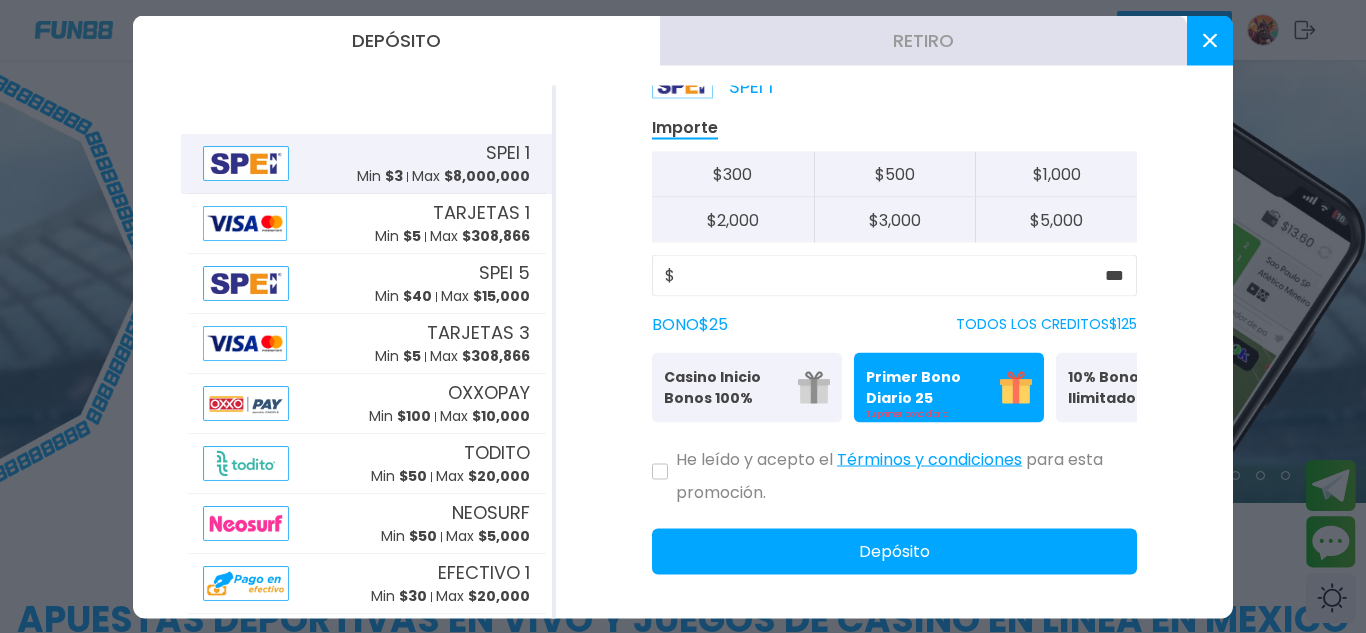 scroll, scrollTop: 83, scrollLeft: 0, axis: vertical 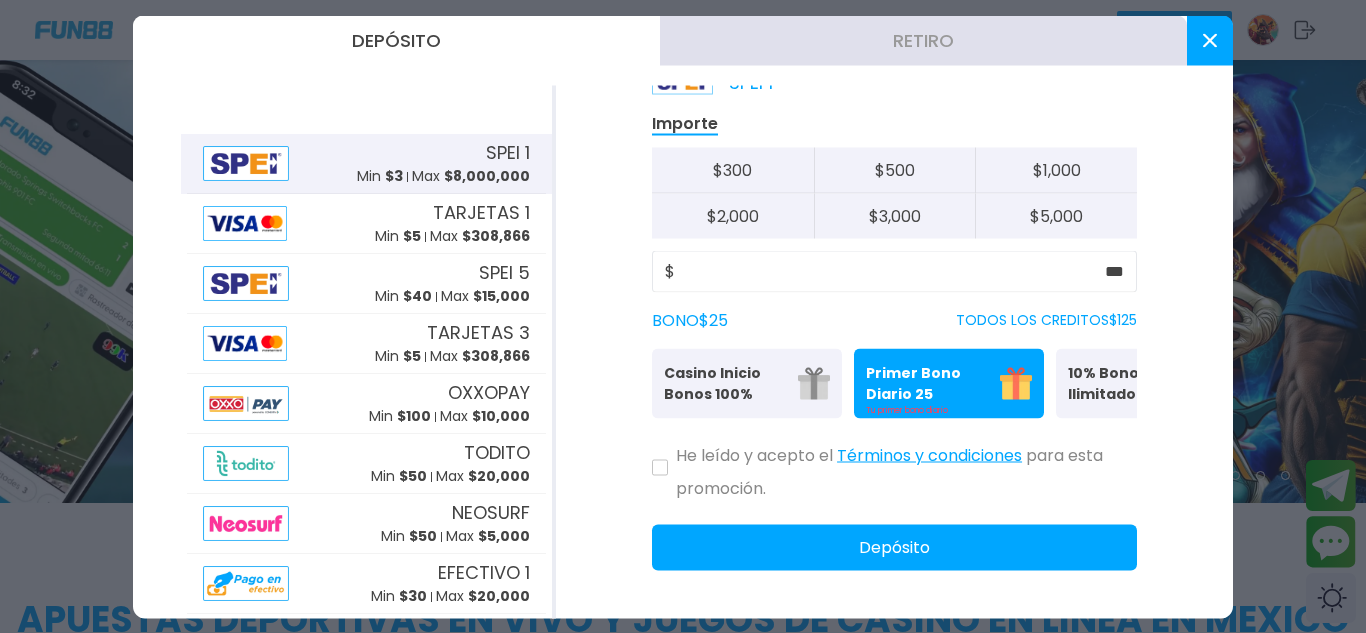 click at bounding box center (660, 468) 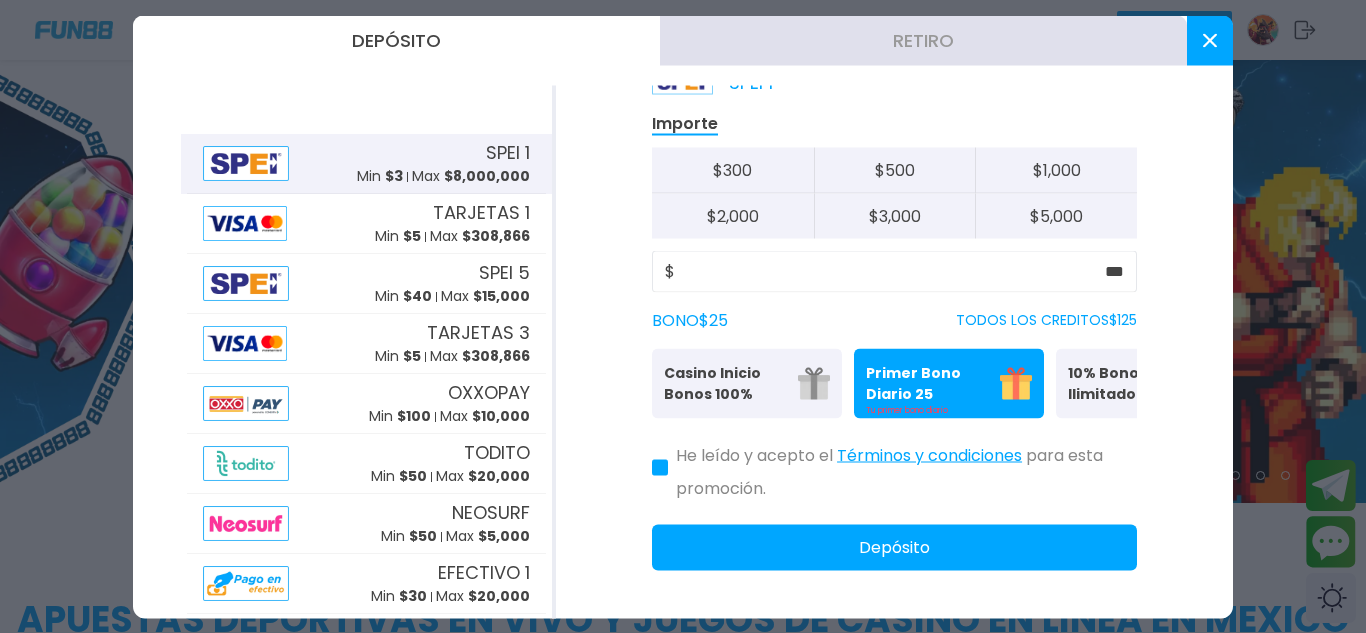 click on "Depósito" at bounding box center [894, 547] 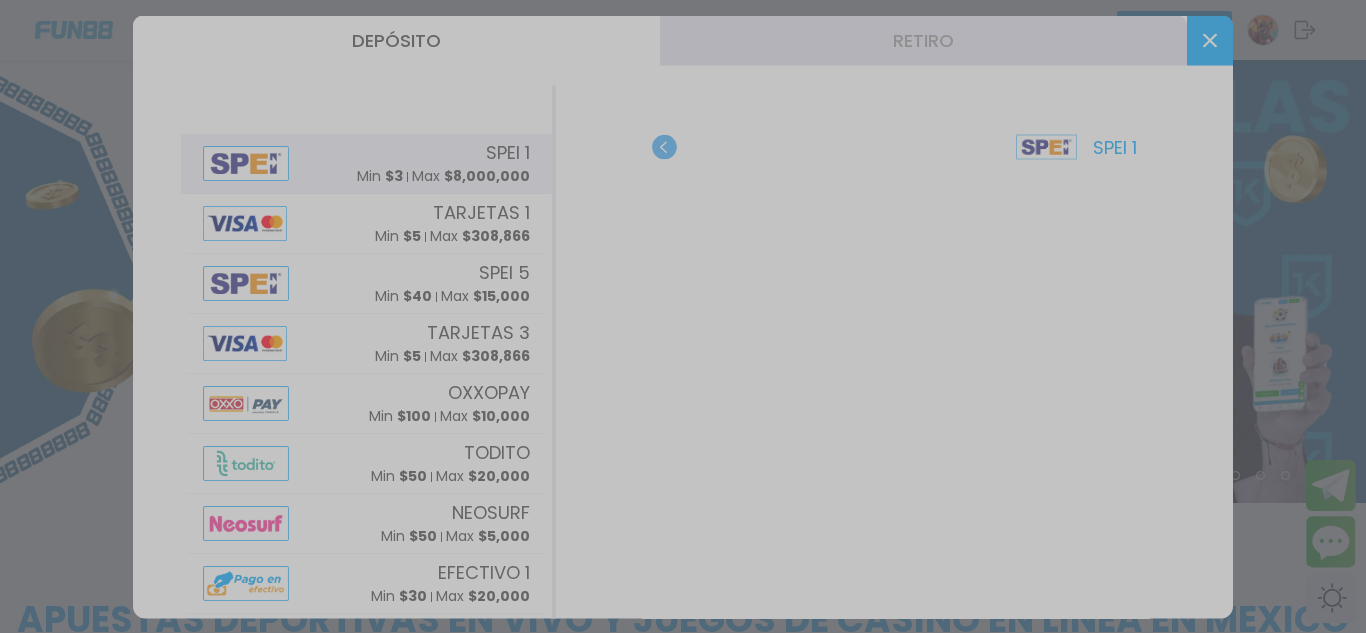 scroll, scrollTop: 0, scrollLeft: 0, axis: both 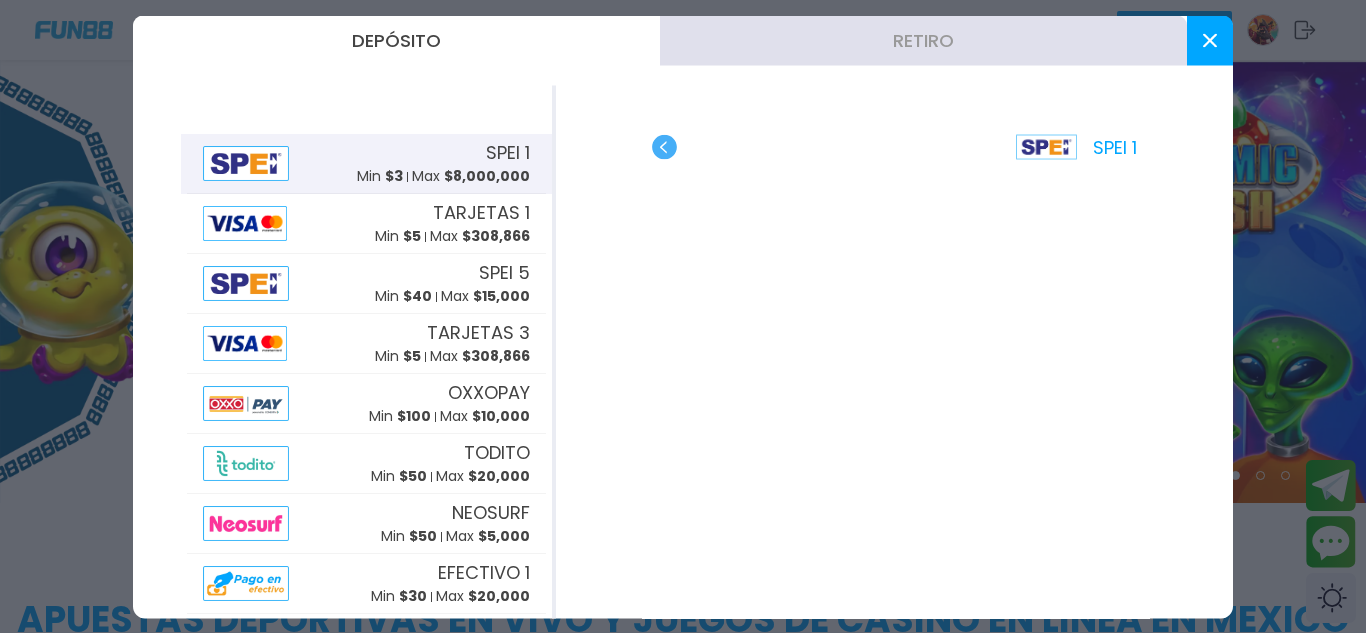 click at bounding box center (1210, 40) 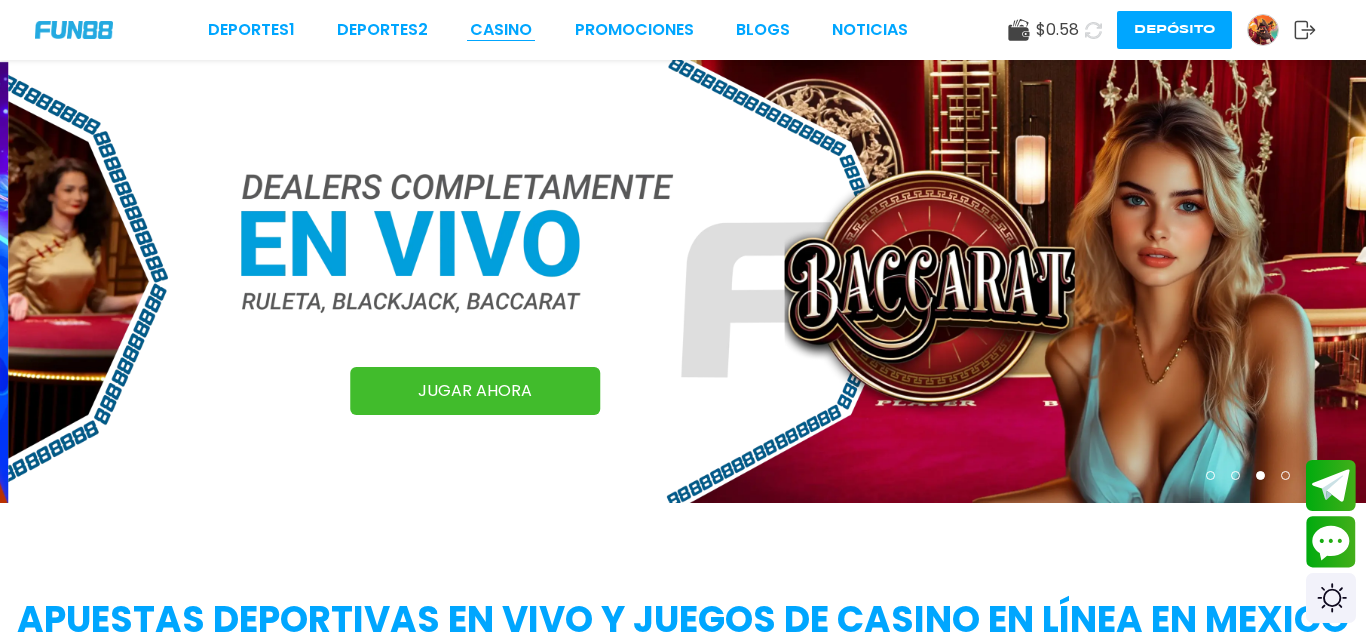 click on "CASINO" at bounding box center (501, 30) 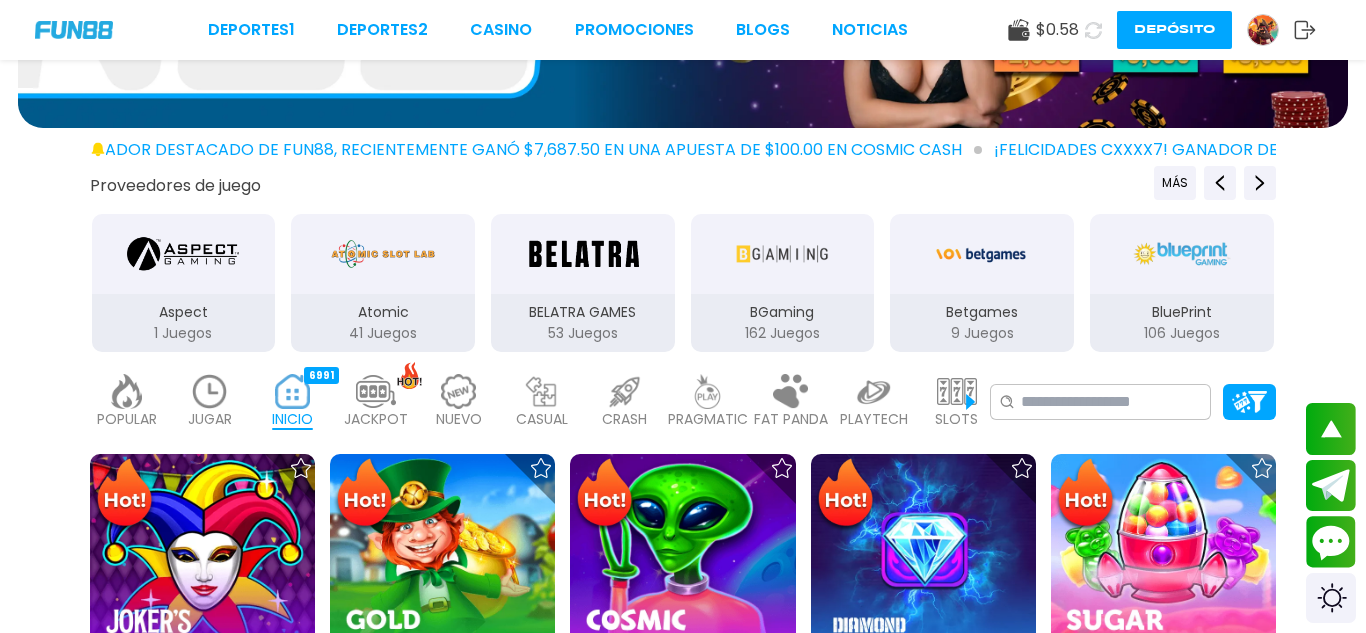 scroll, scrollTop: 234, scrollLeft: 0, axis: vertical 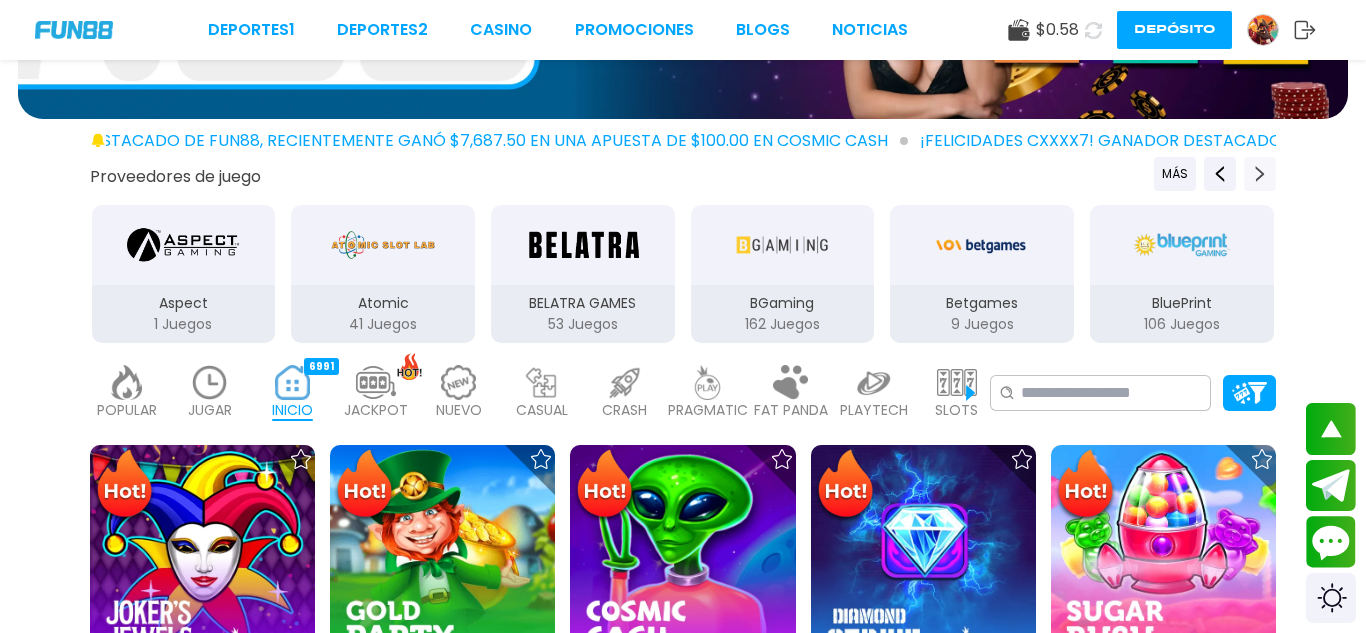 click 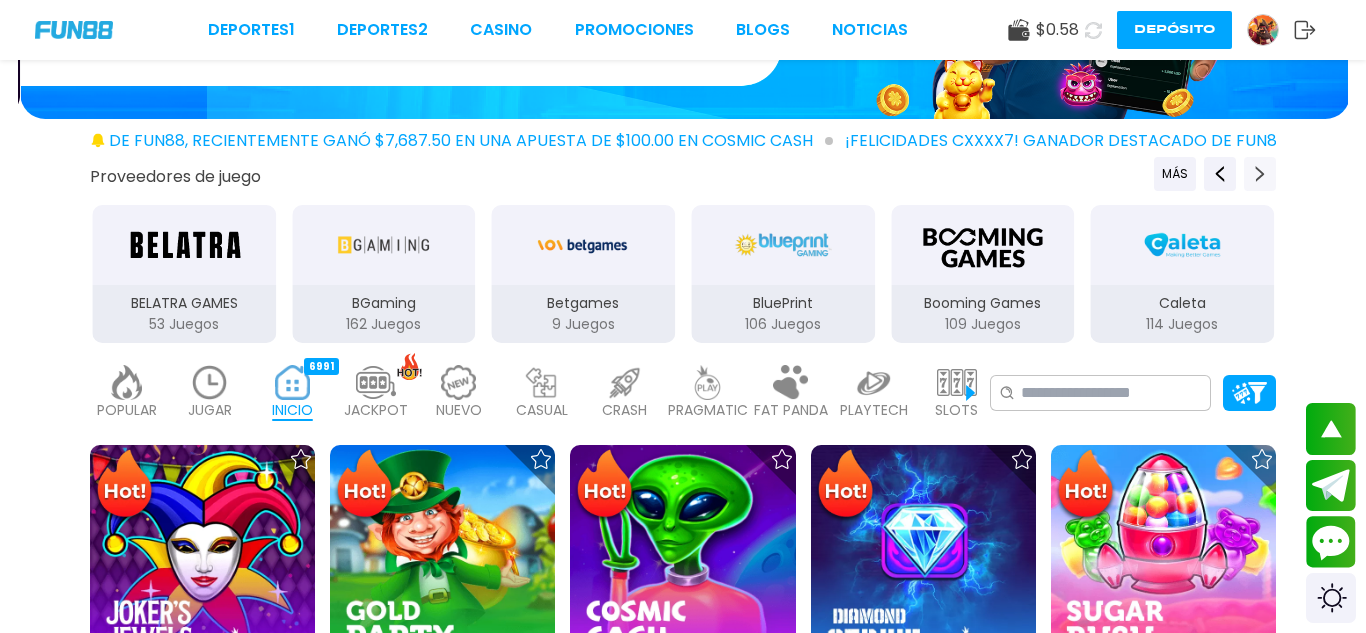 click 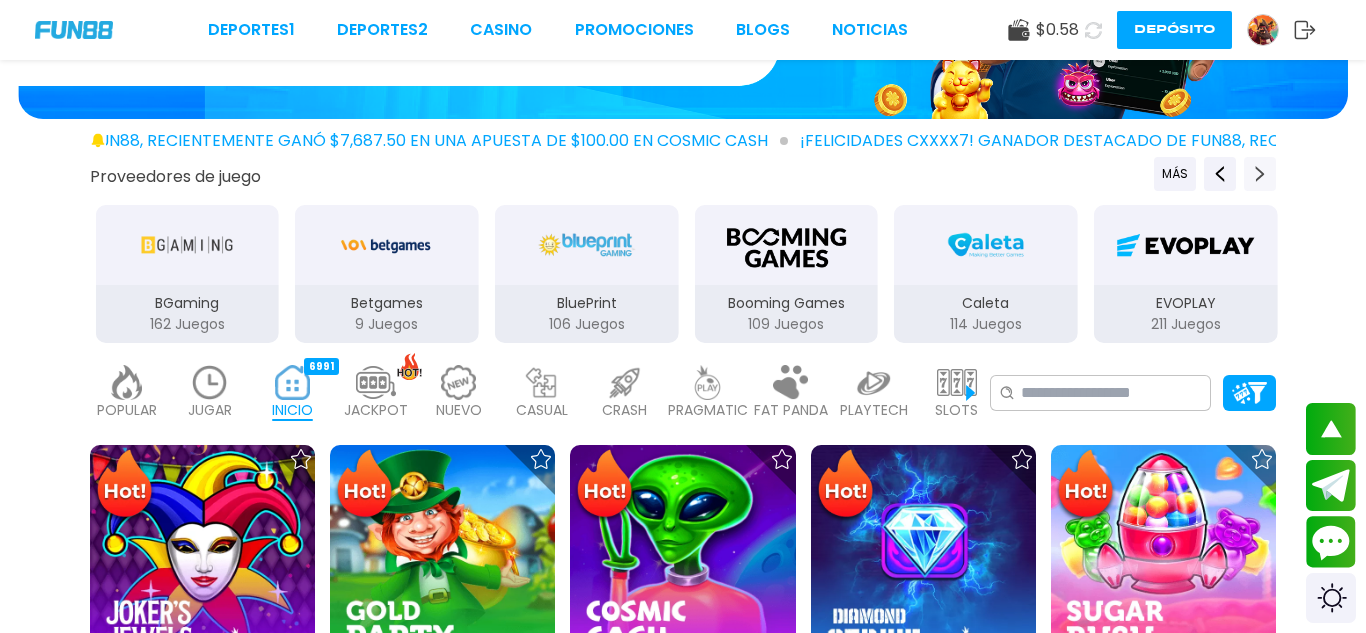 click 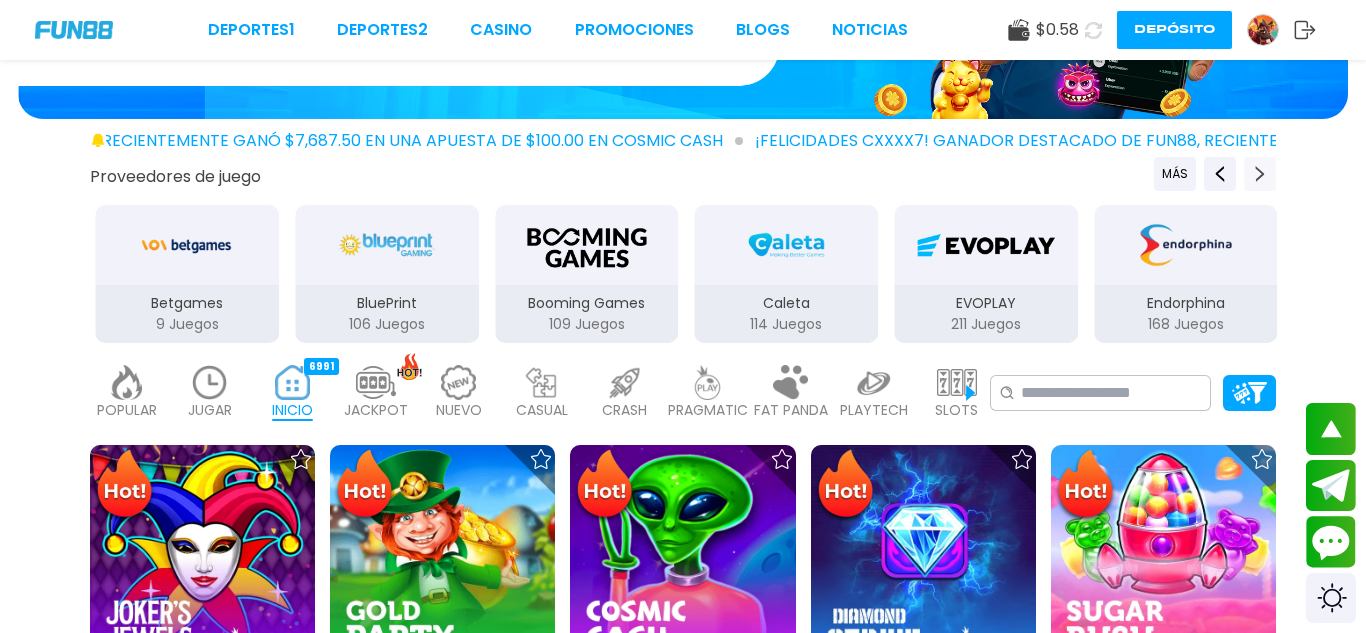 click 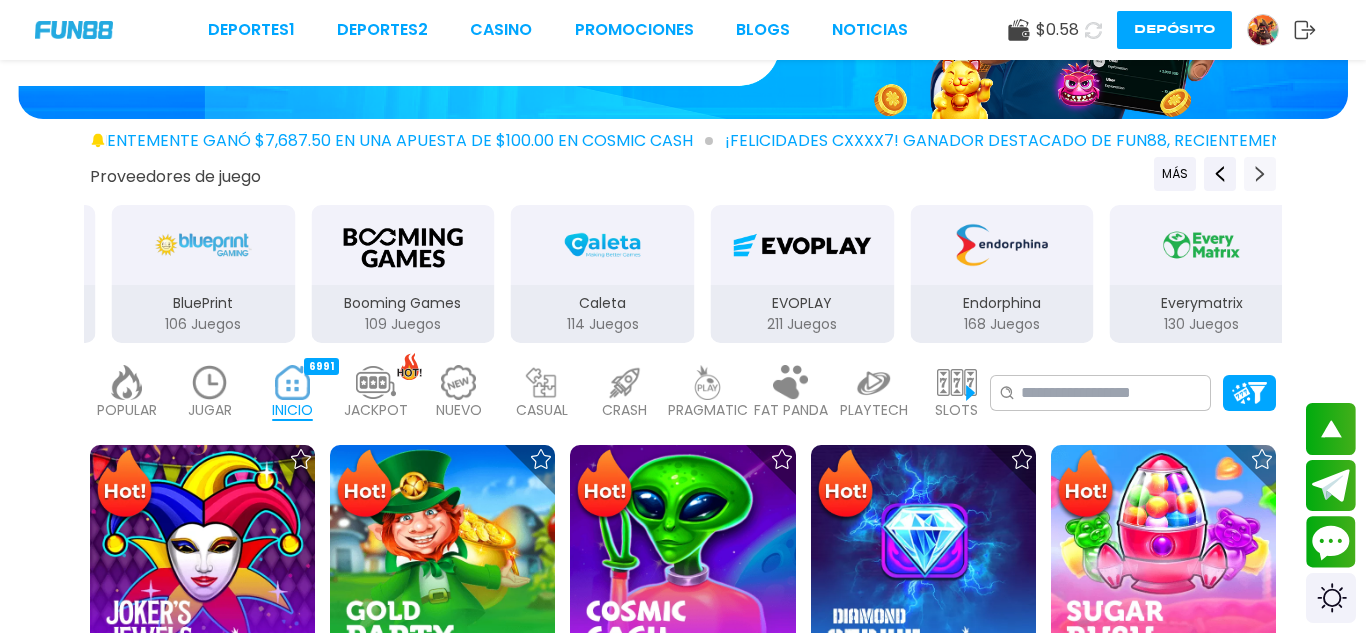 click 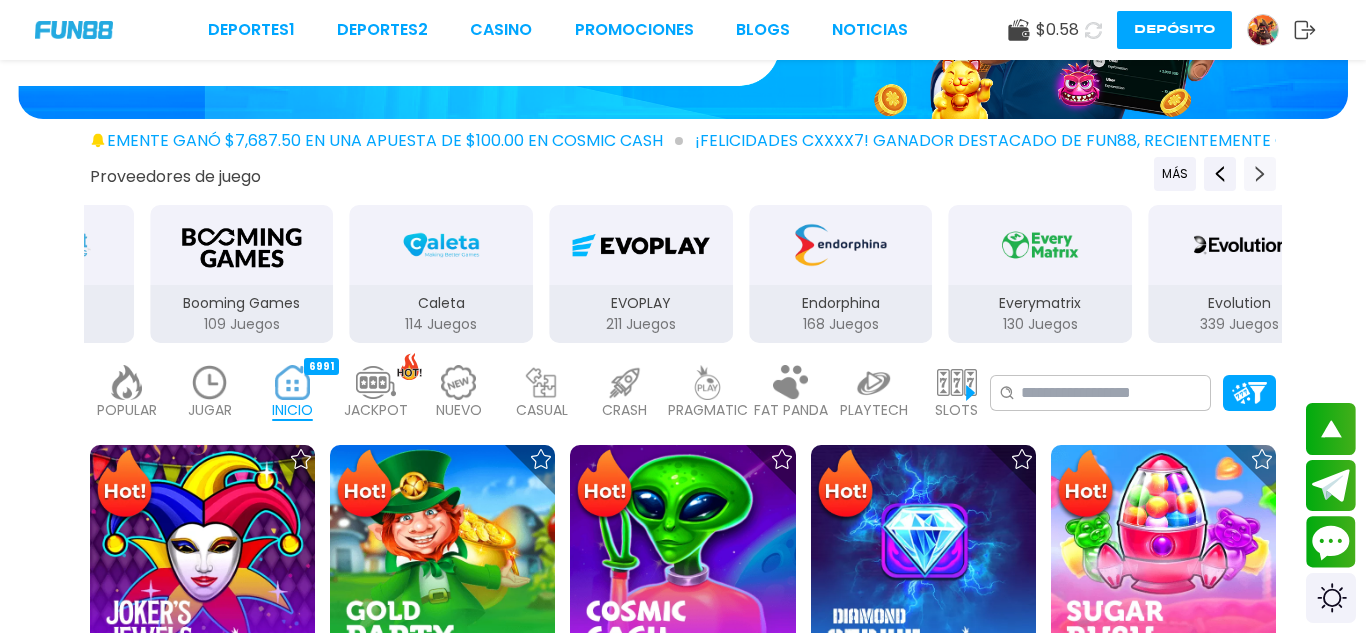click 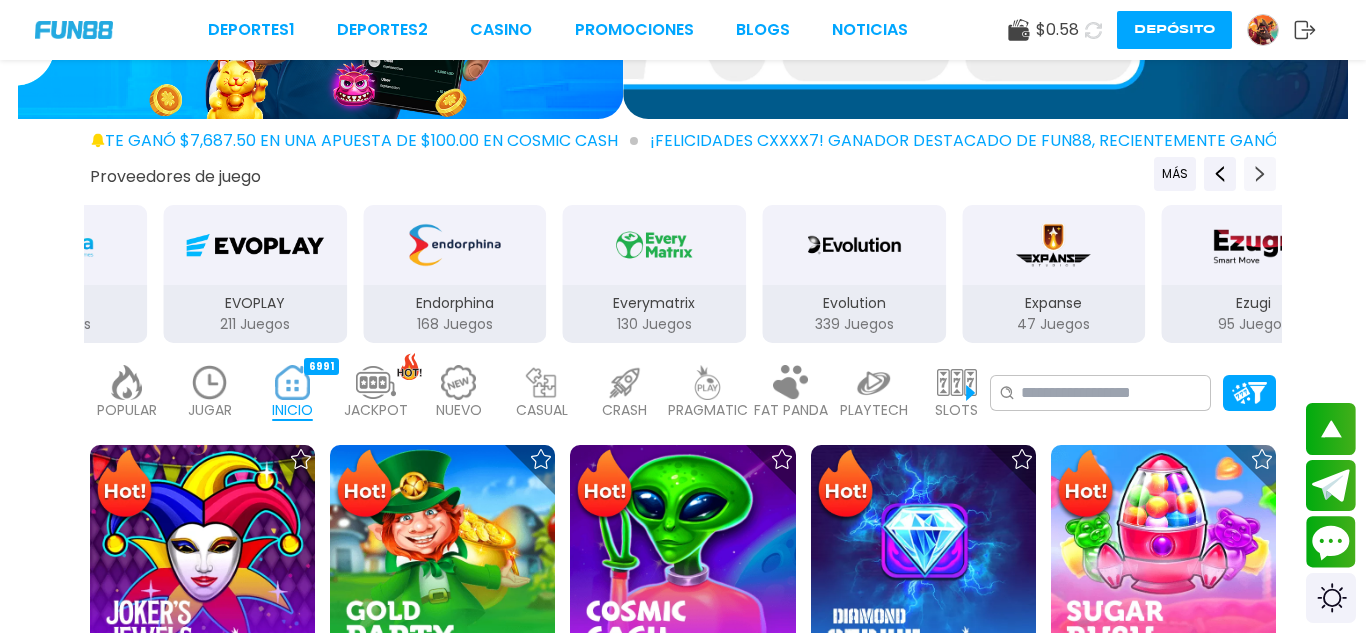 click 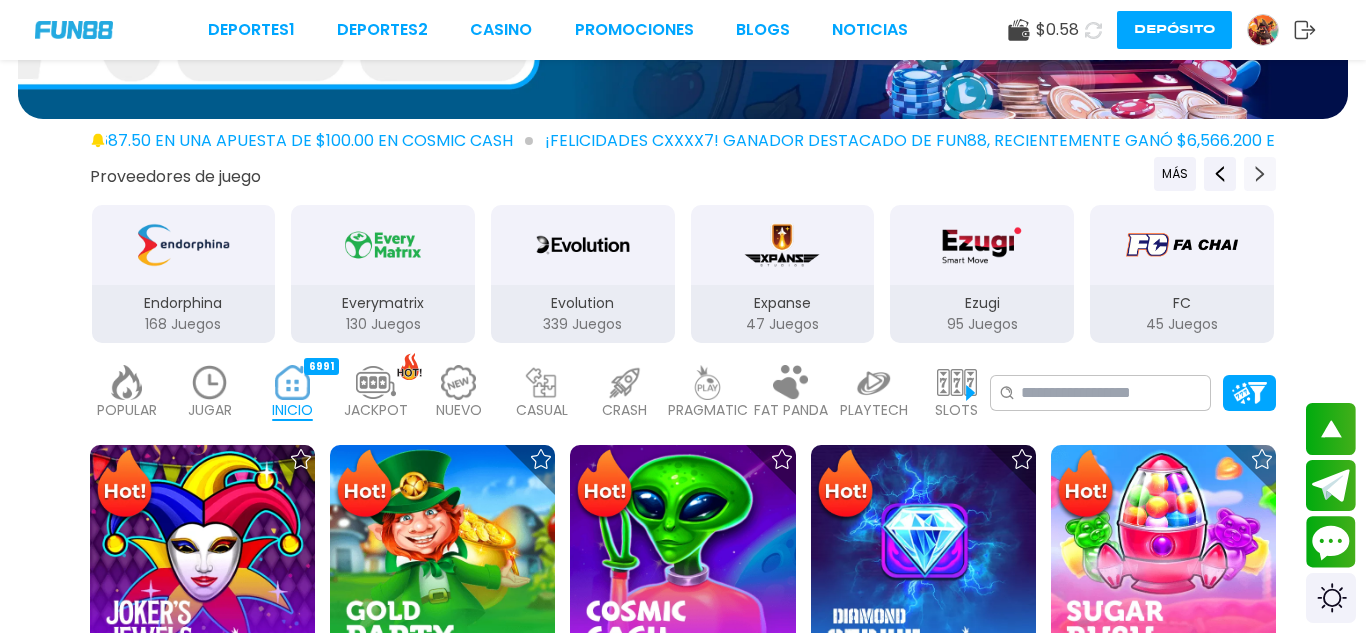 click 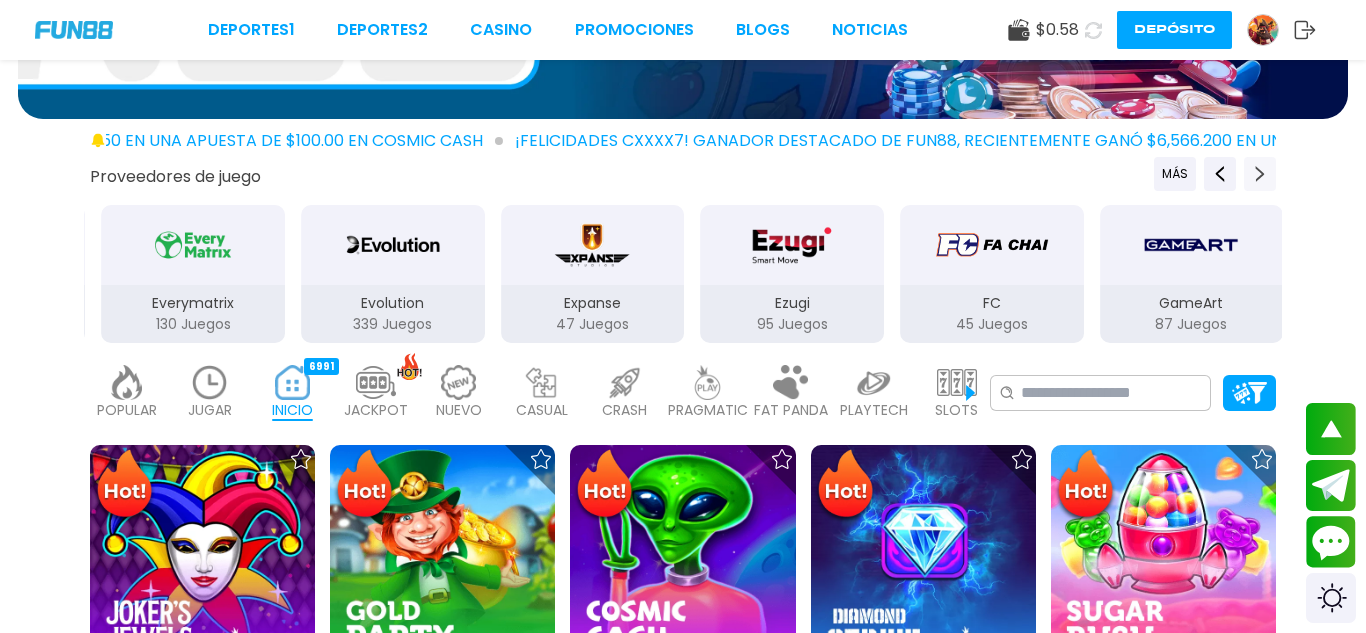 click 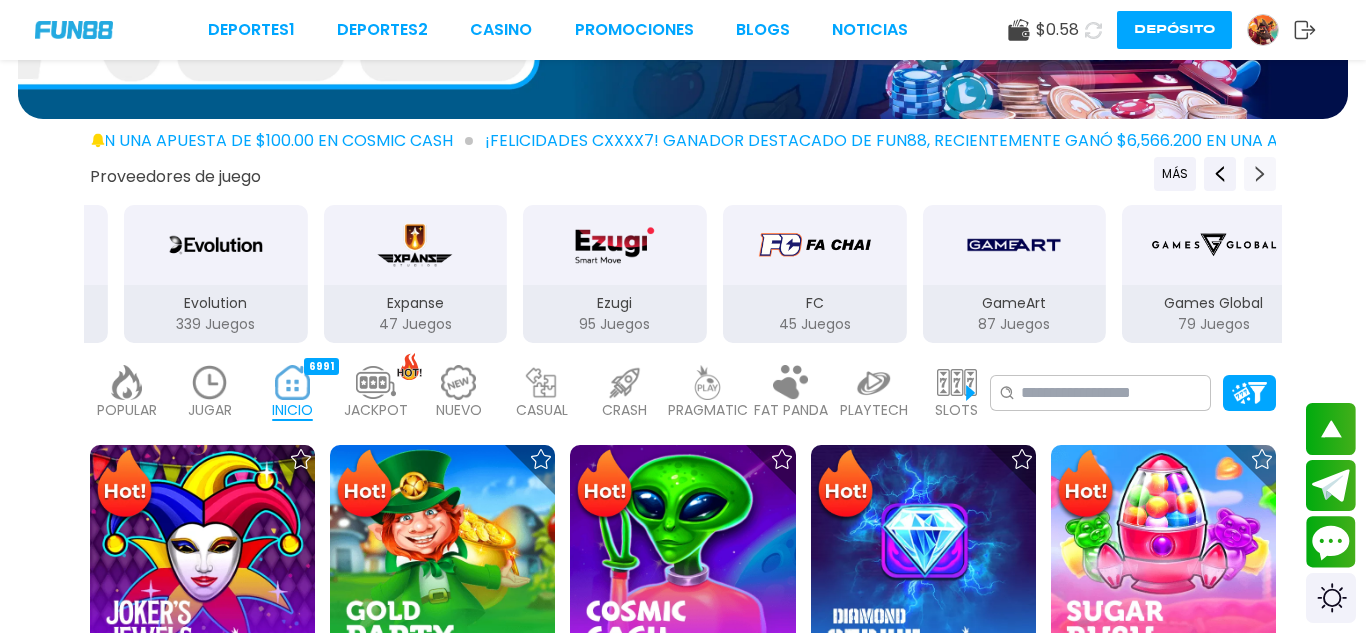 click 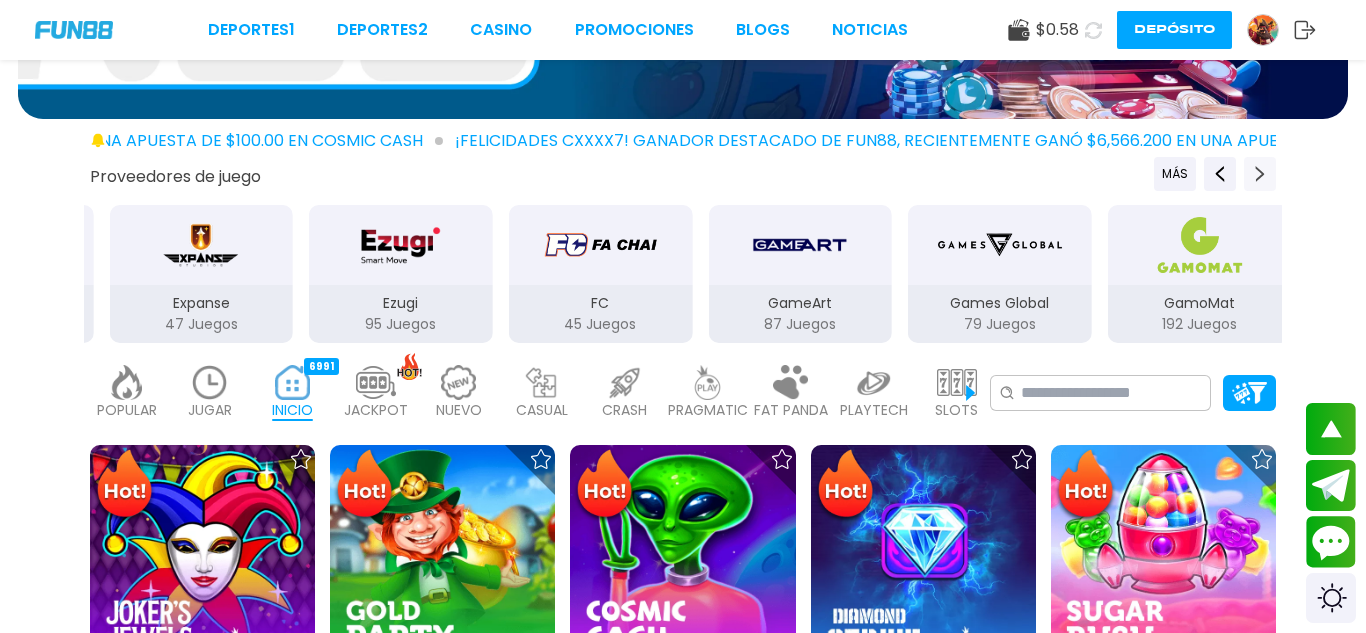 click 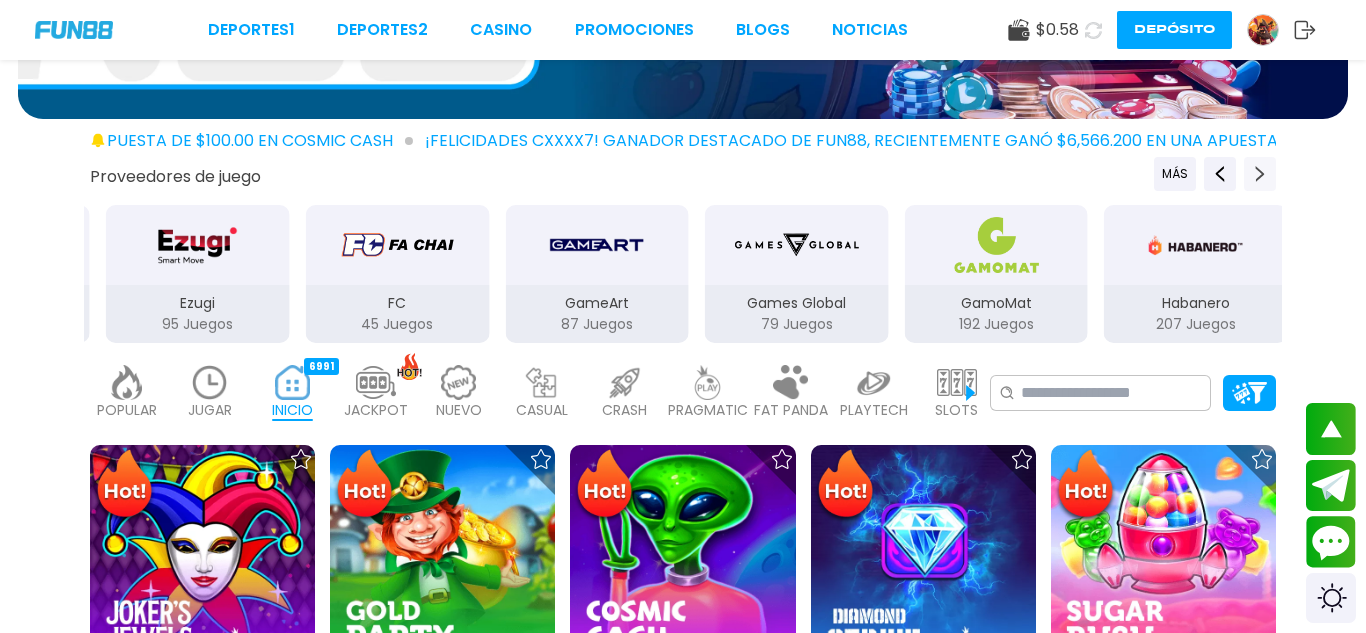 click 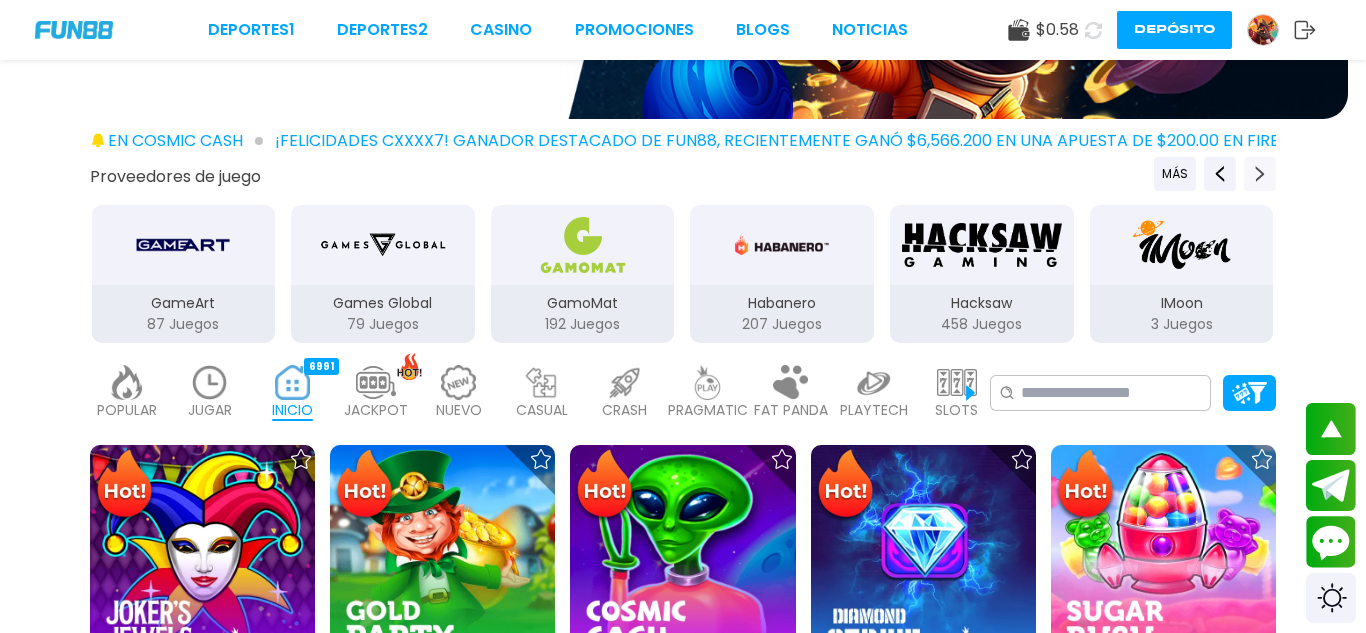 click 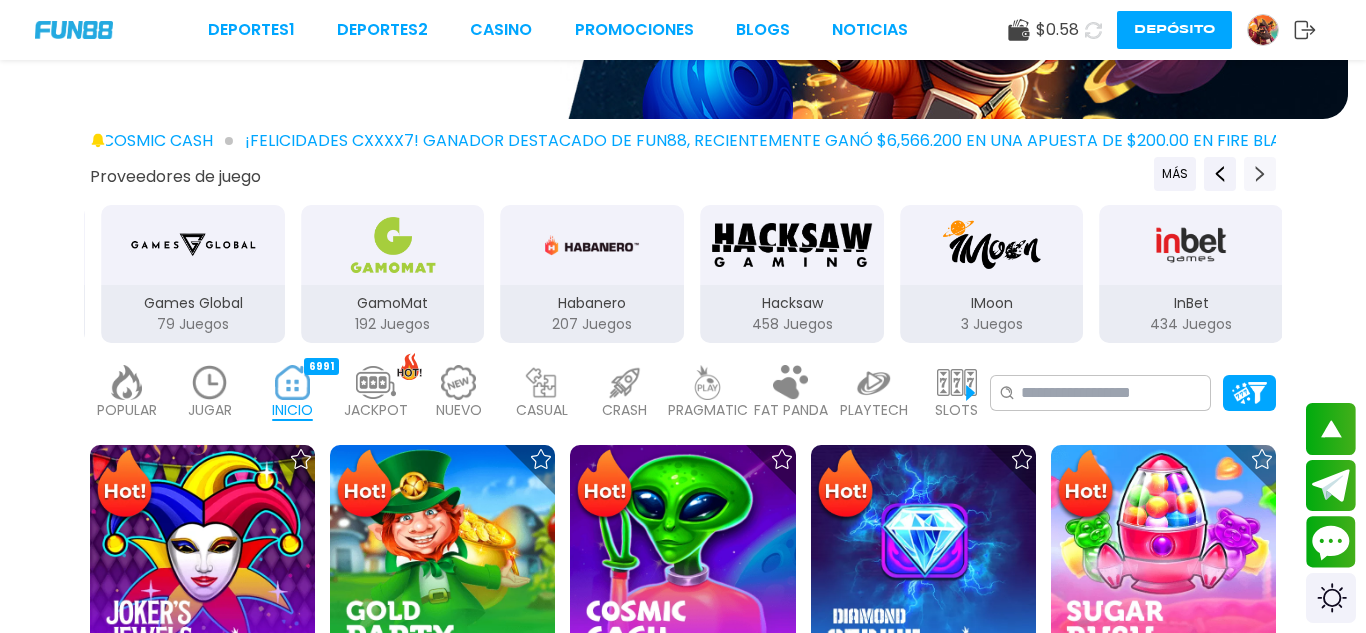 click 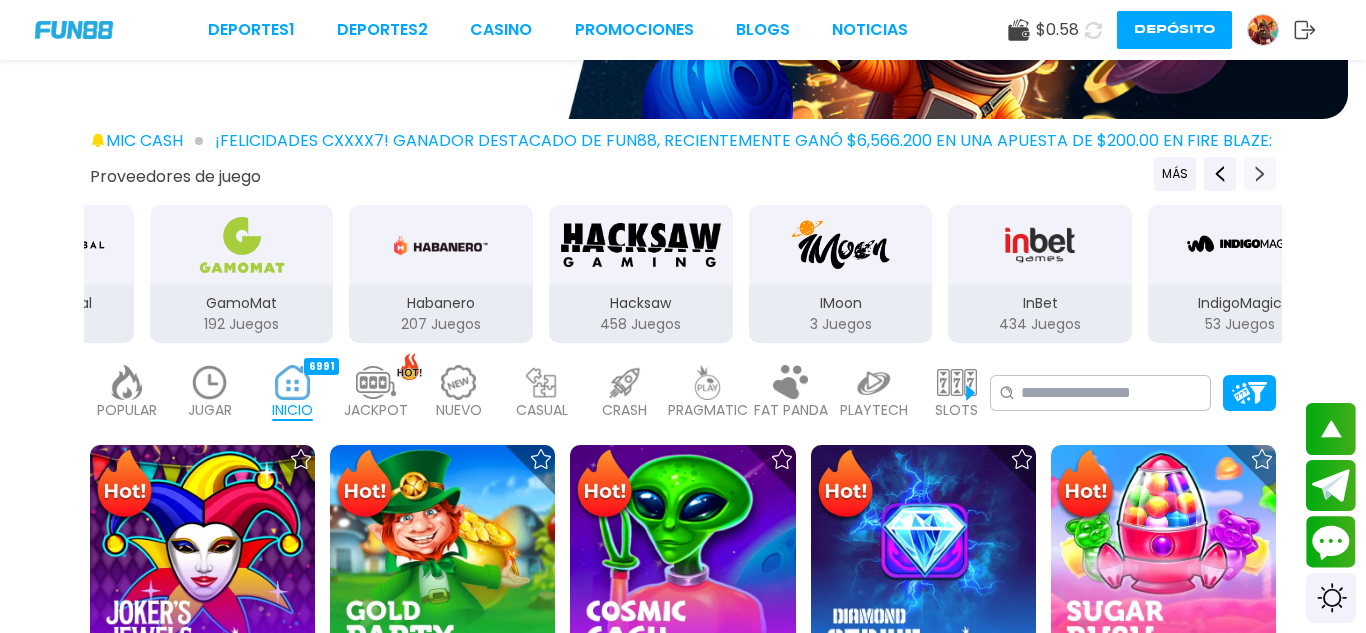 click 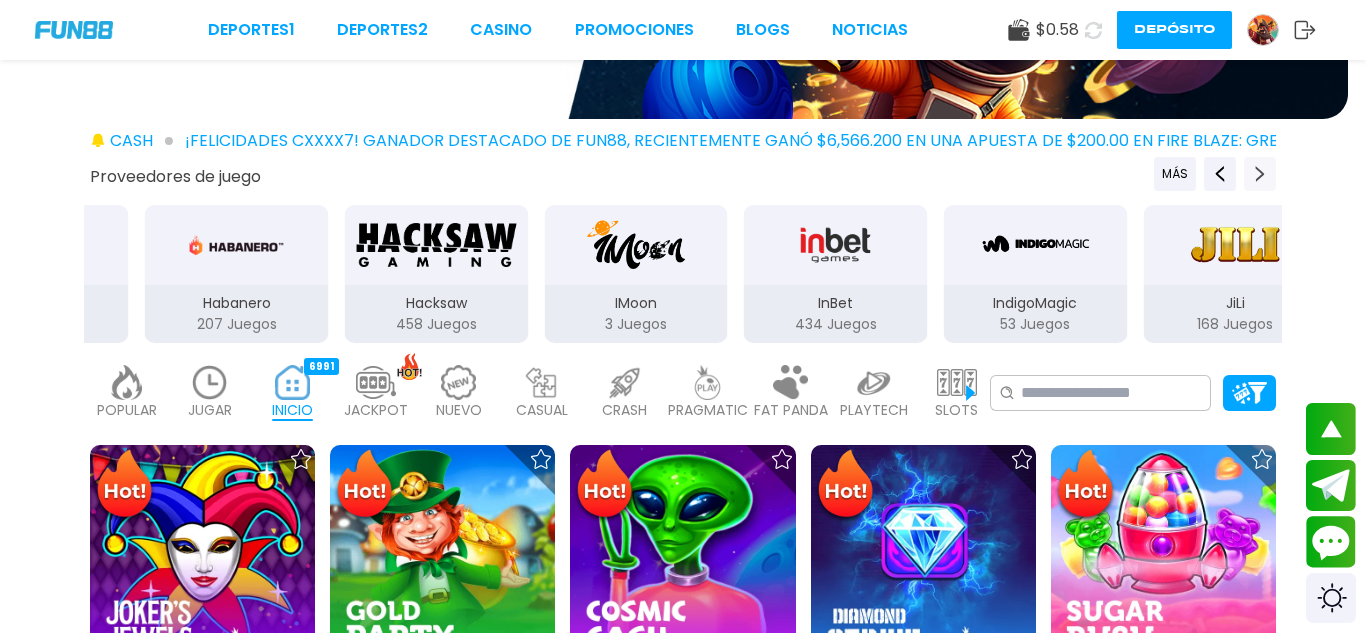 click 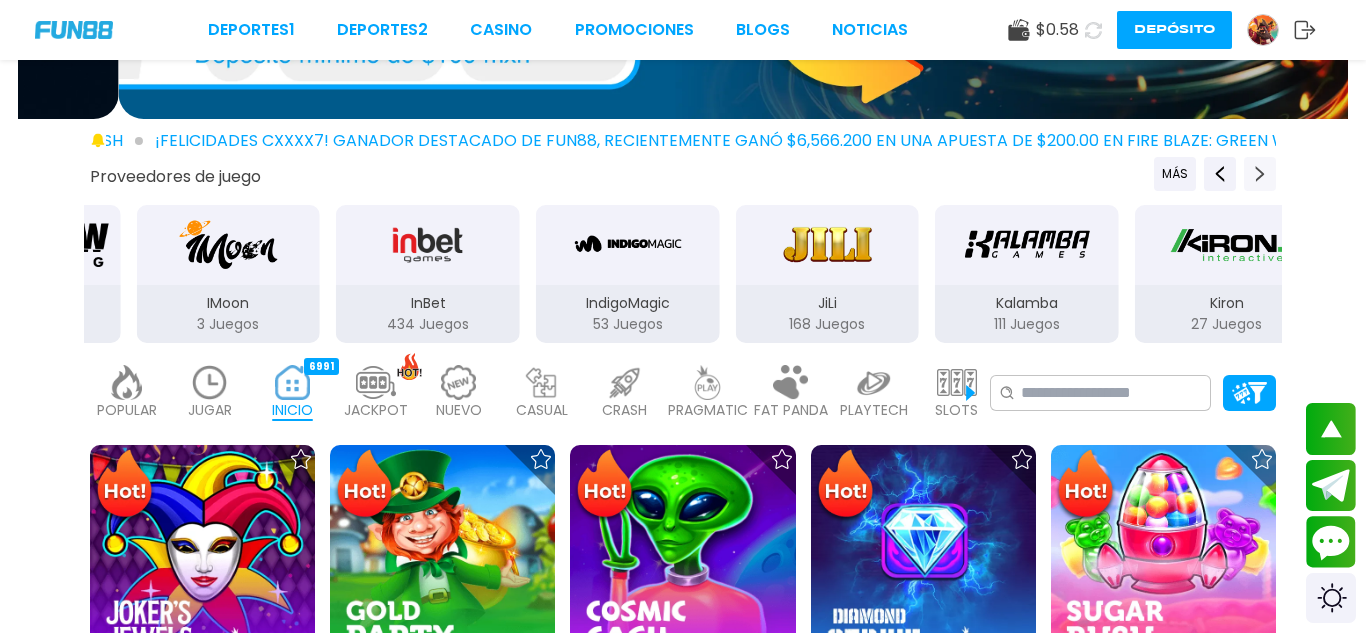 click 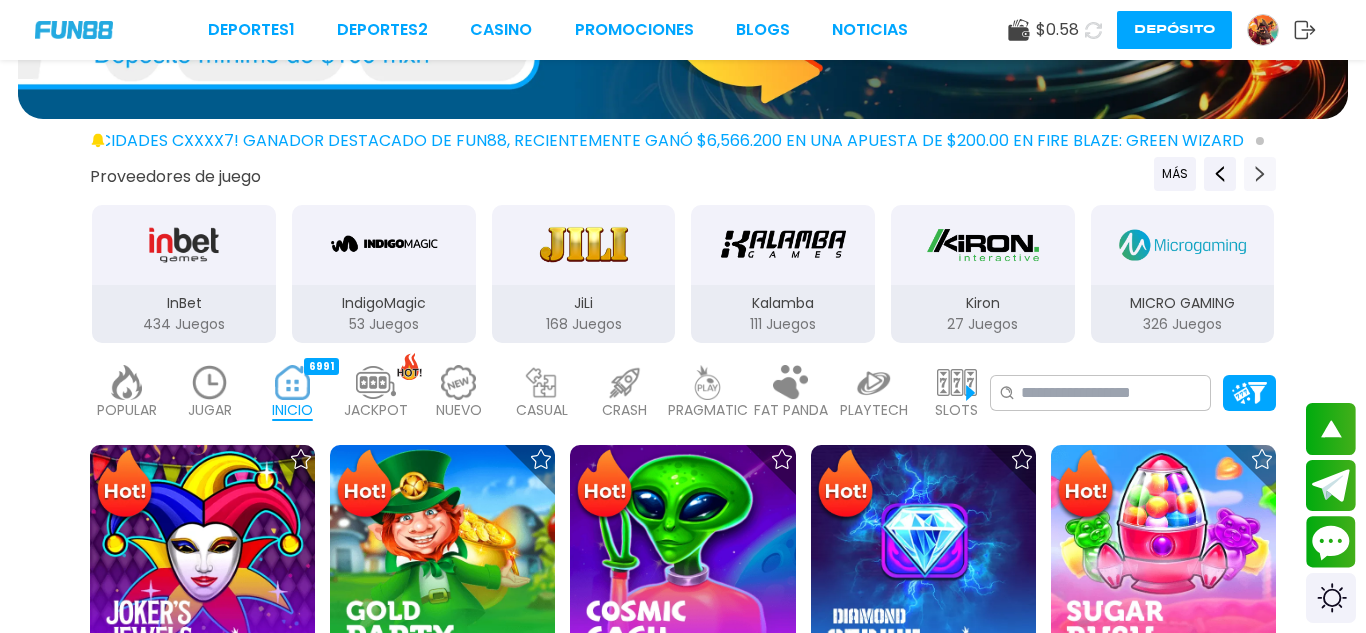 click 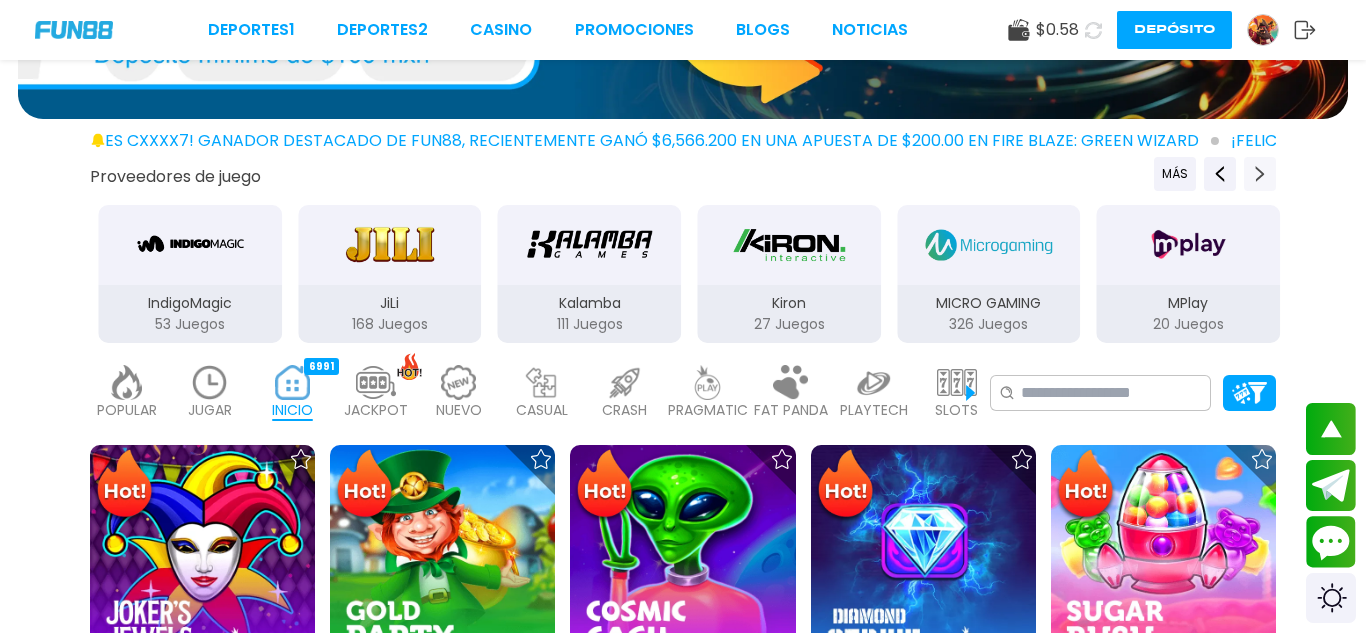 click 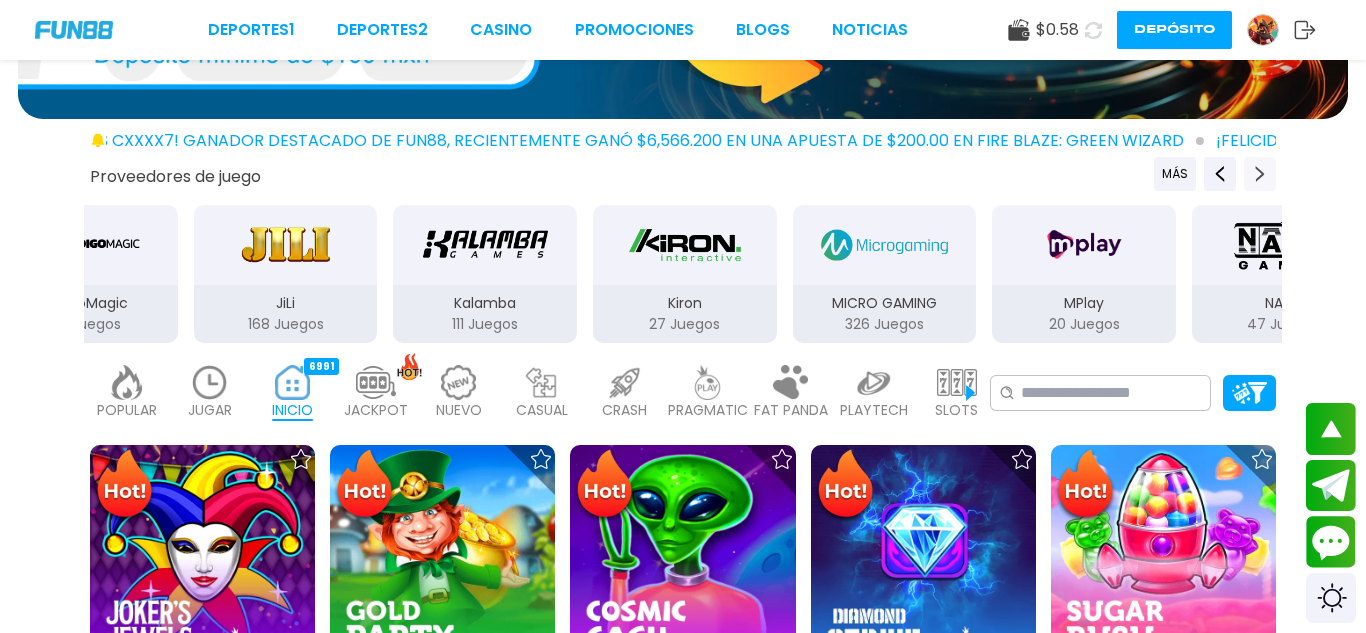 click 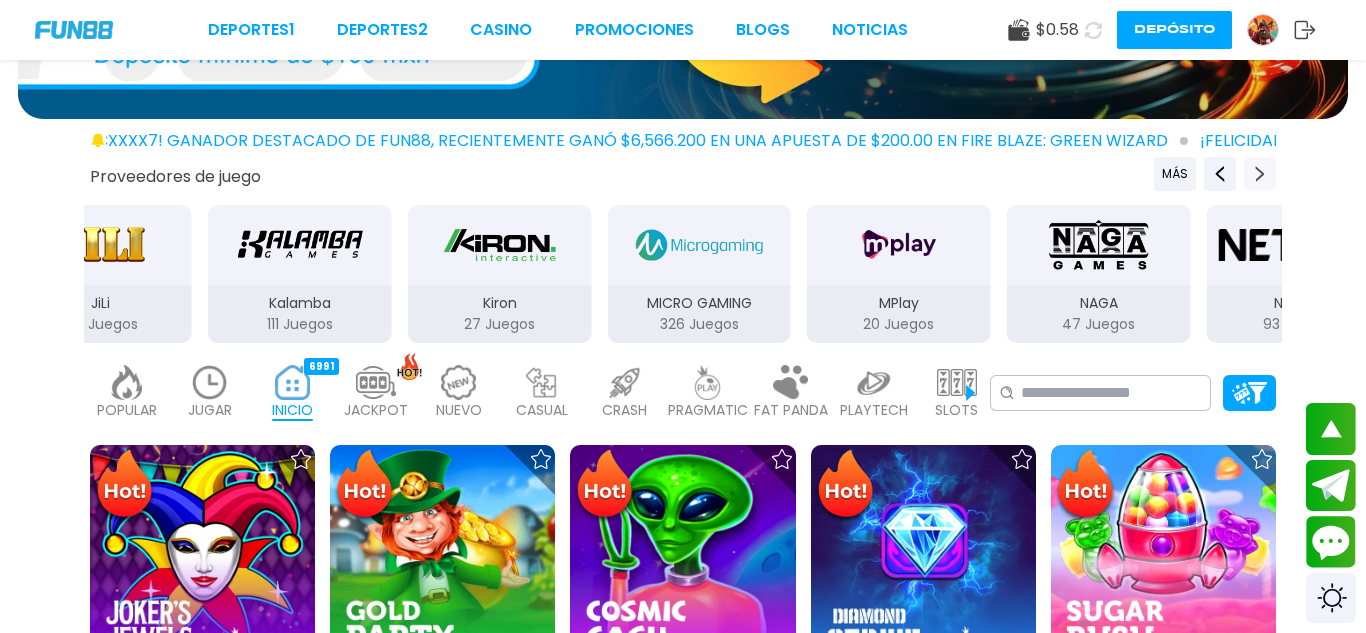 click 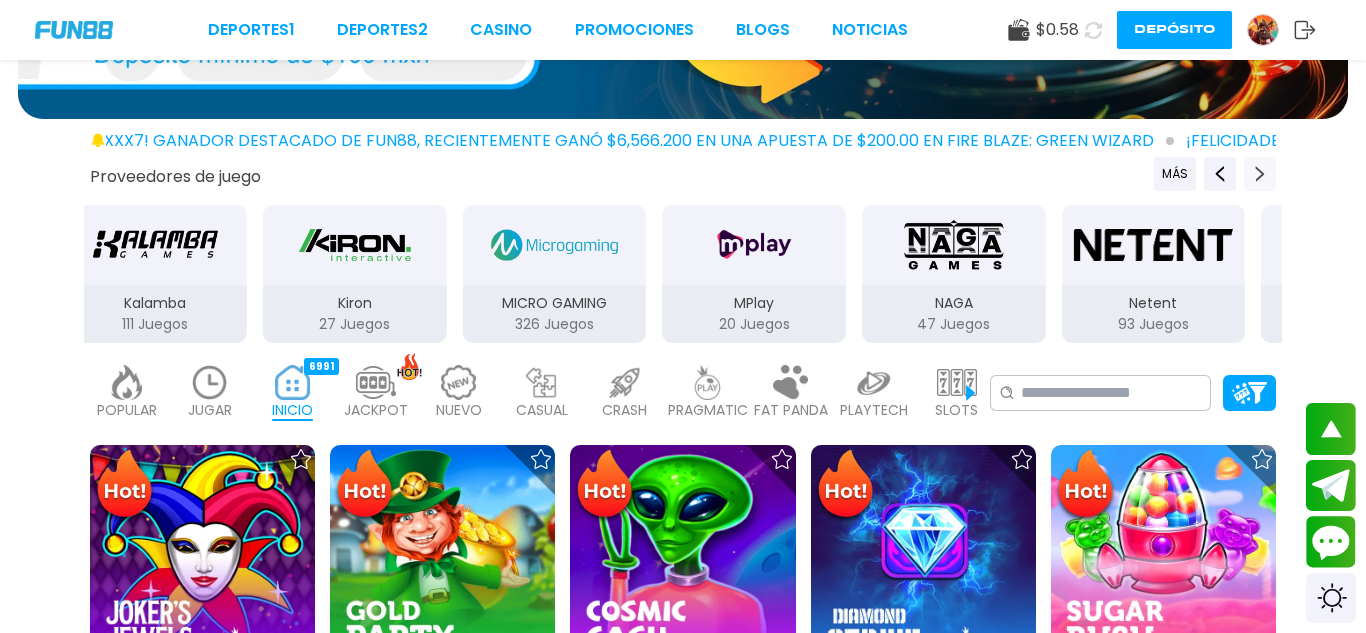 click 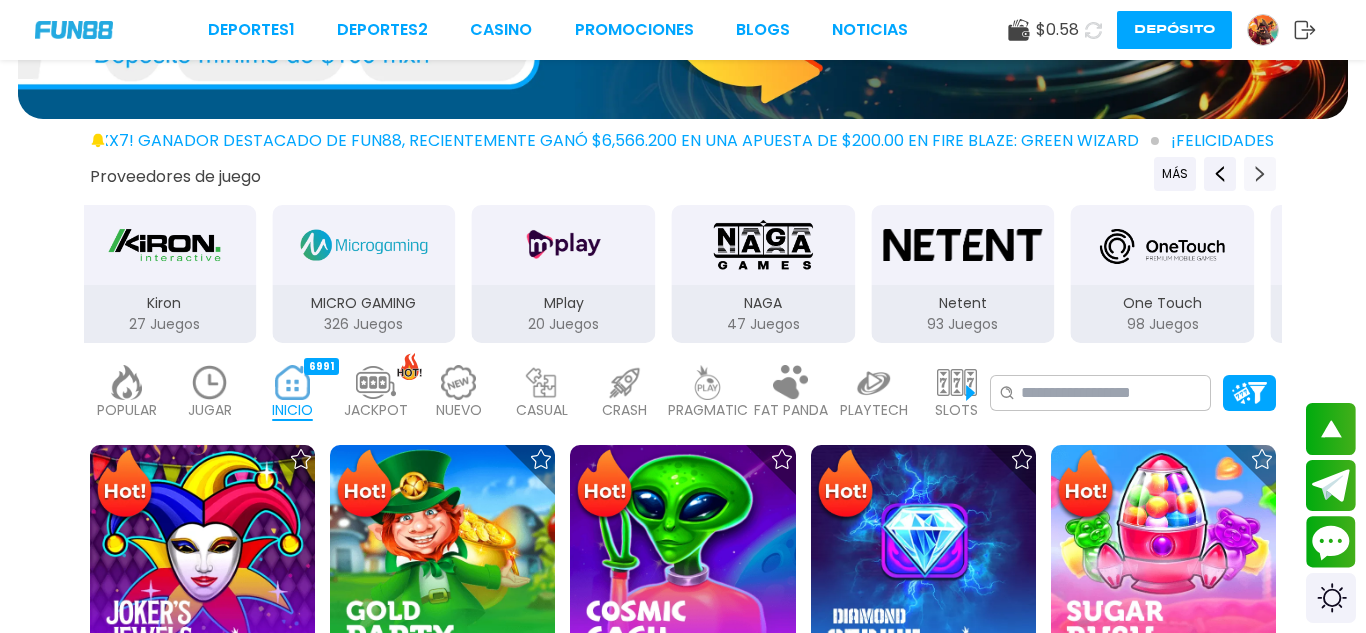 click 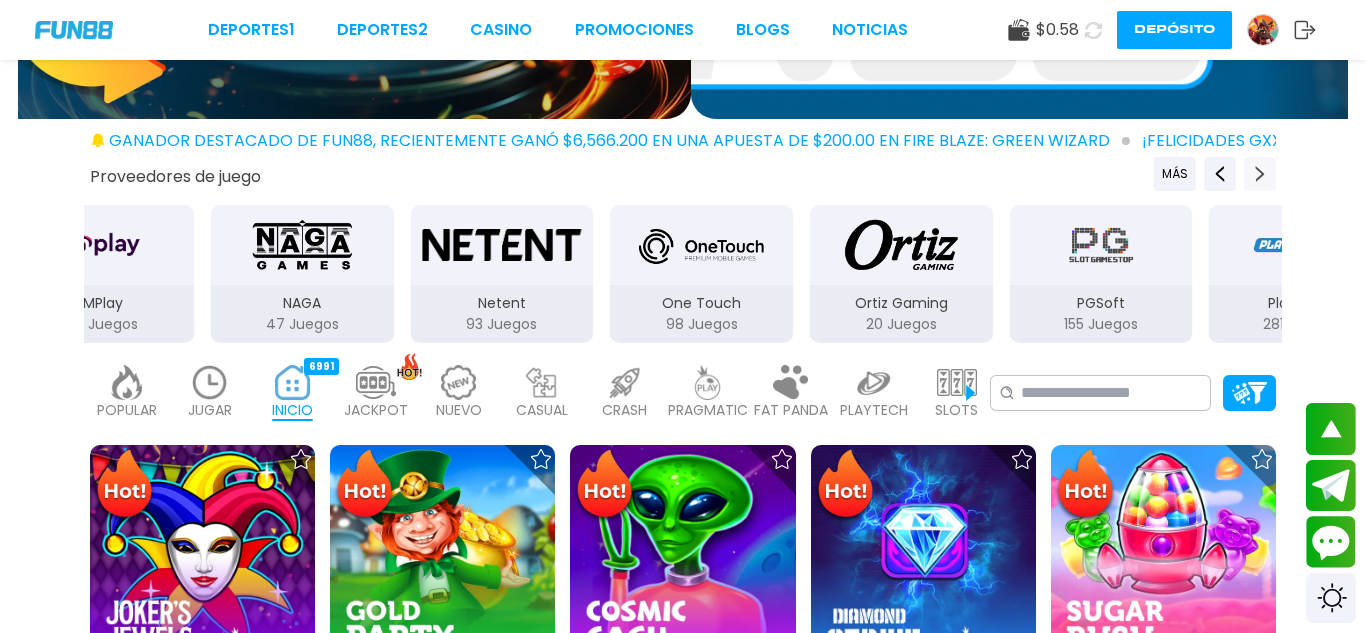 click 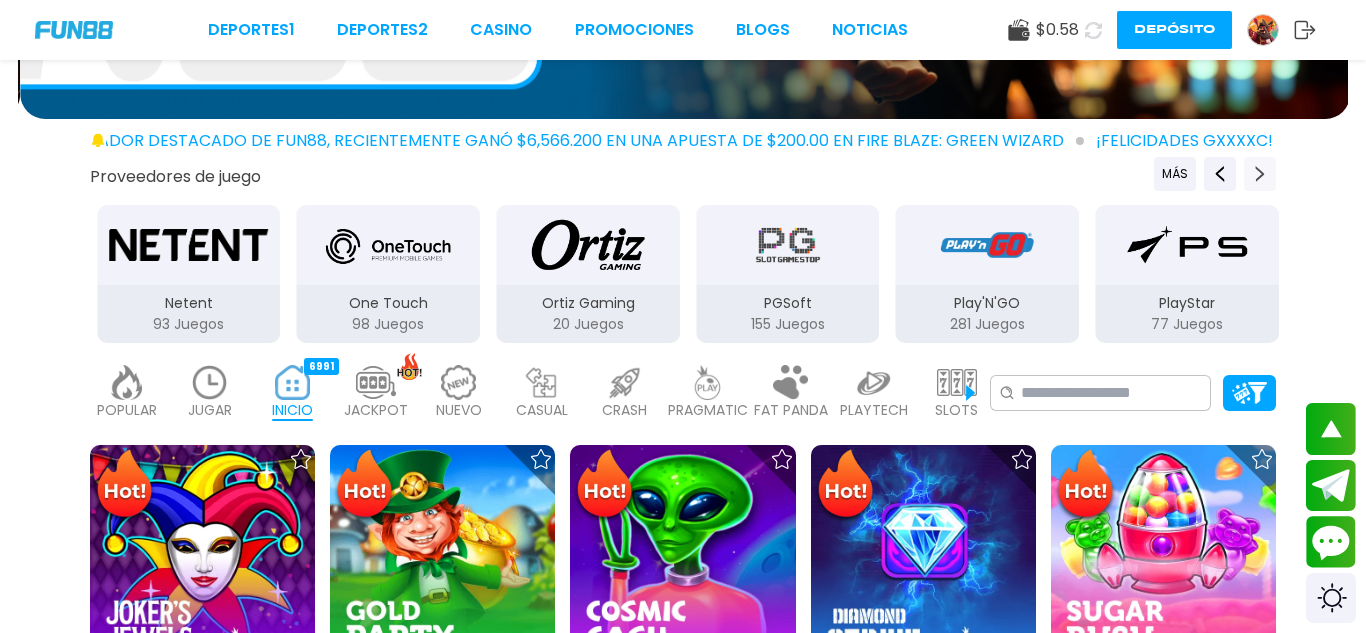 click 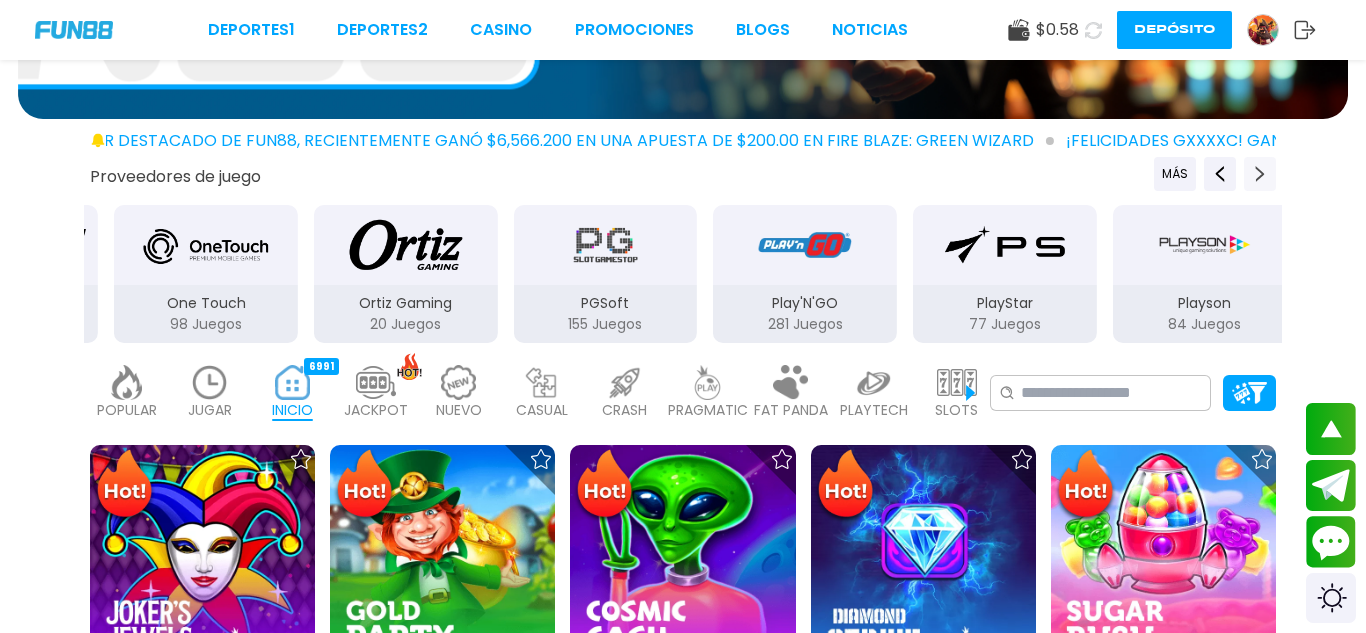click 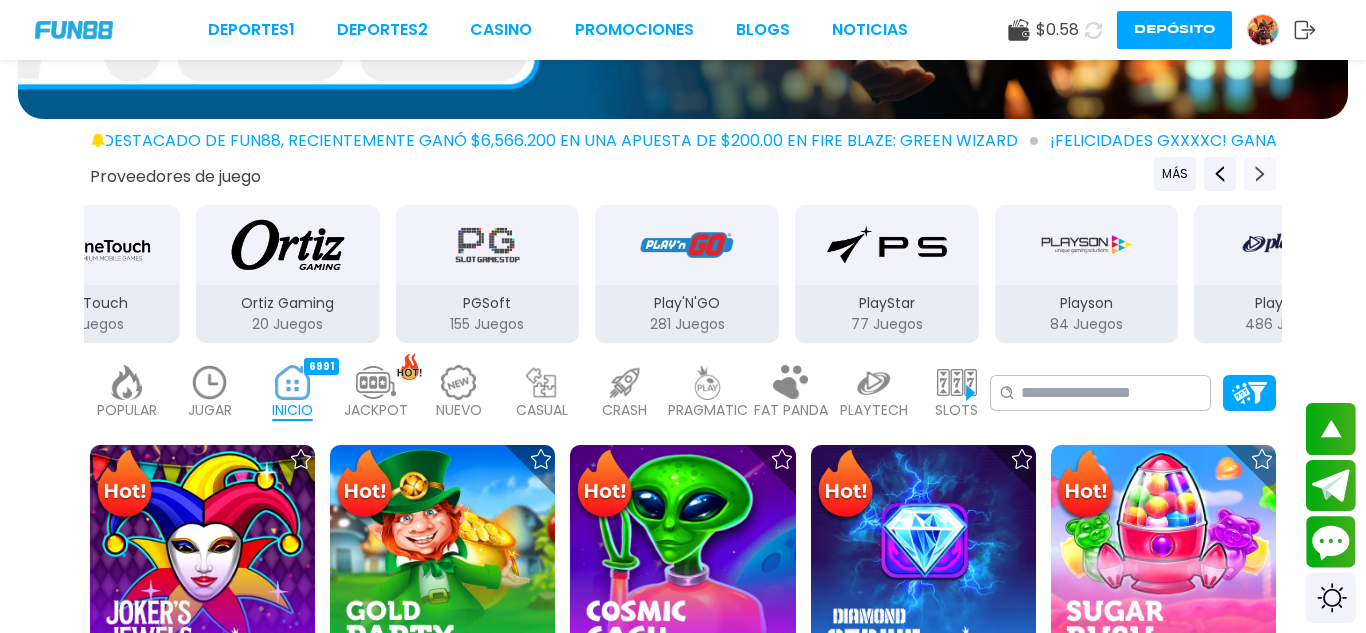 click 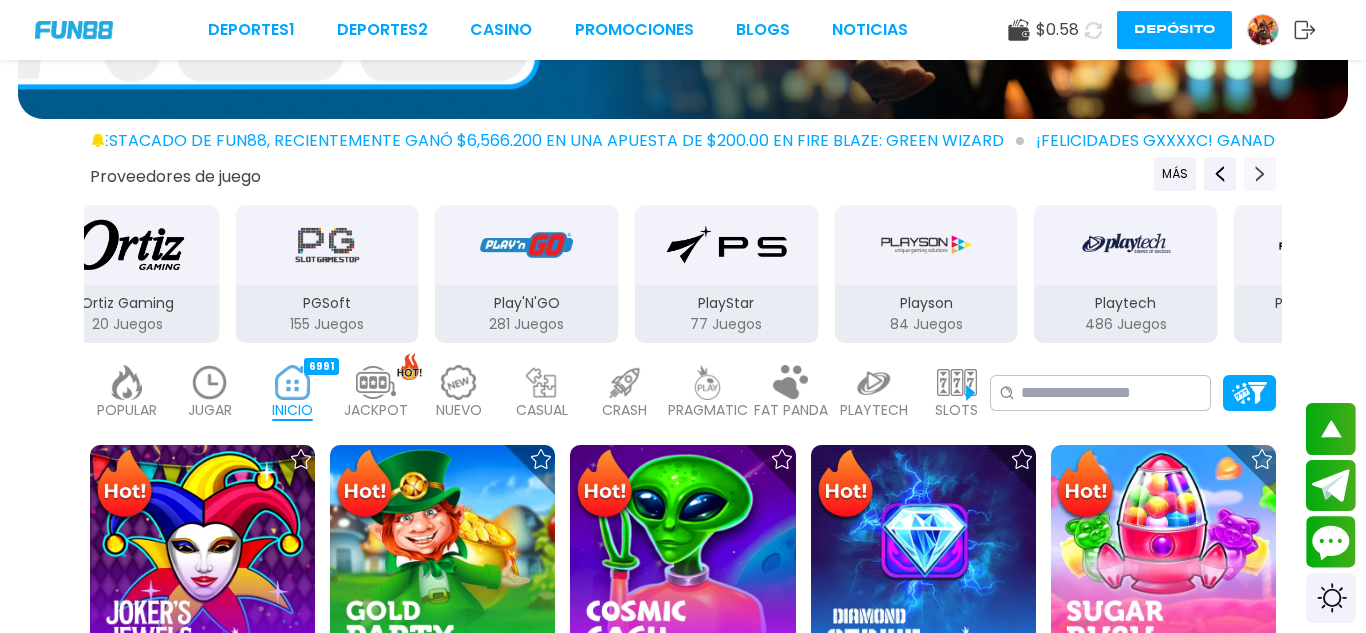 click 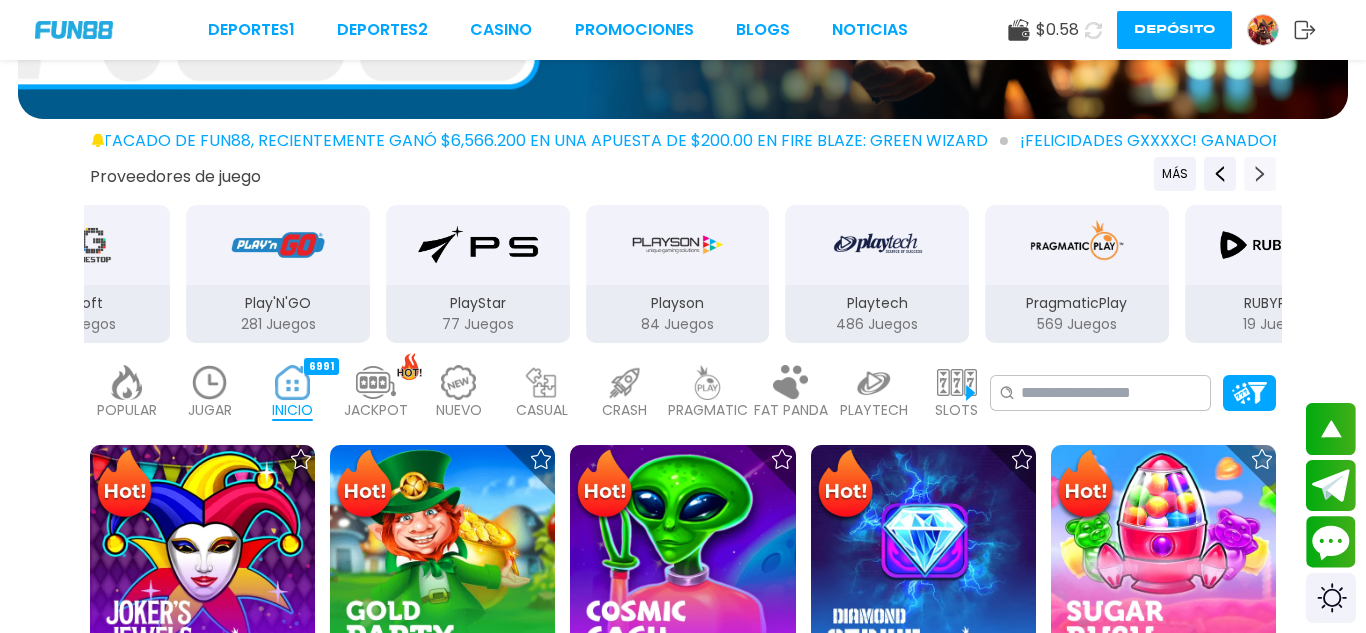 click 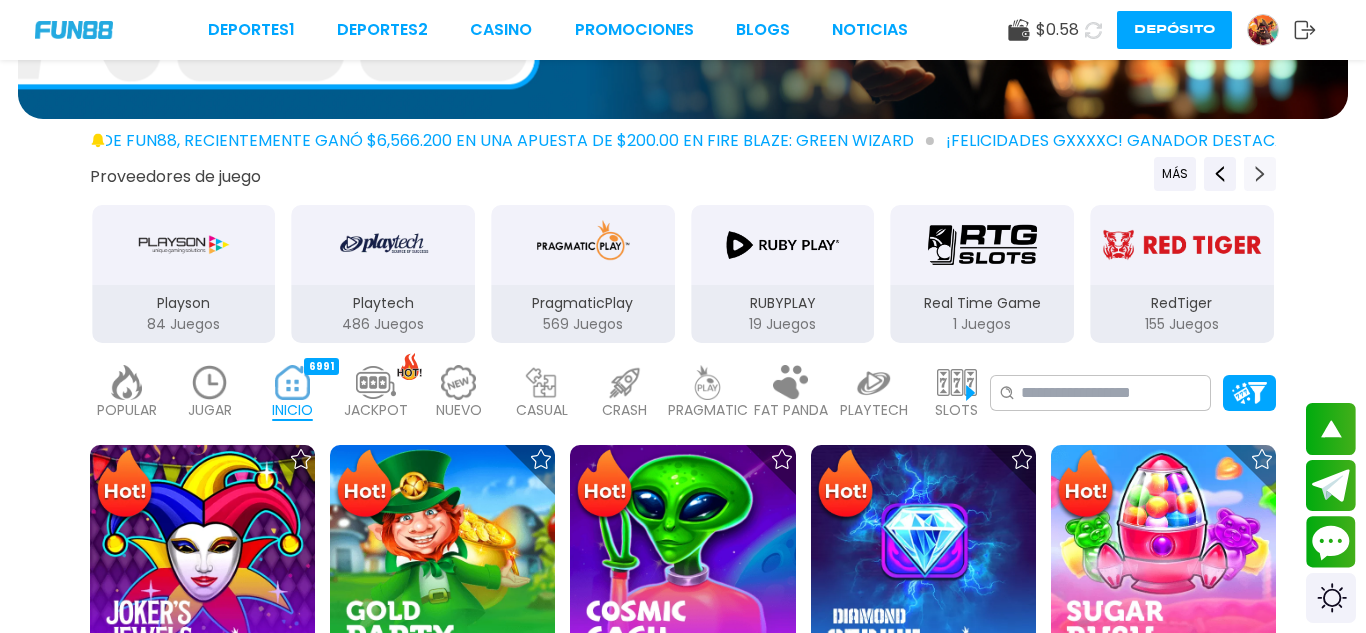 click 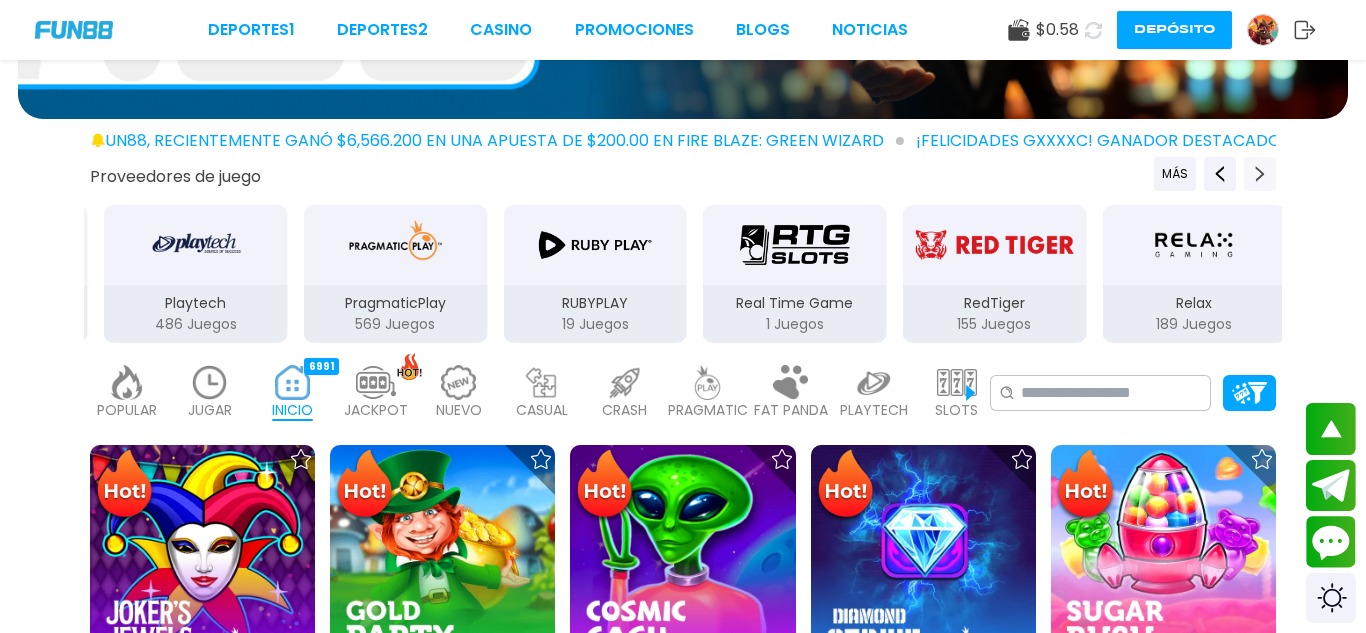 click 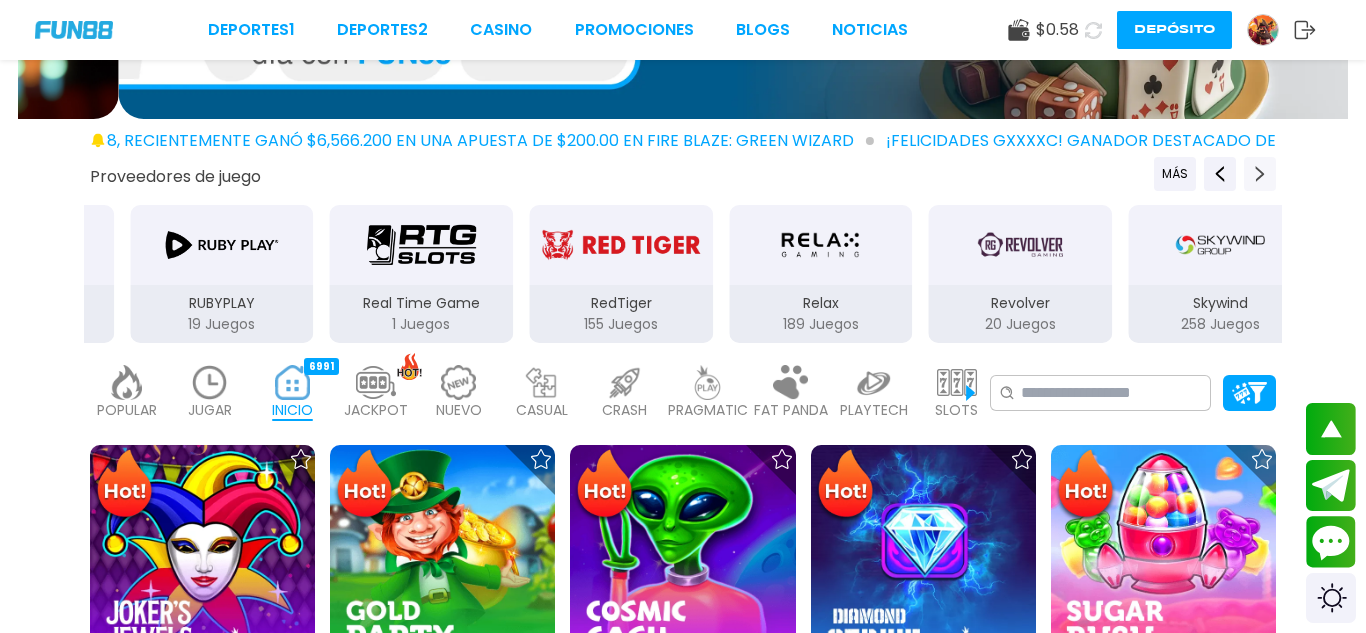 click 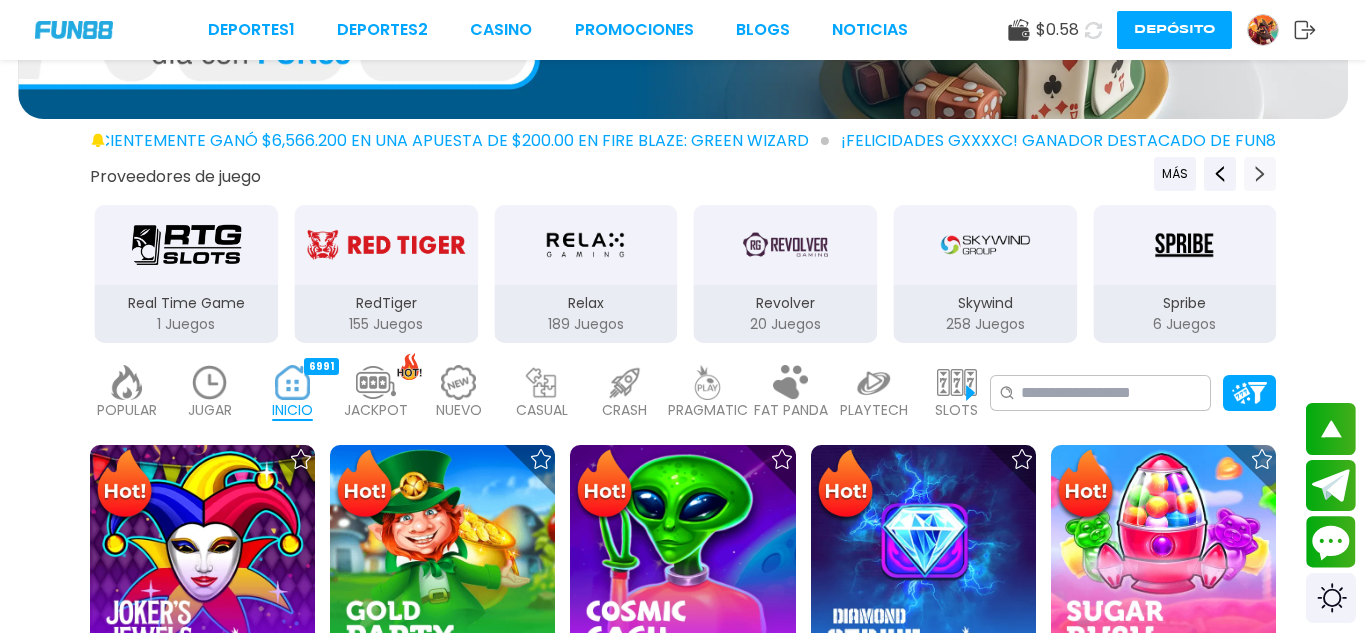 click 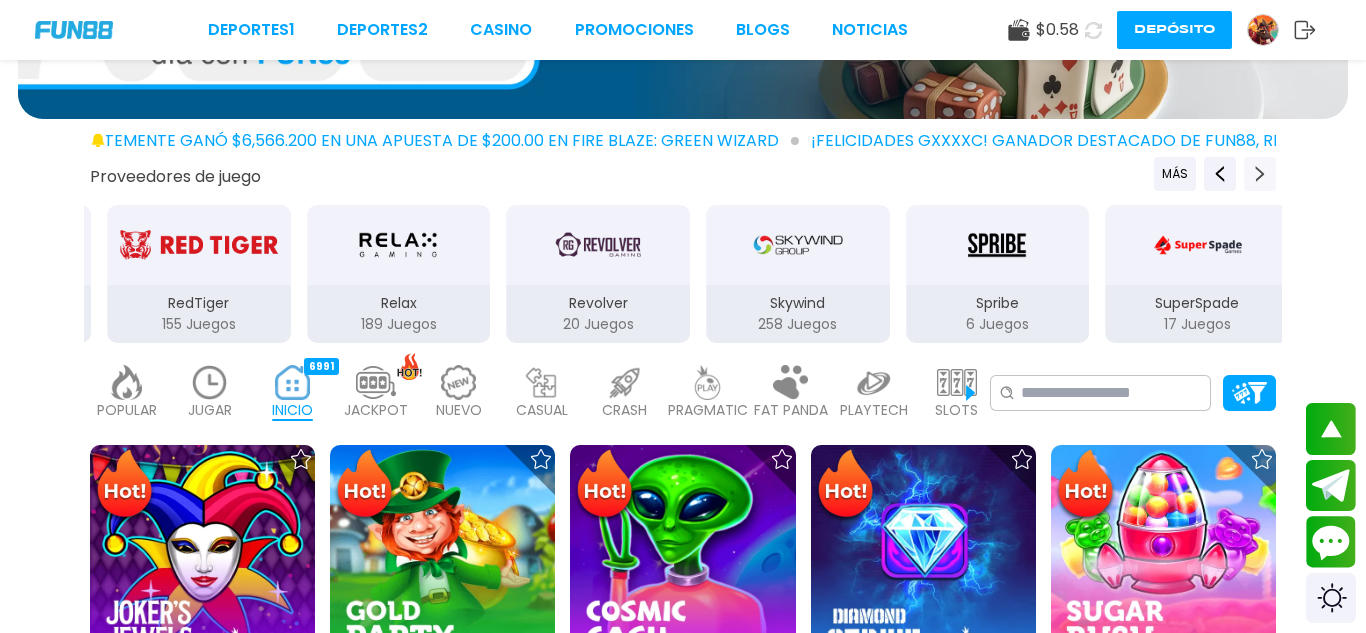 click 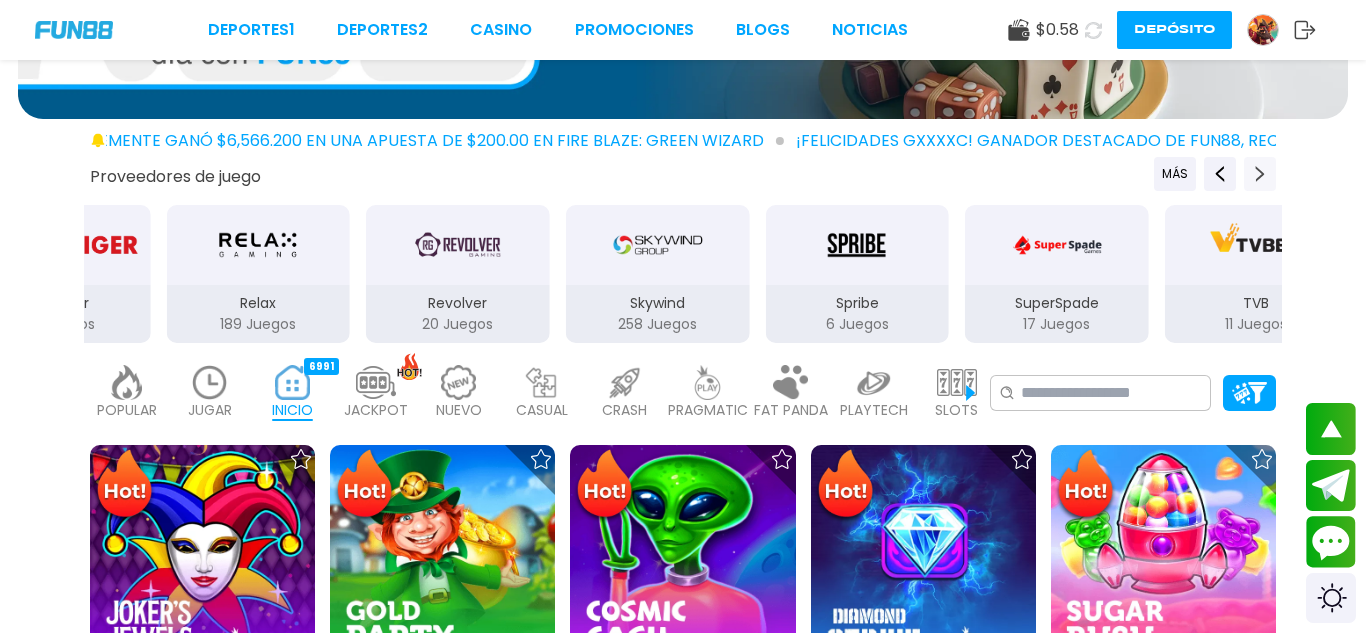 click 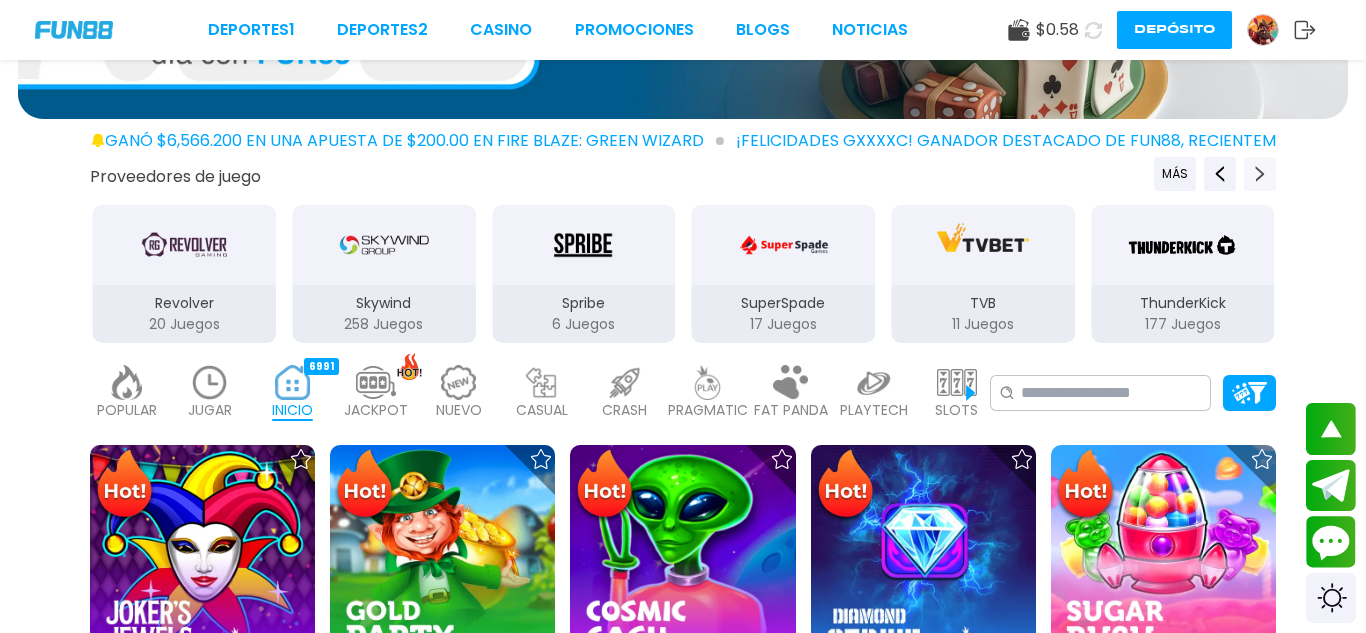 click 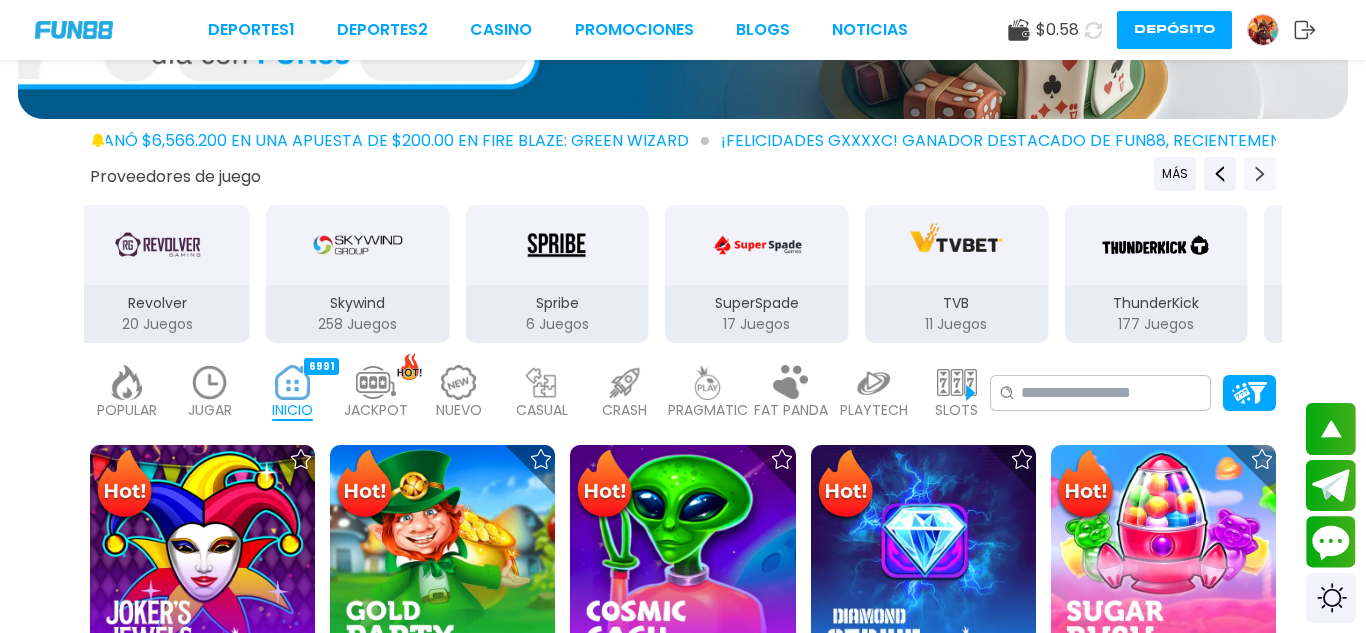click 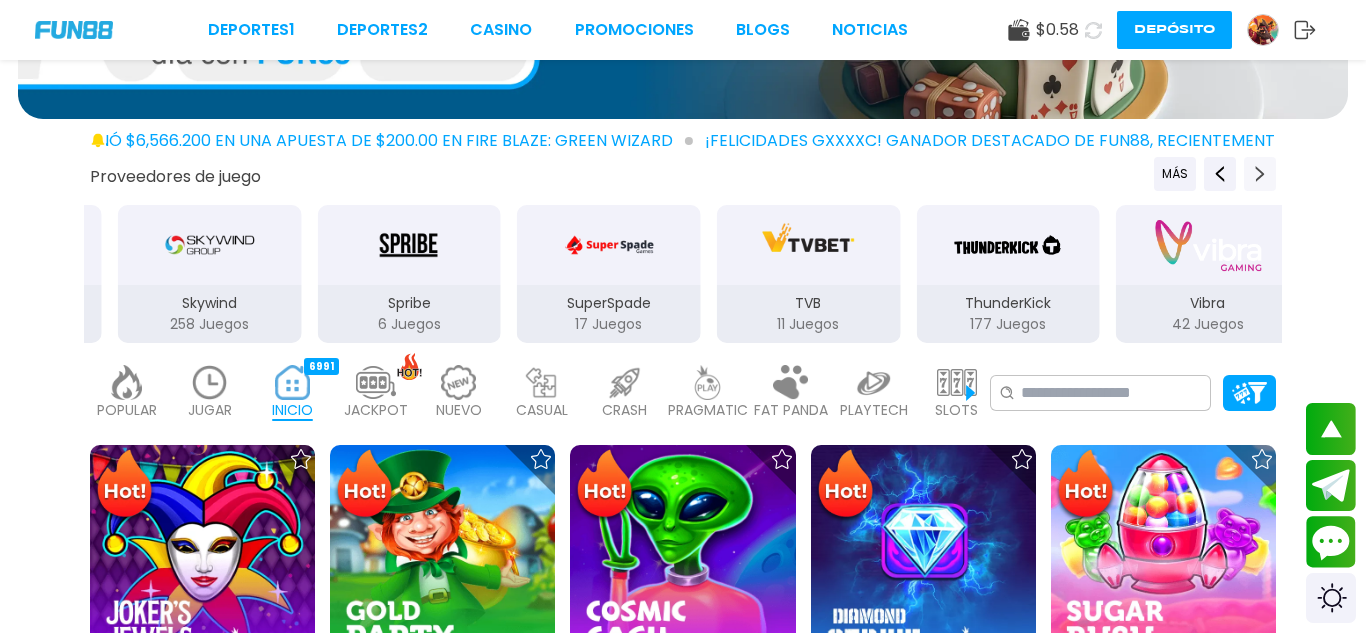 click 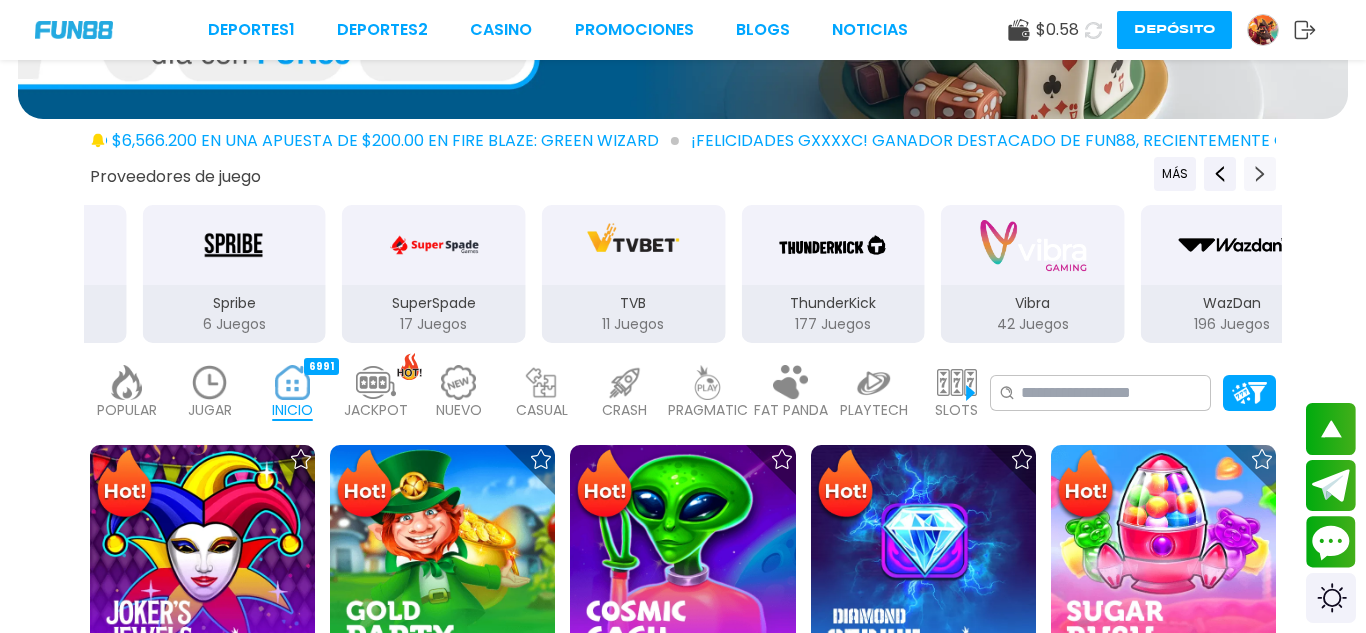 click 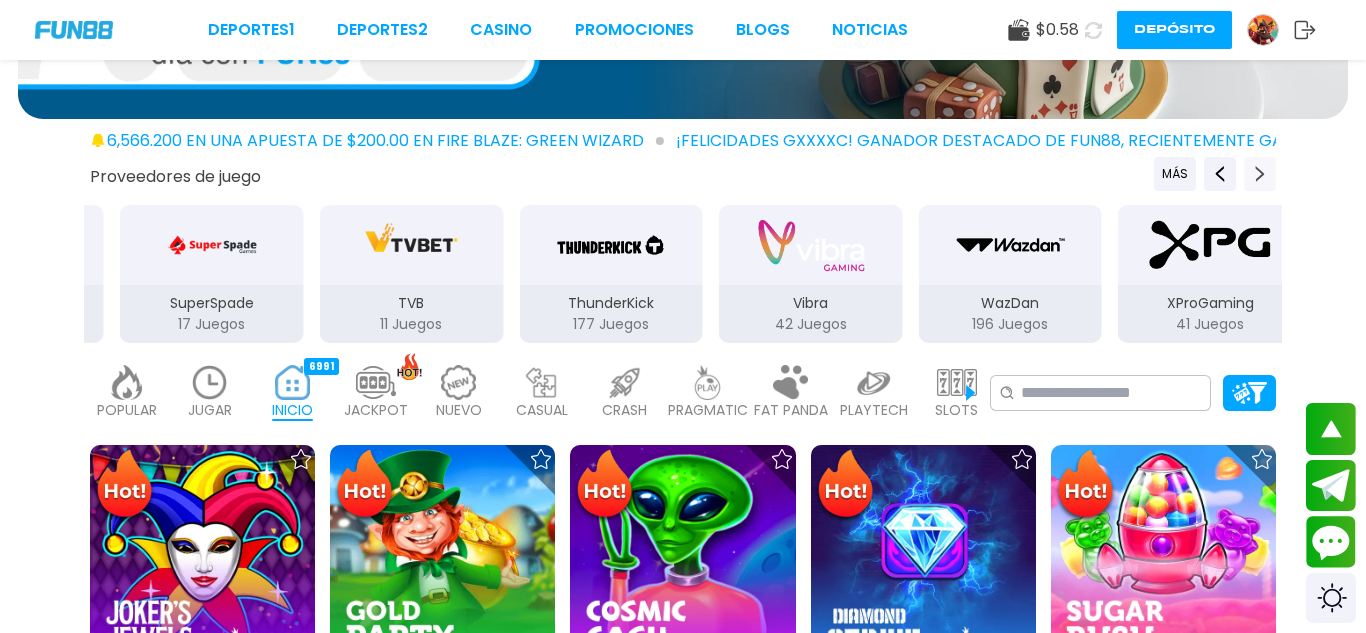 click 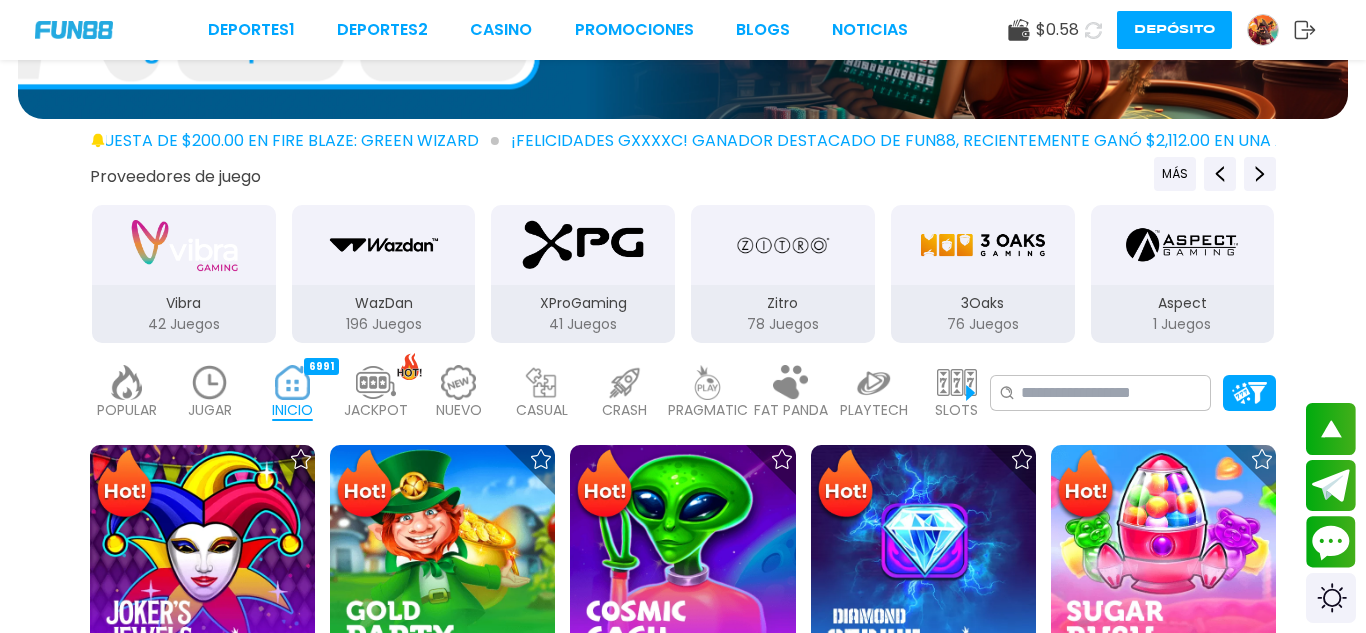 click on "3Oaks" at bounding box center (983, 303) 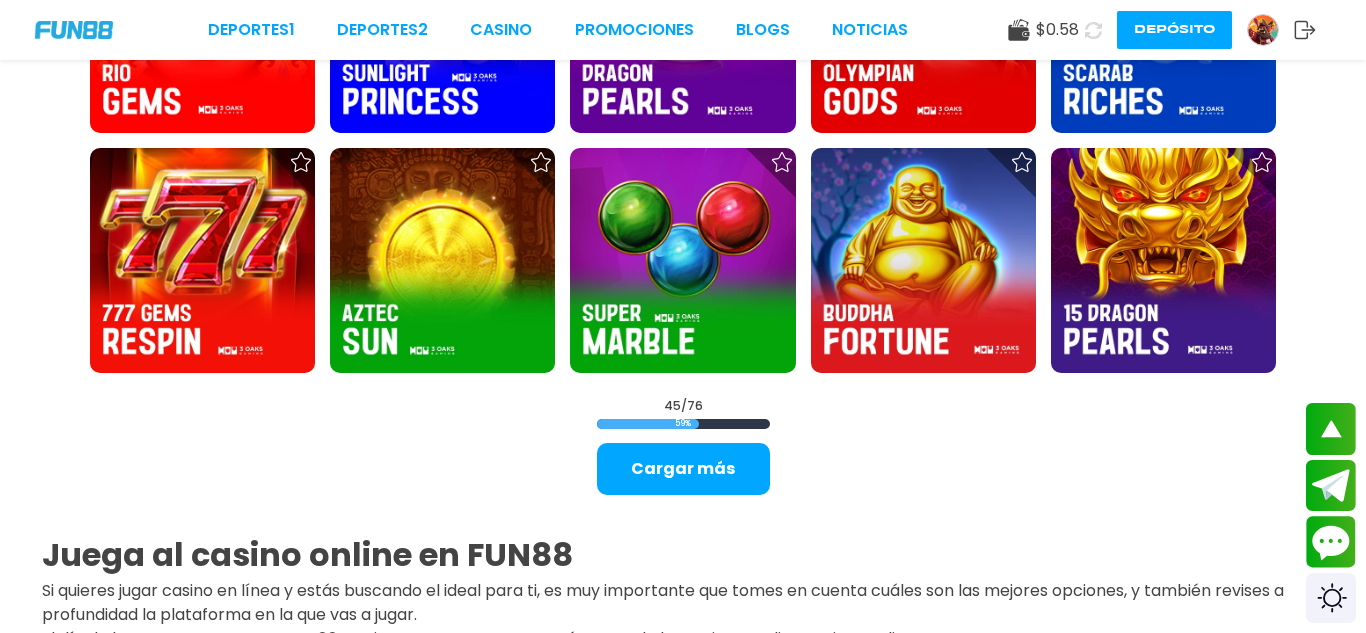 scroll, scrollTop: 2462, scrollLeft: 0, axis: vertical 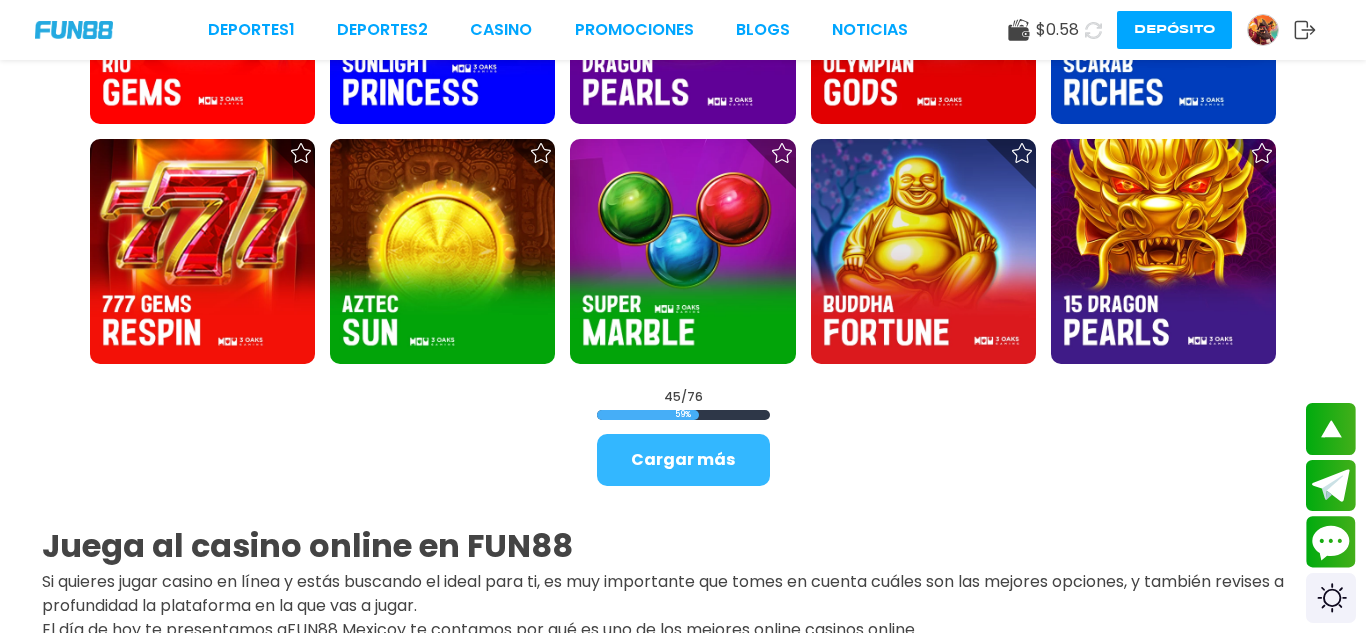 click on "Cargar más" at bounding box center [683, 460] 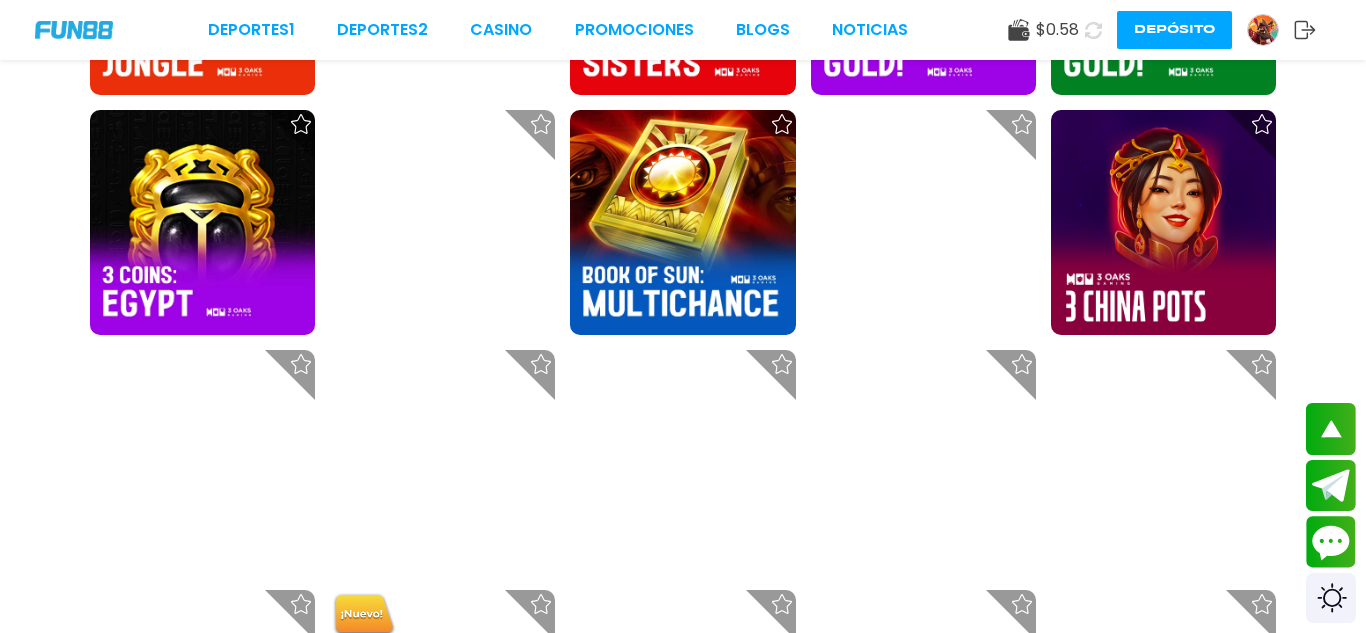 scroll, scrollTop: 3463, scrollLeft: 0, axis: vertical 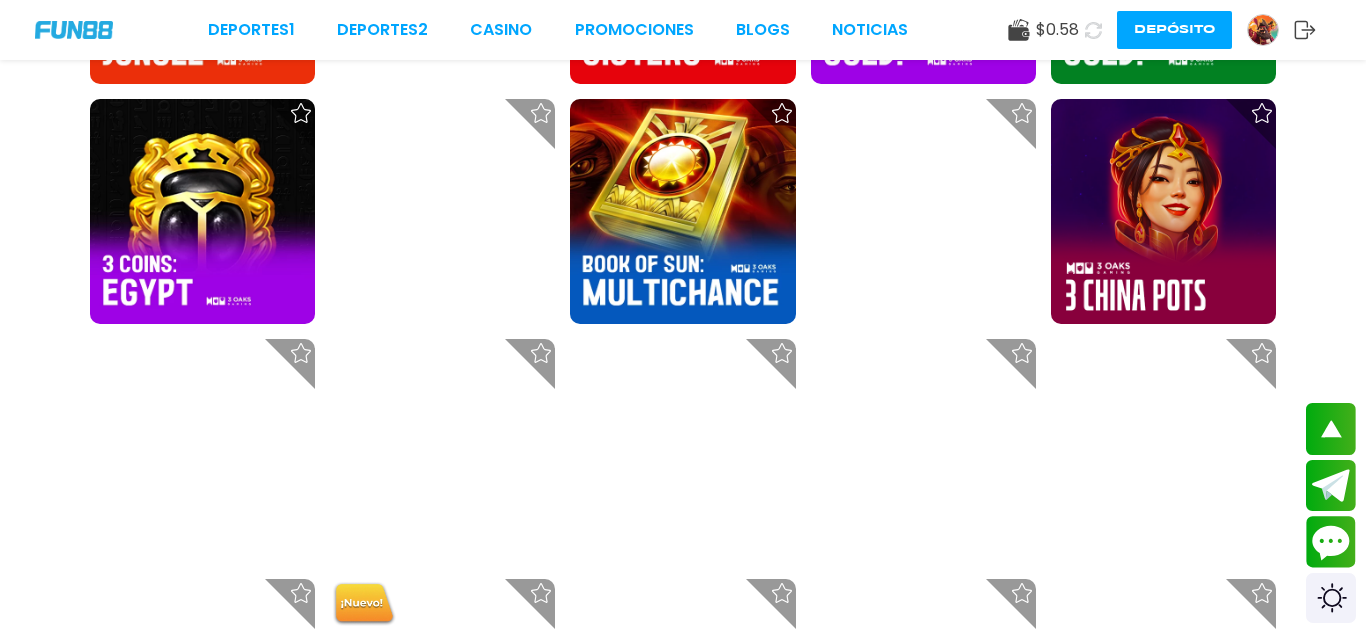 click on "$ 0.58" at bounding box center (1043, 30) 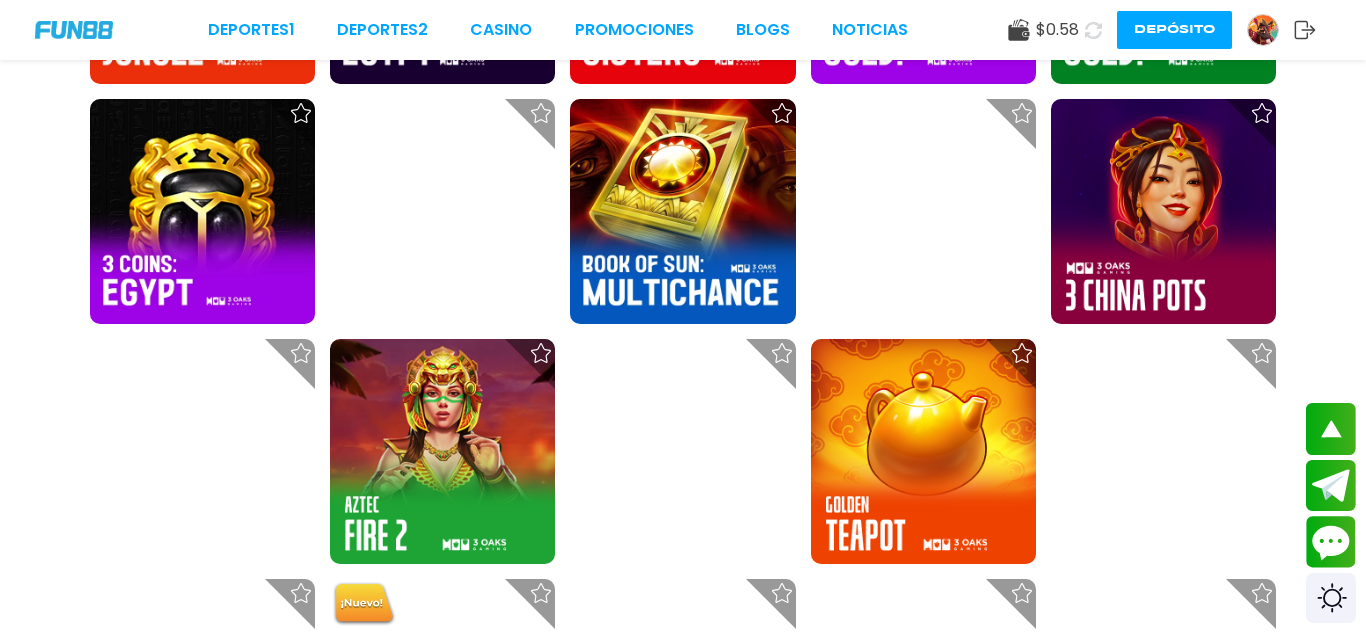 click 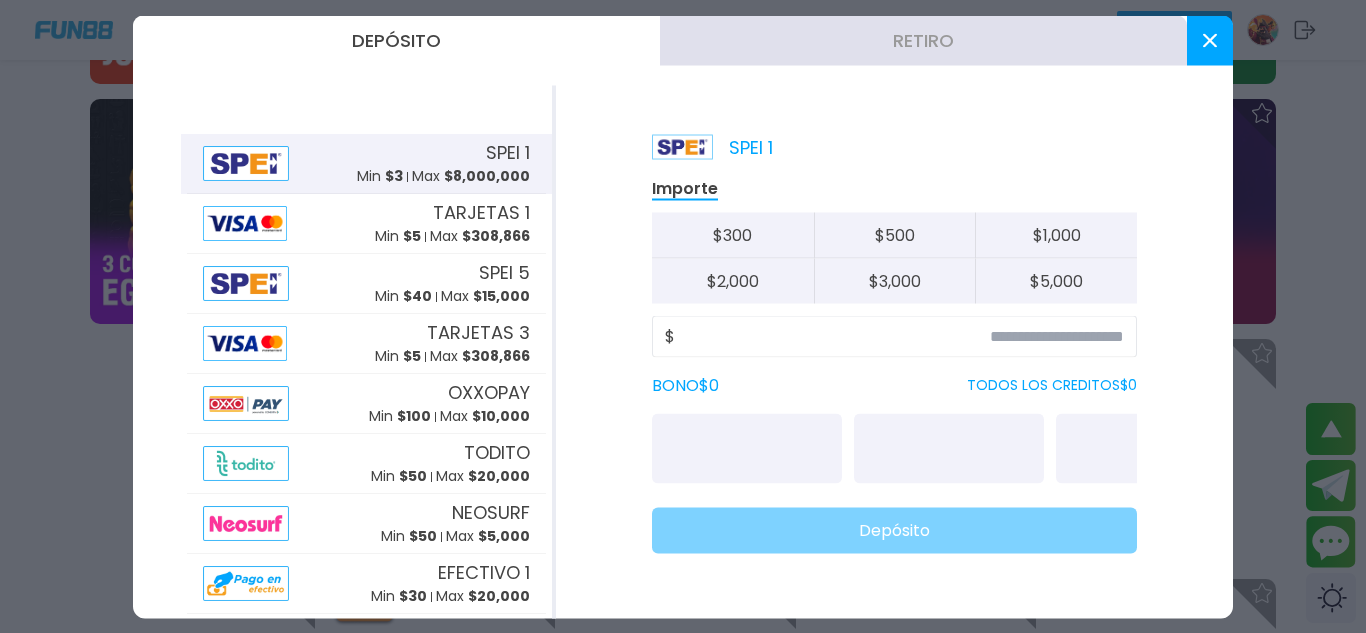 click at bounding box center (1210, 40) 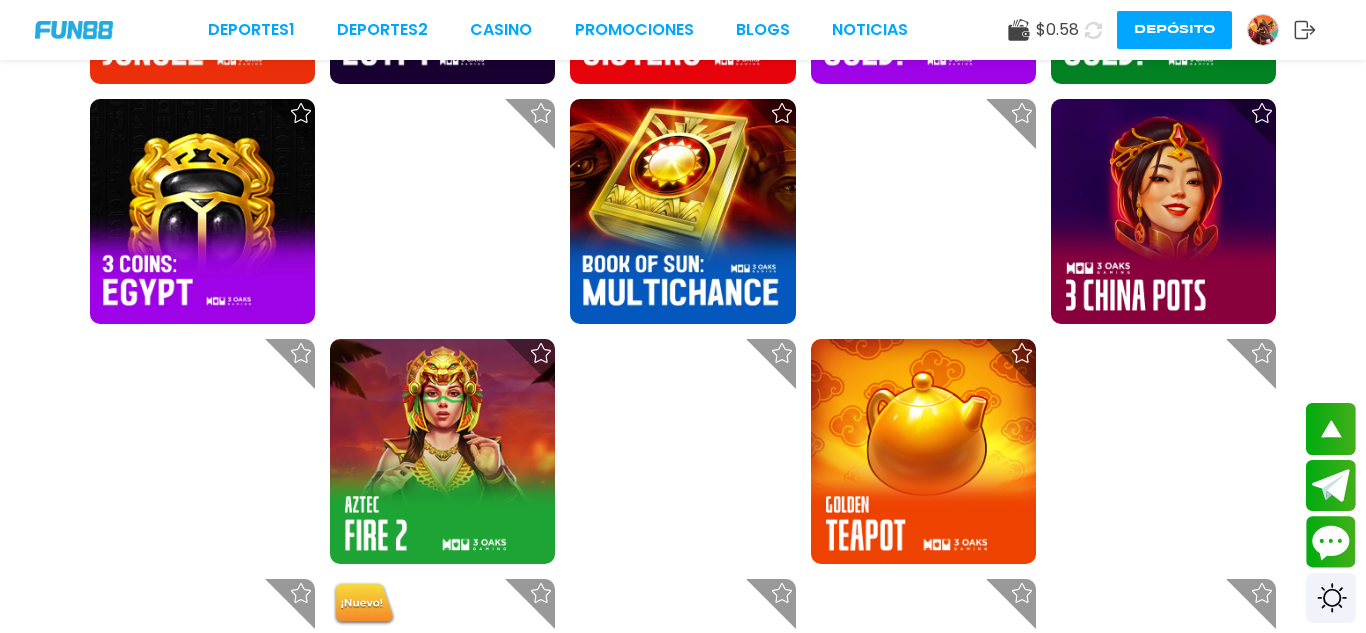 click 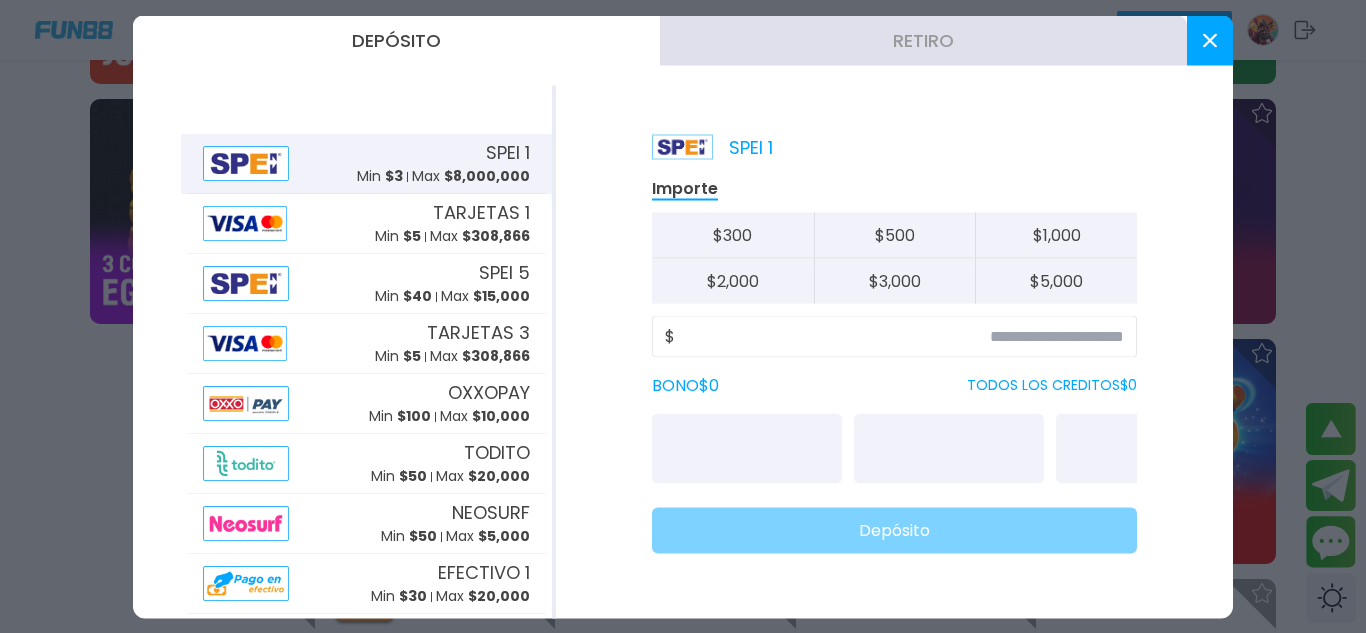 click on "Retiro" at bounding box center (923, 40) 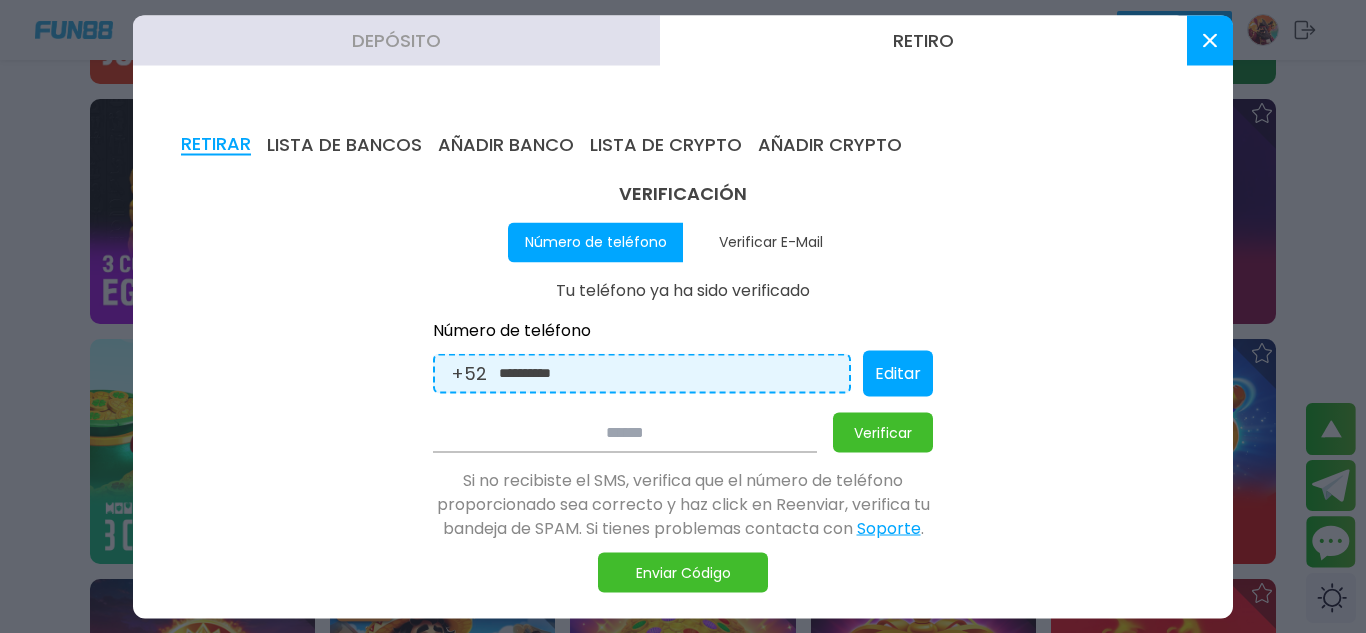 click at bounding box center (625, 432) 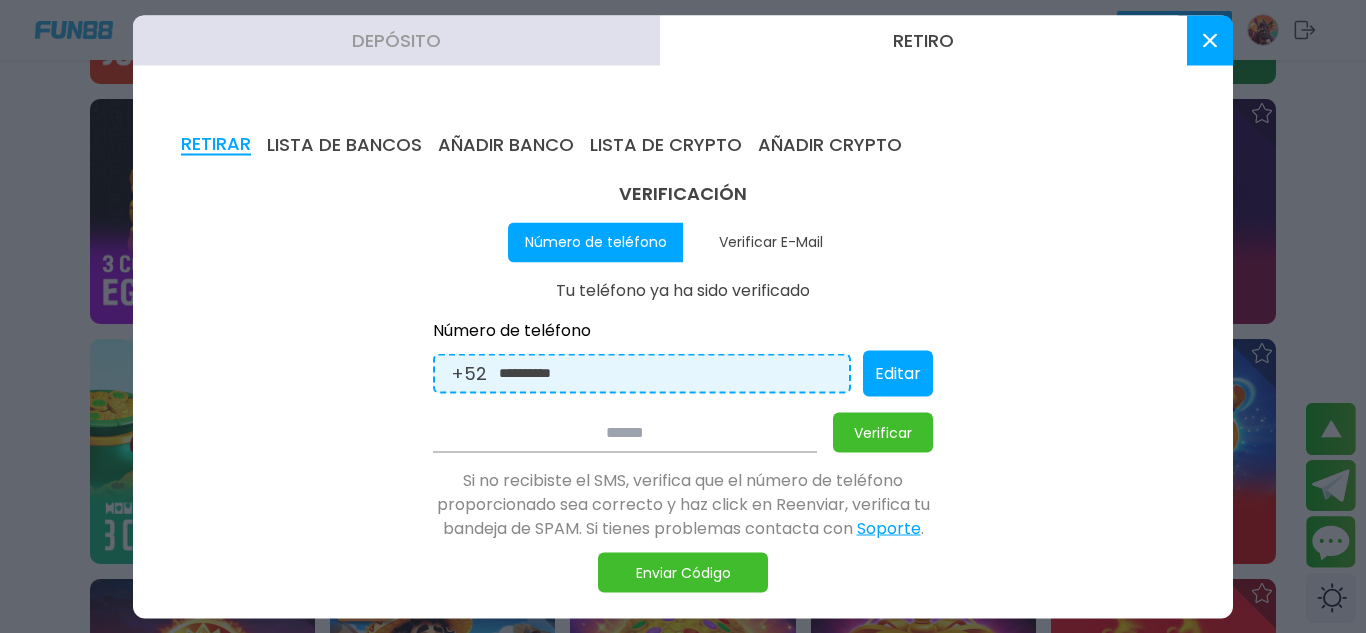 click on "Verificar" at bounding box center [883, 432] 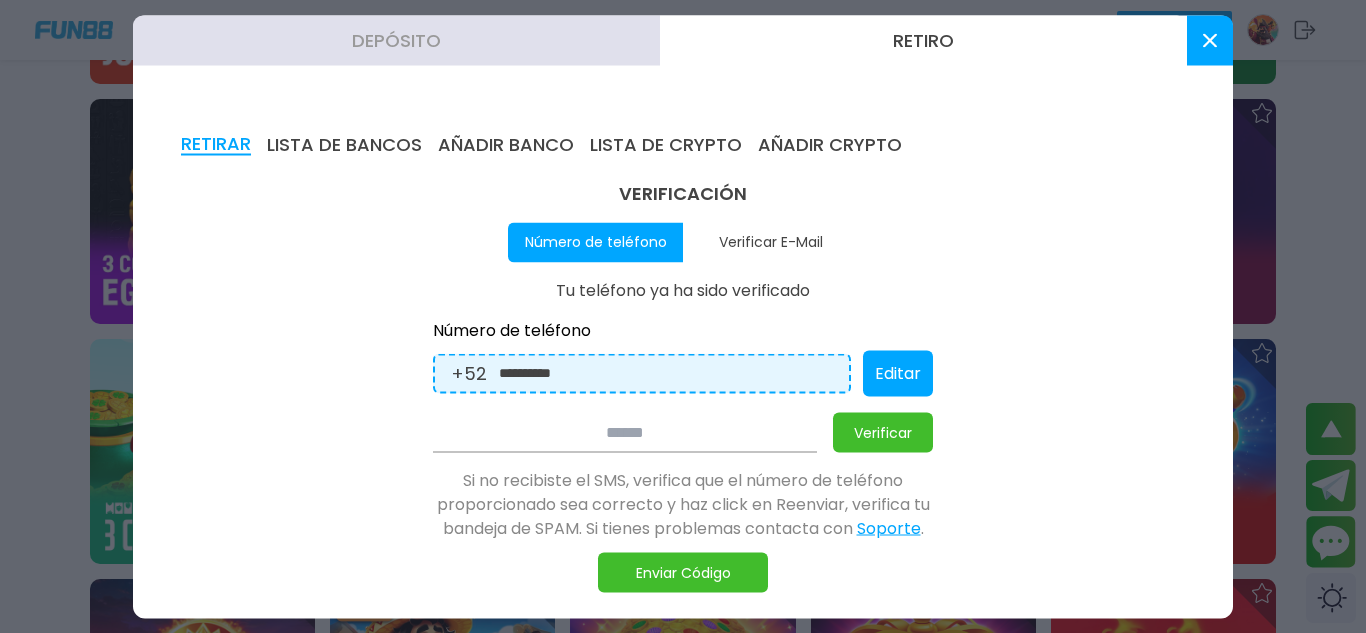 click on "Verificar" at bounding box center (883, 432) 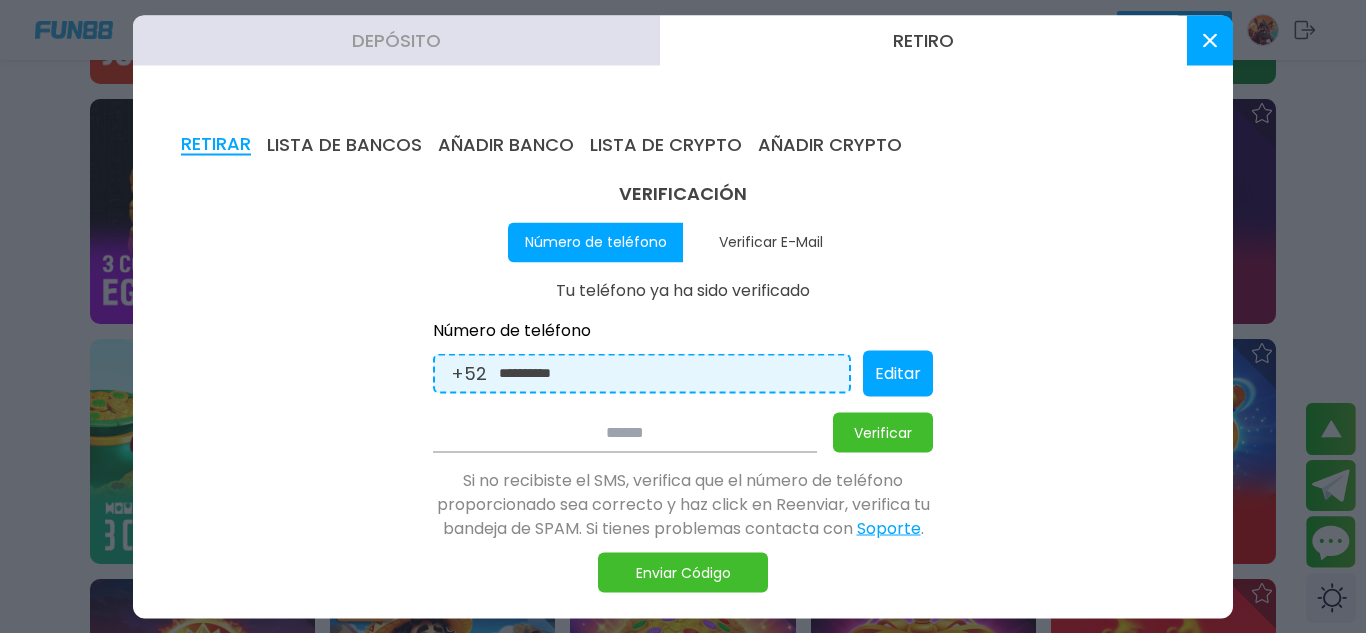 click on "Verificar E-Mail" at bounding box center (770, 242) 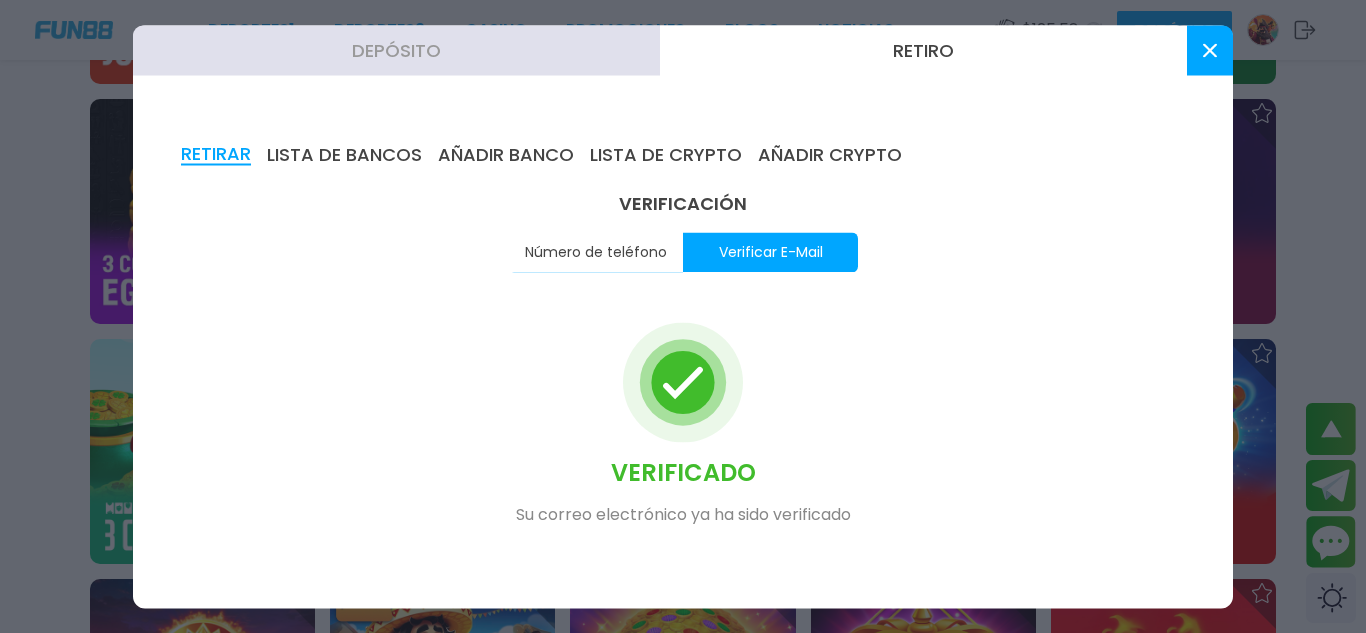 click on "Número de teléfono" at bounding box center [595, 252] 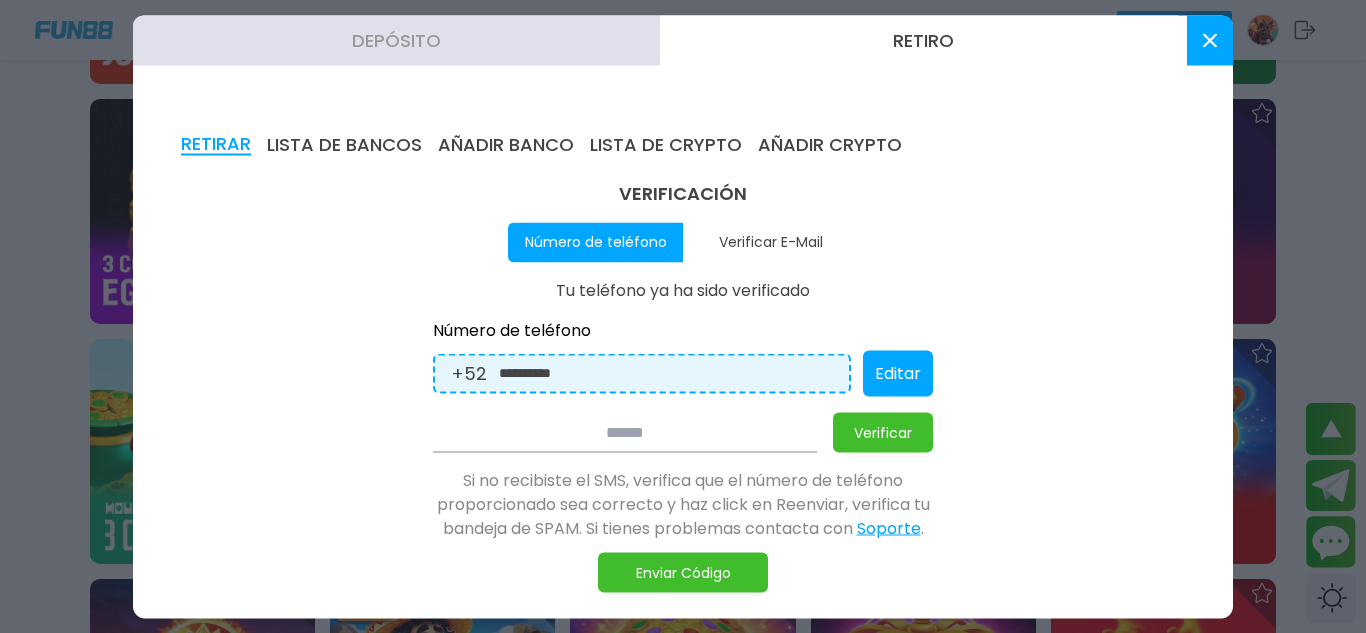 click on "Enviar Código" at bounding box center [683, 572] 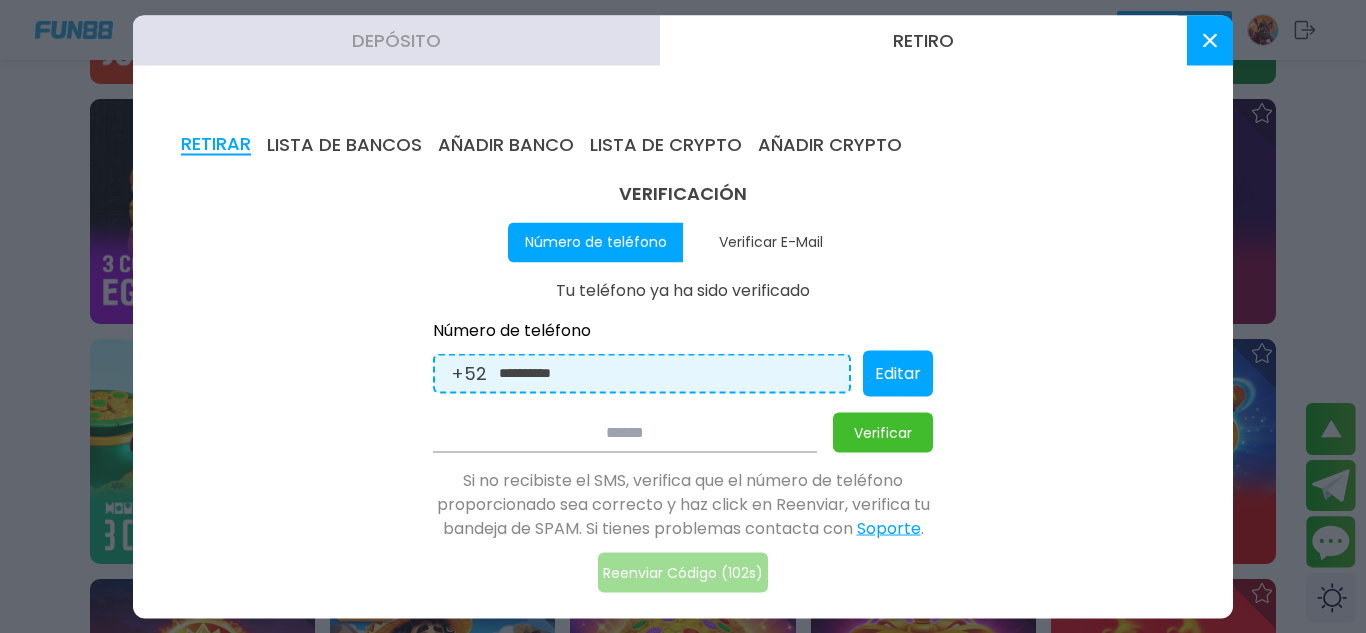 click at bounding box center [625, 432] 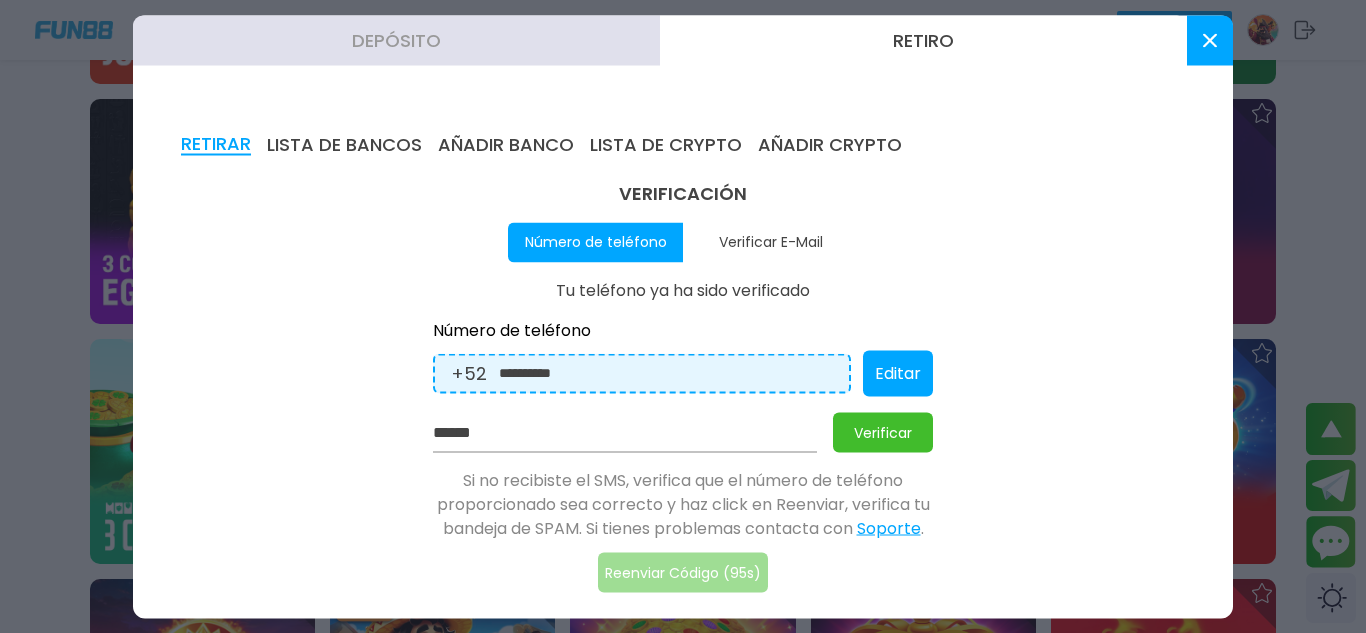type on "******" 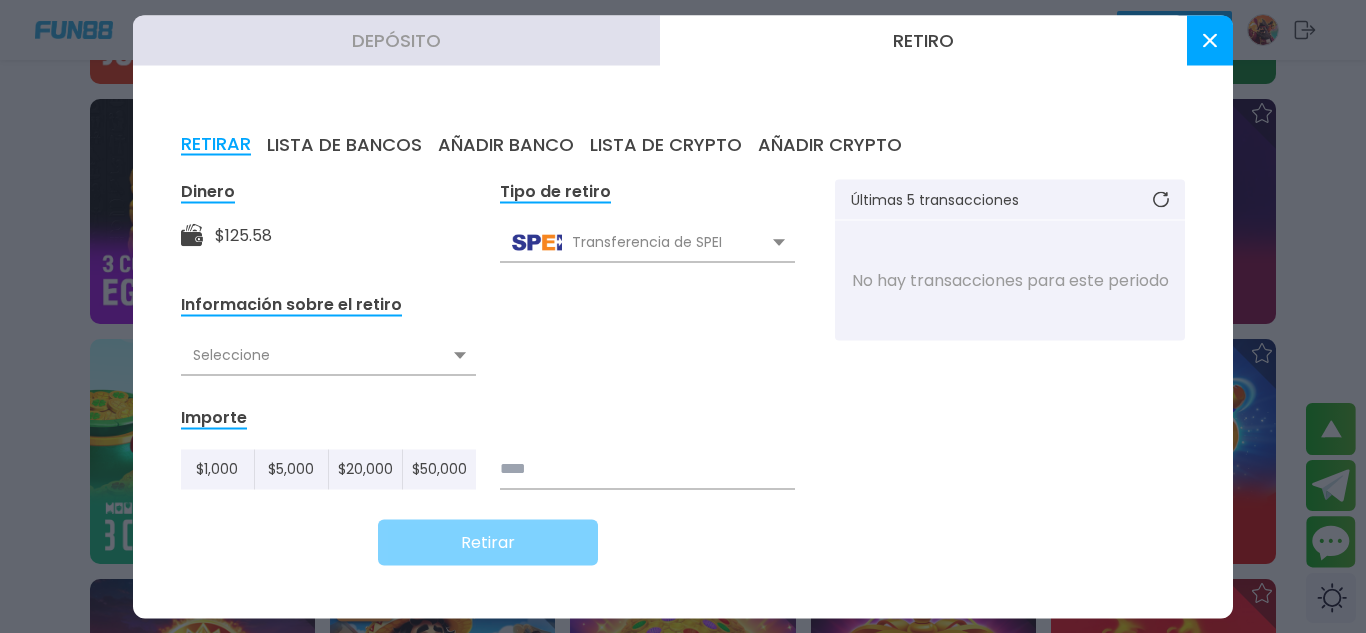 click 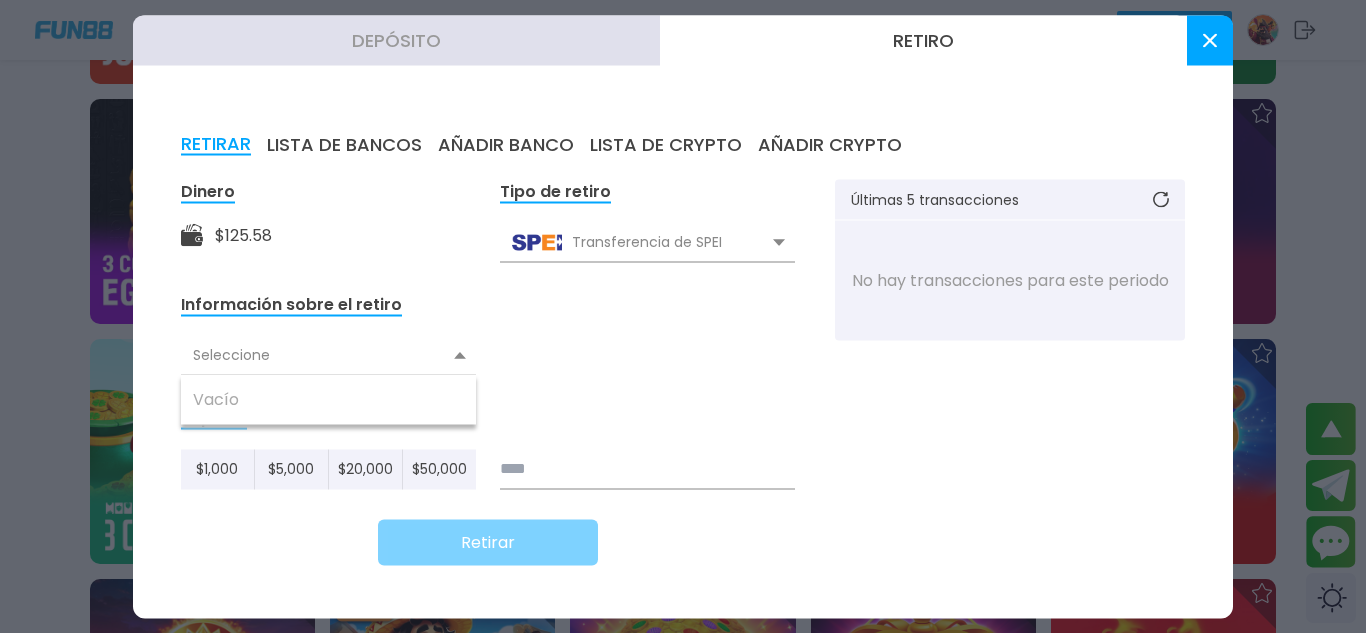 click 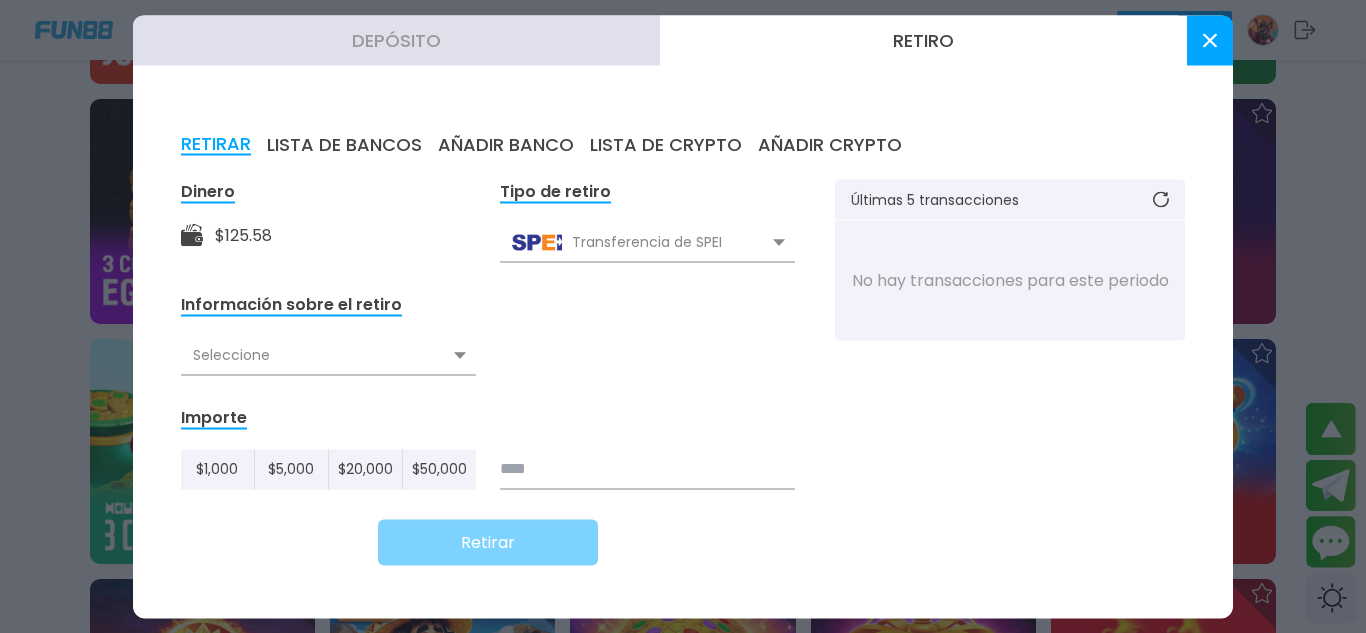 click on "Transferencia de SPEI" at bounding box center [647, 242] 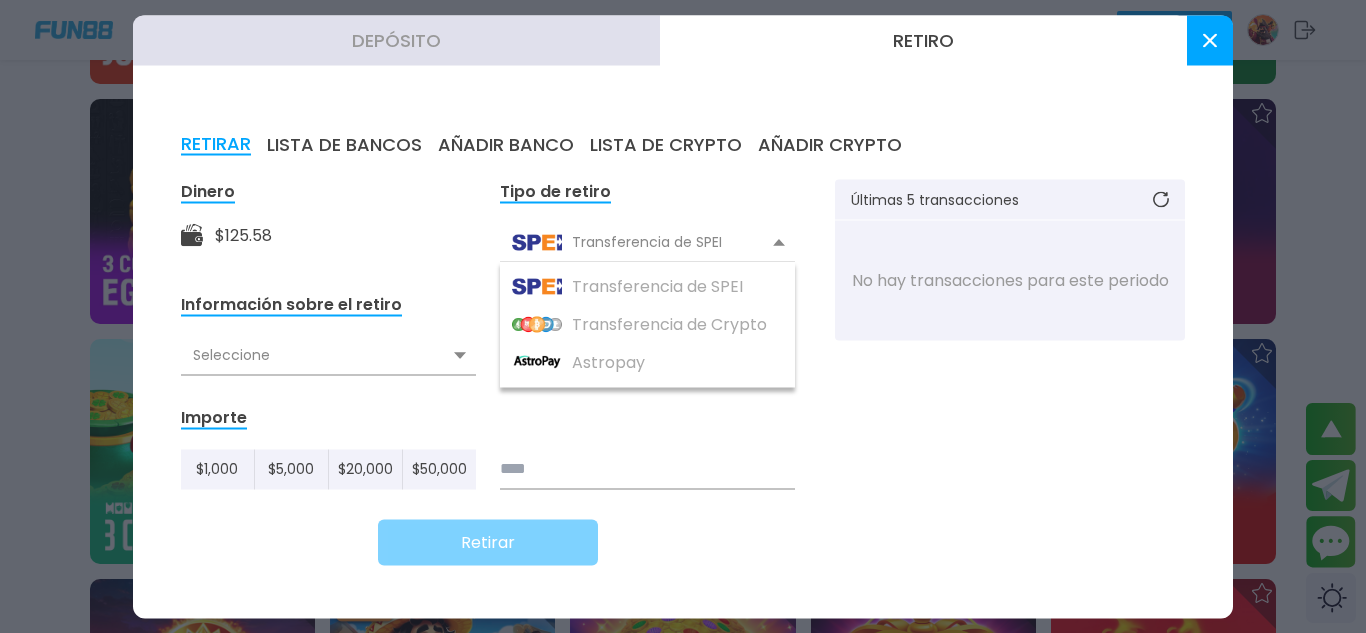 click on "Transferencia de SPEI" at bounding box center (647, 242) 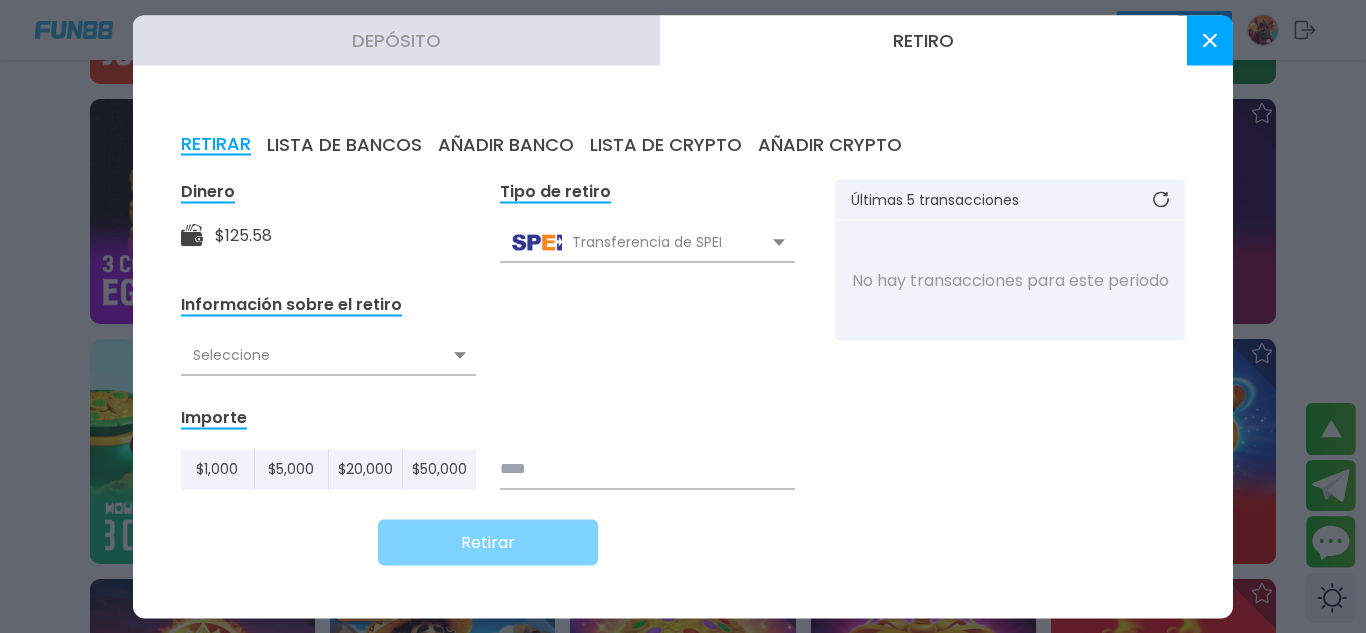 click on "Transferencia de SPEI" at bounding box center [647, 242] 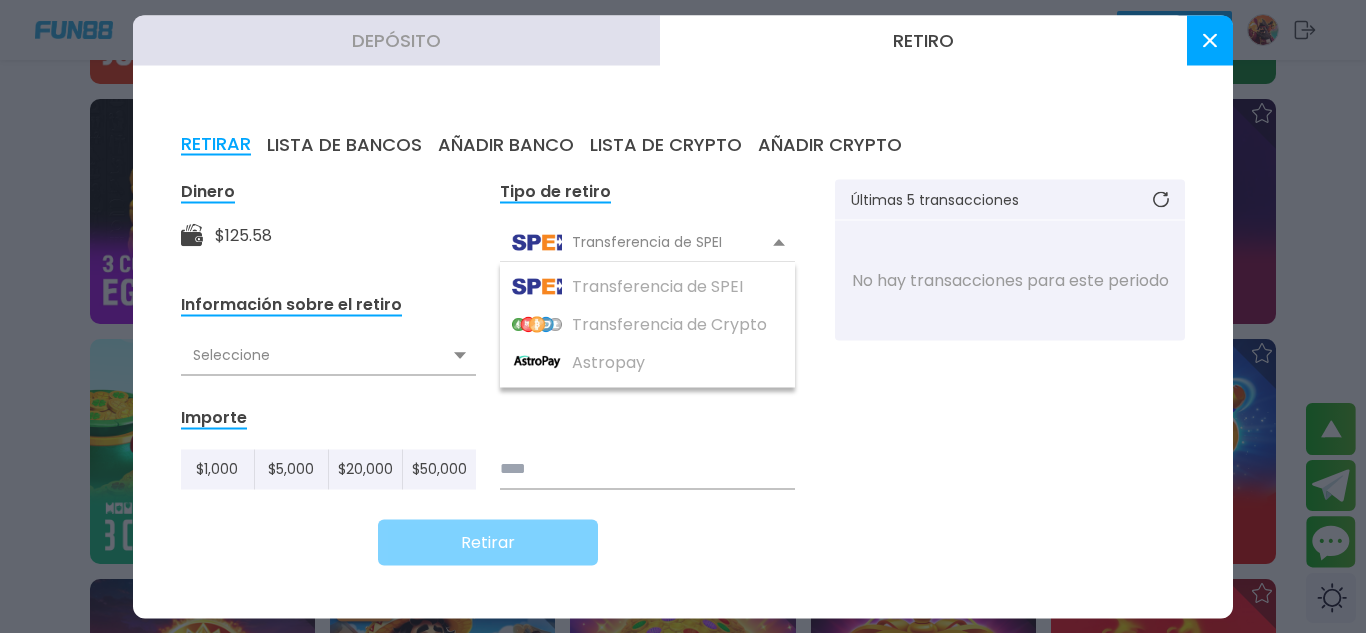 click on "Transferencia de SPEI" at bounding box center [647, 242] 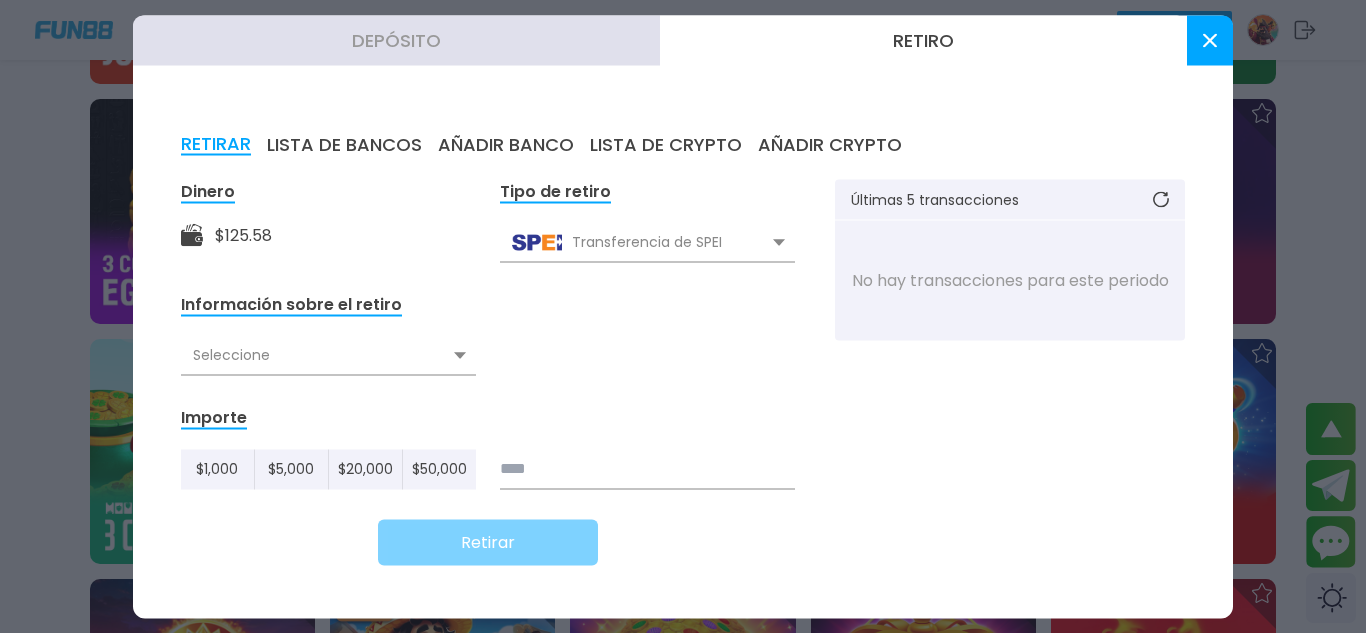 click on "LISTA DE BANCOS" at bounding box center [344, 144] 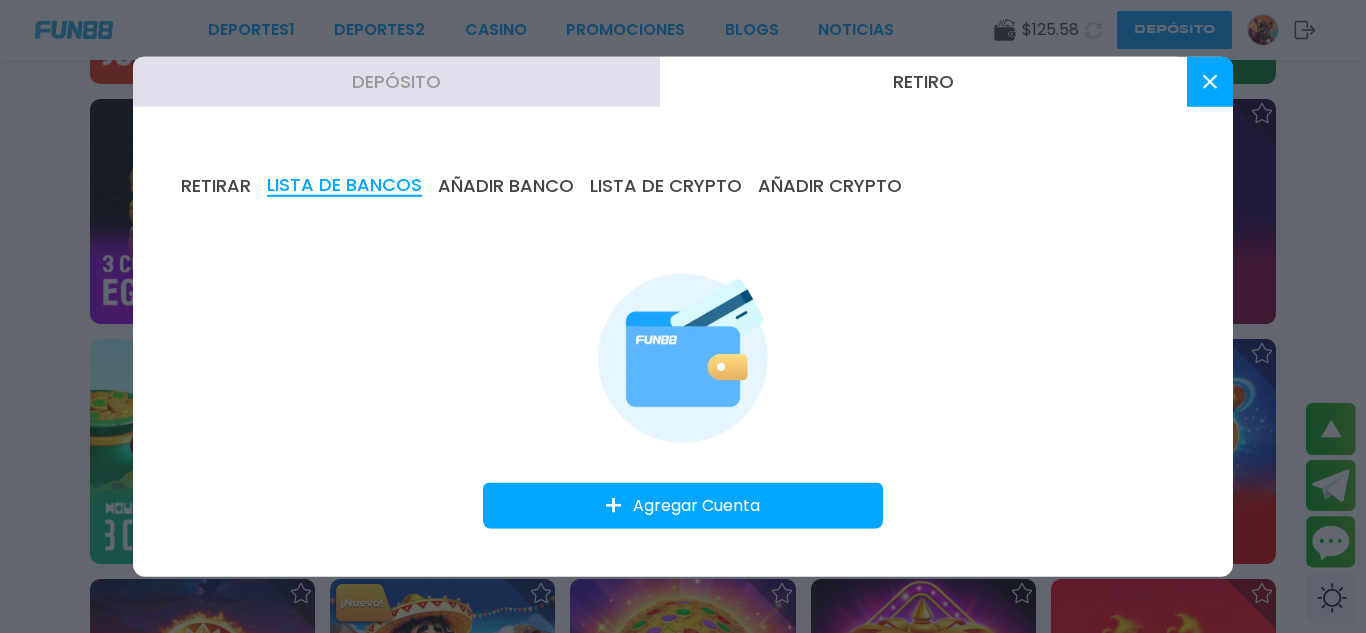 click 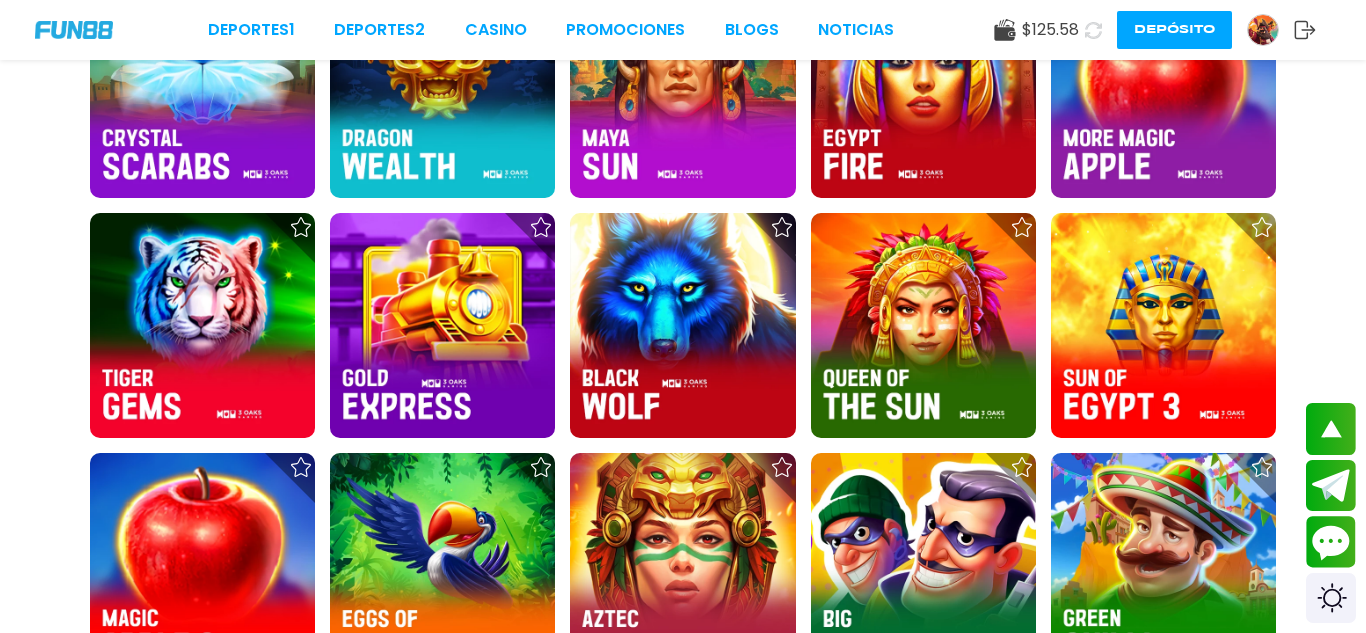 scroll, scrollTop: 1644, scrollLeft: 0, axis: vertical 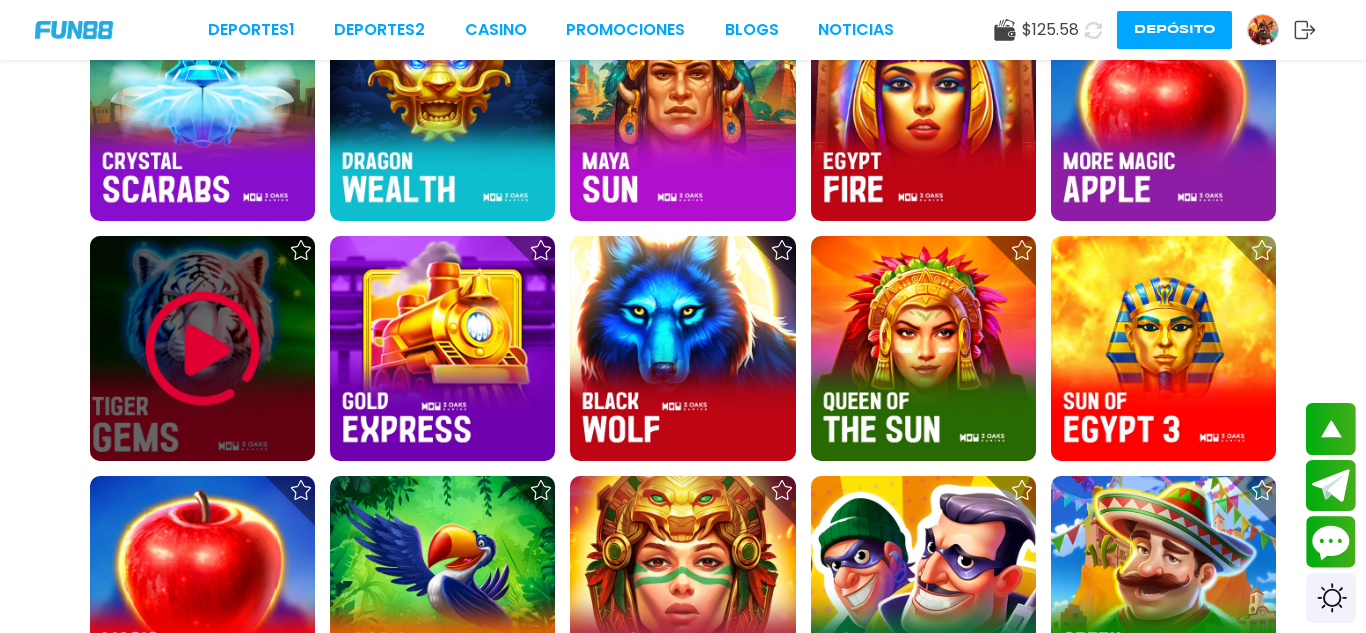 click at bounding box center [203, 349] 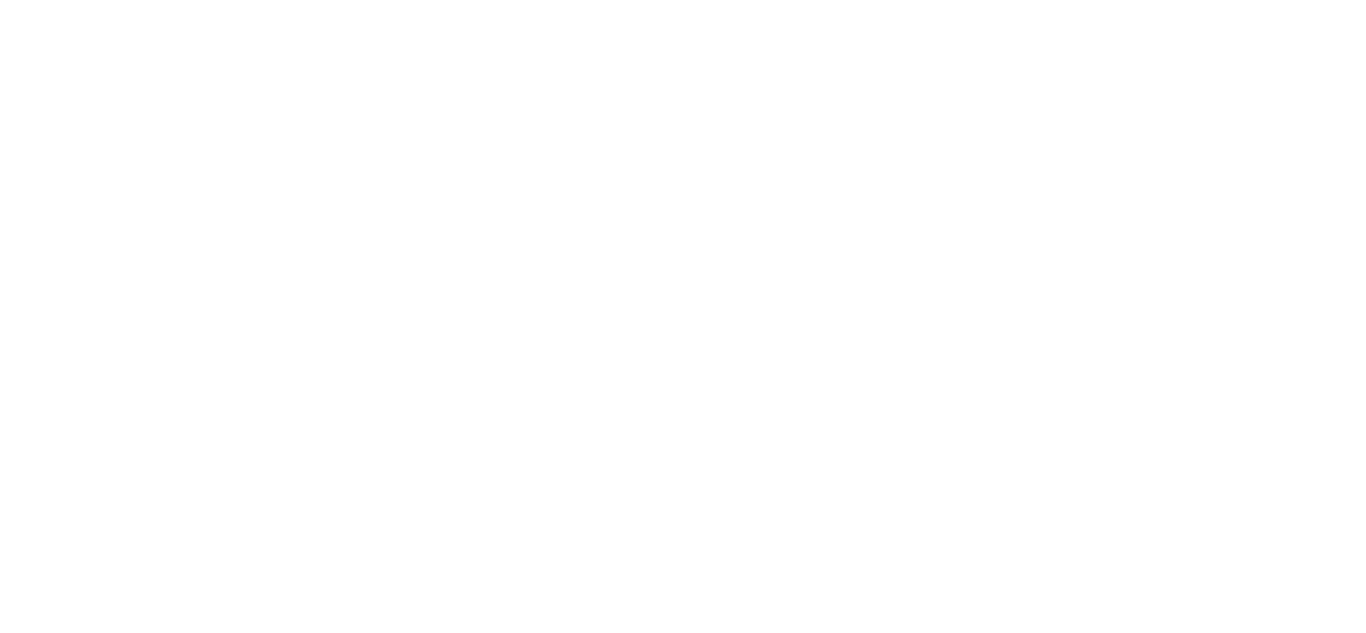 scroll, scrollTop: 0, scrollLeft: 0, axis: both 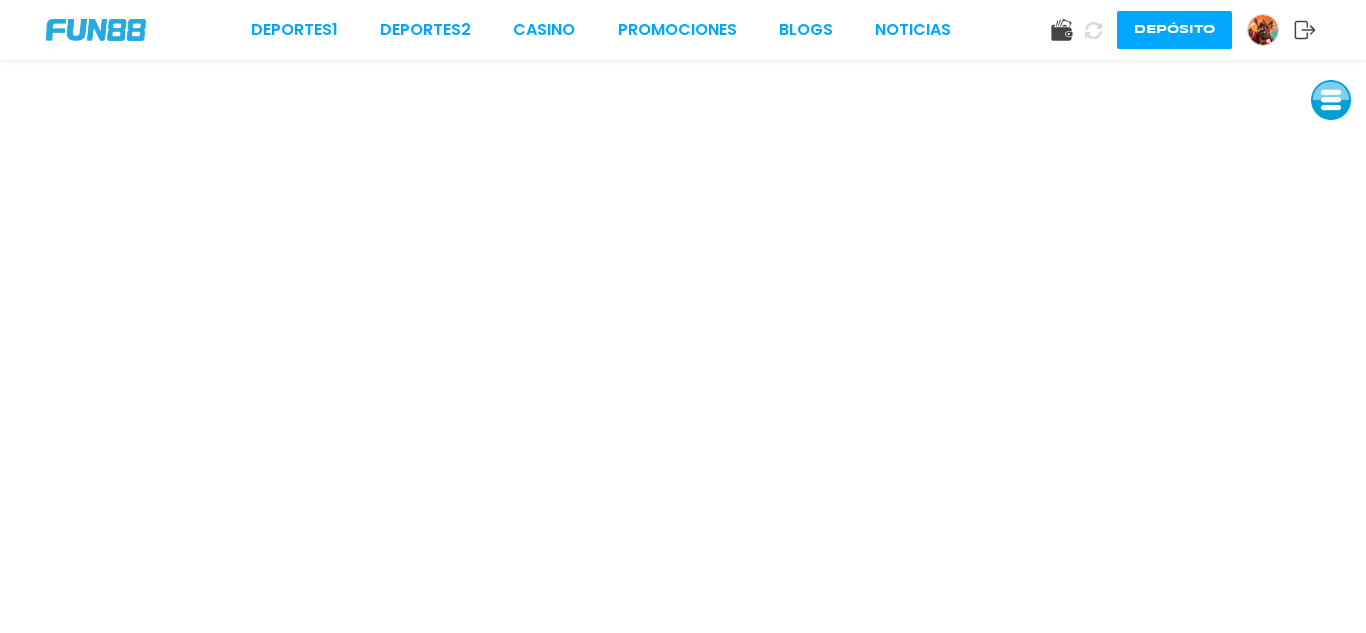 click on "Depósito" at bounding box center (1174, 30) 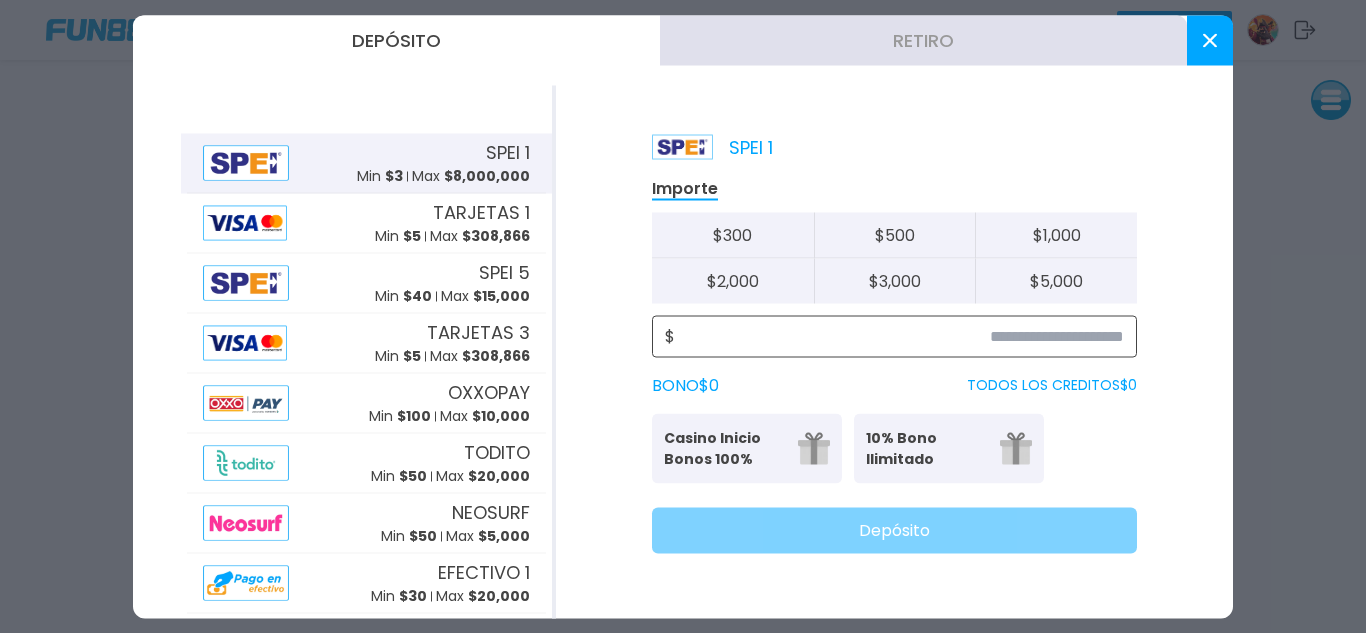 click at bounding box center [899, 336] 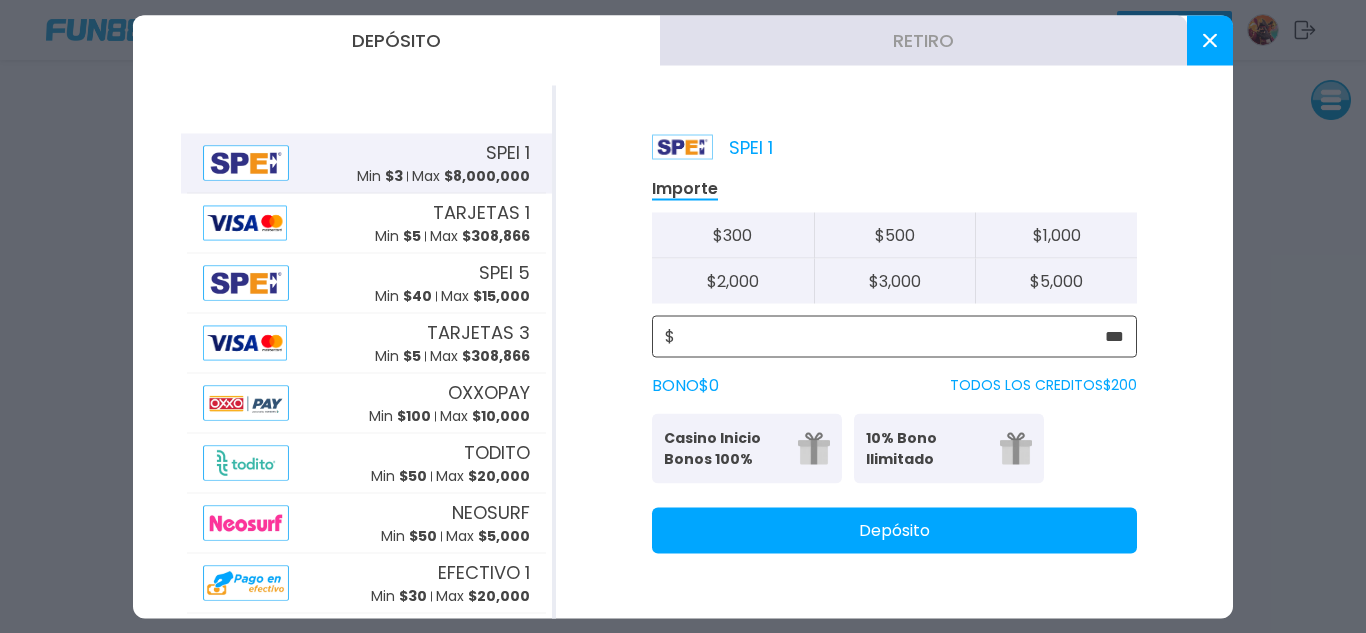 type on "***" 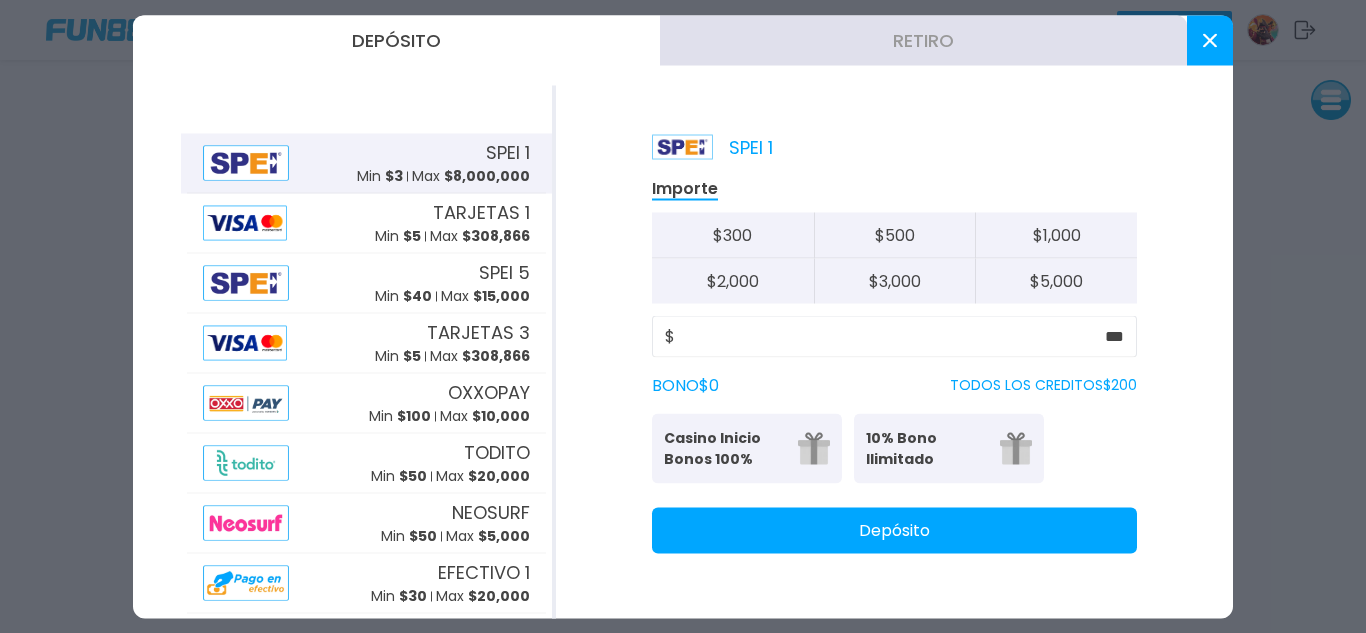 click on "Casino Inicio Bonos 100%" at bounding box center (725, 448) 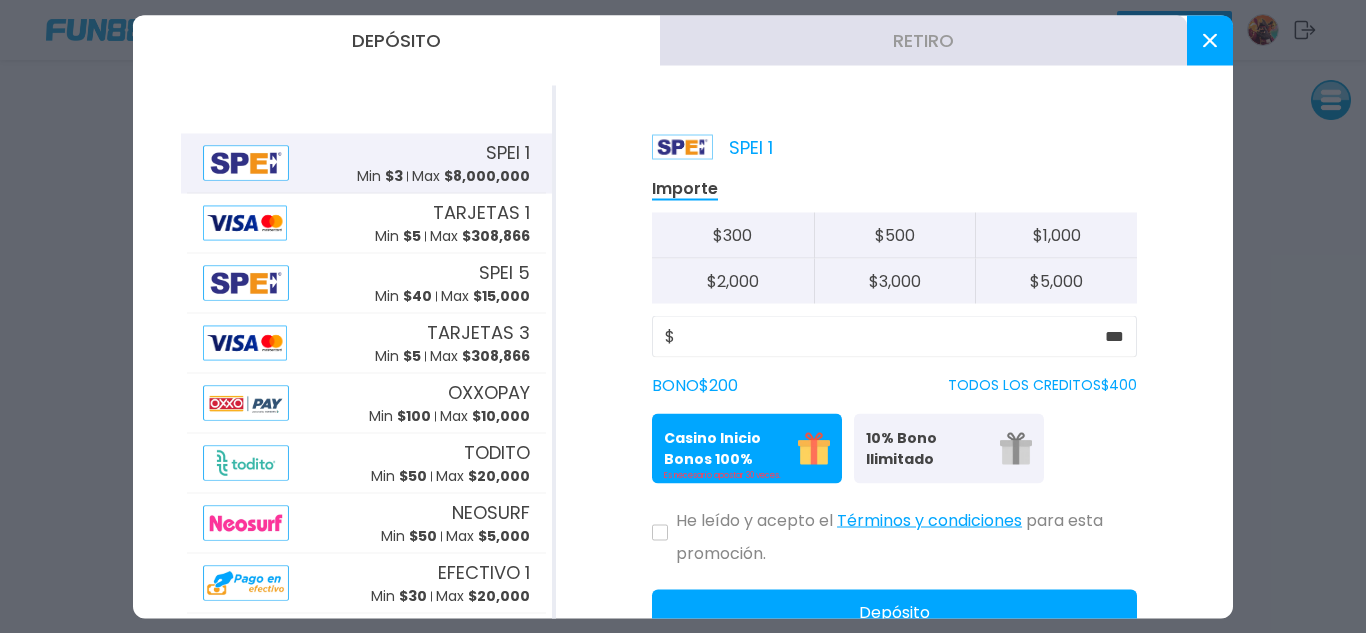 click on "10% Bono Ilimitado" at bounding box center [927, 448] 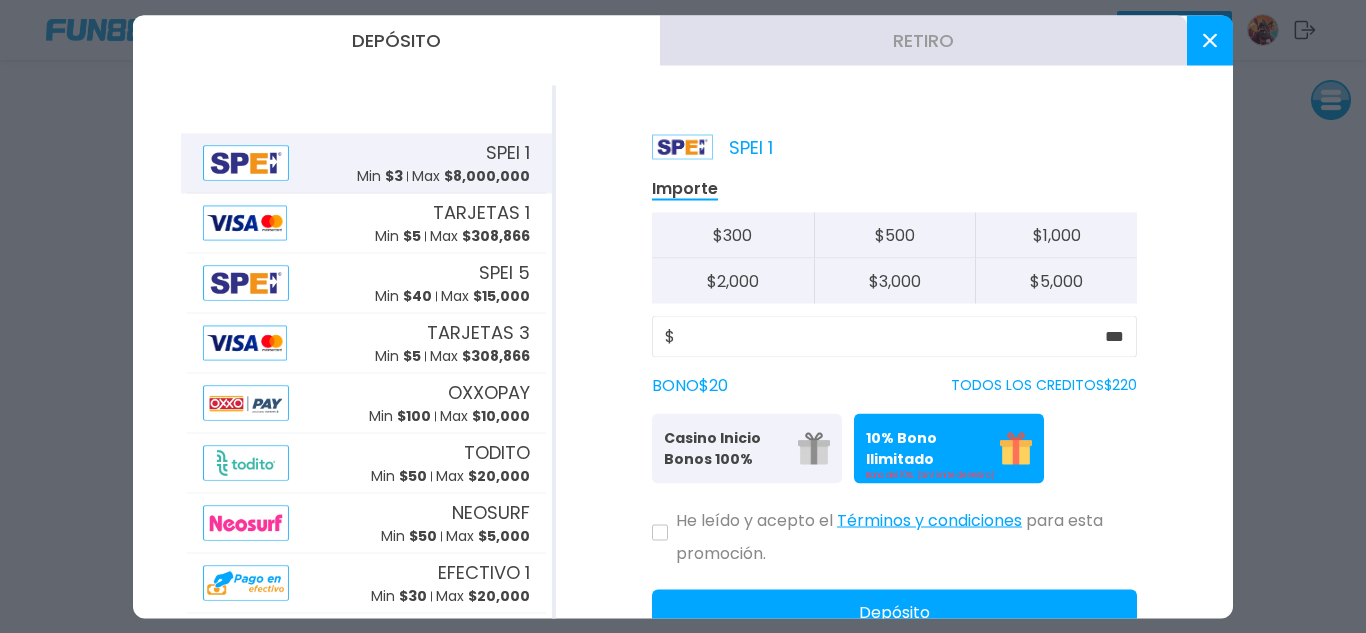click on "He leído y acepto el   Términos y condiciones   para esta promoción." 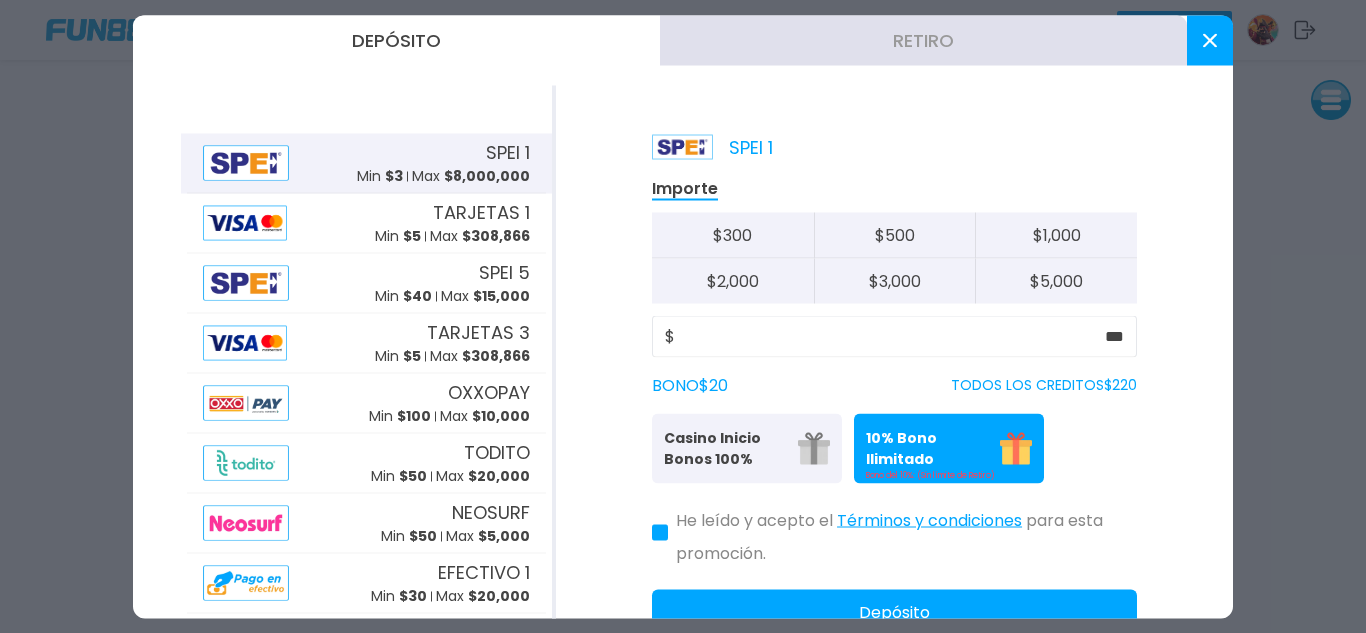 click on "Depósito" at bounding box center [894, 612] 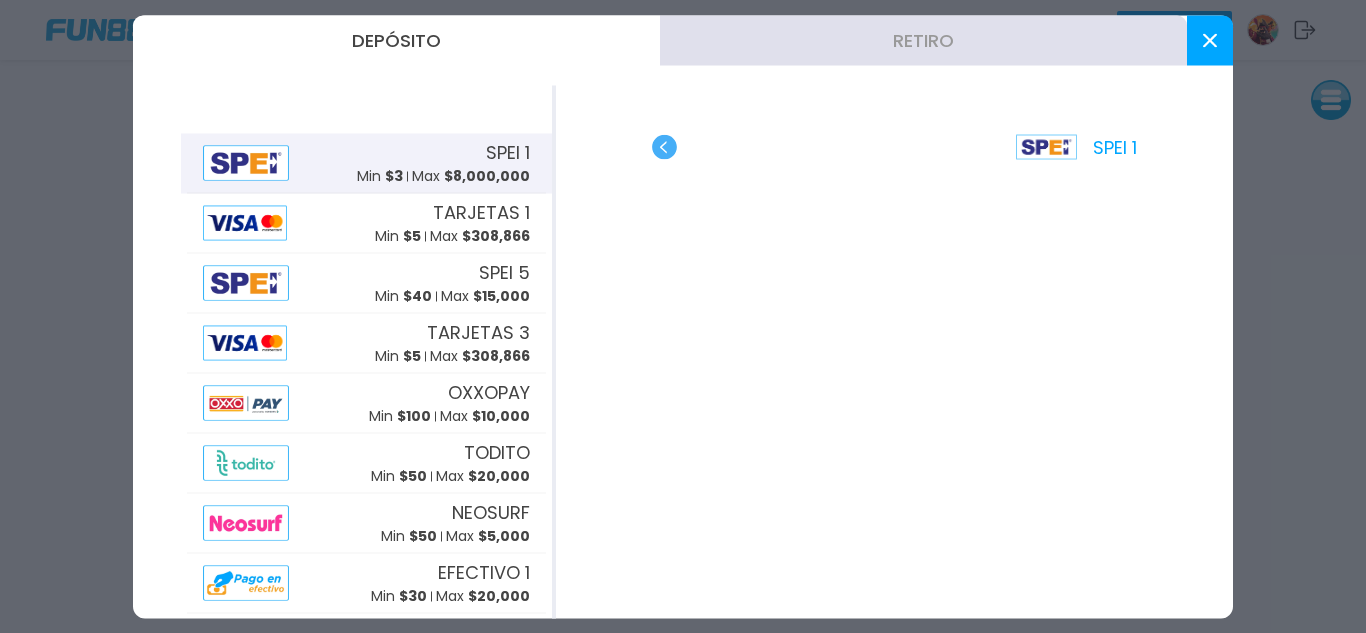 click at bounding box center (1210, 40) 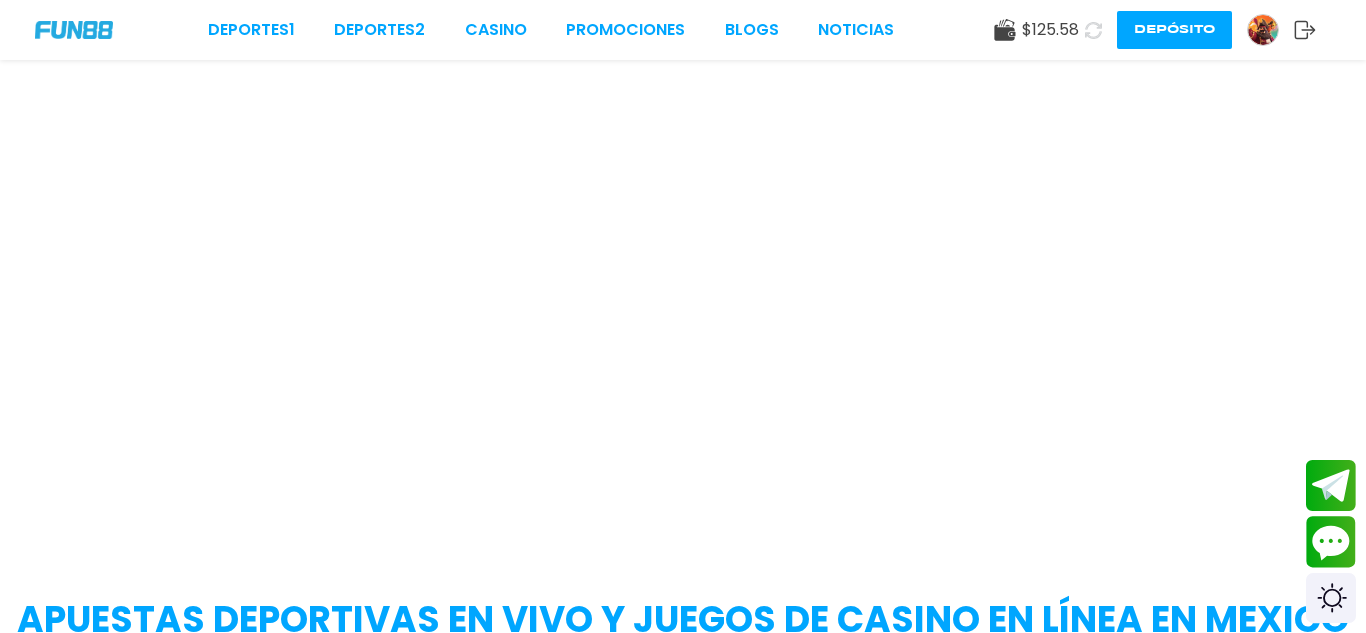 scroll, scrollTop: 0, scrollLeft: 0, axis: both 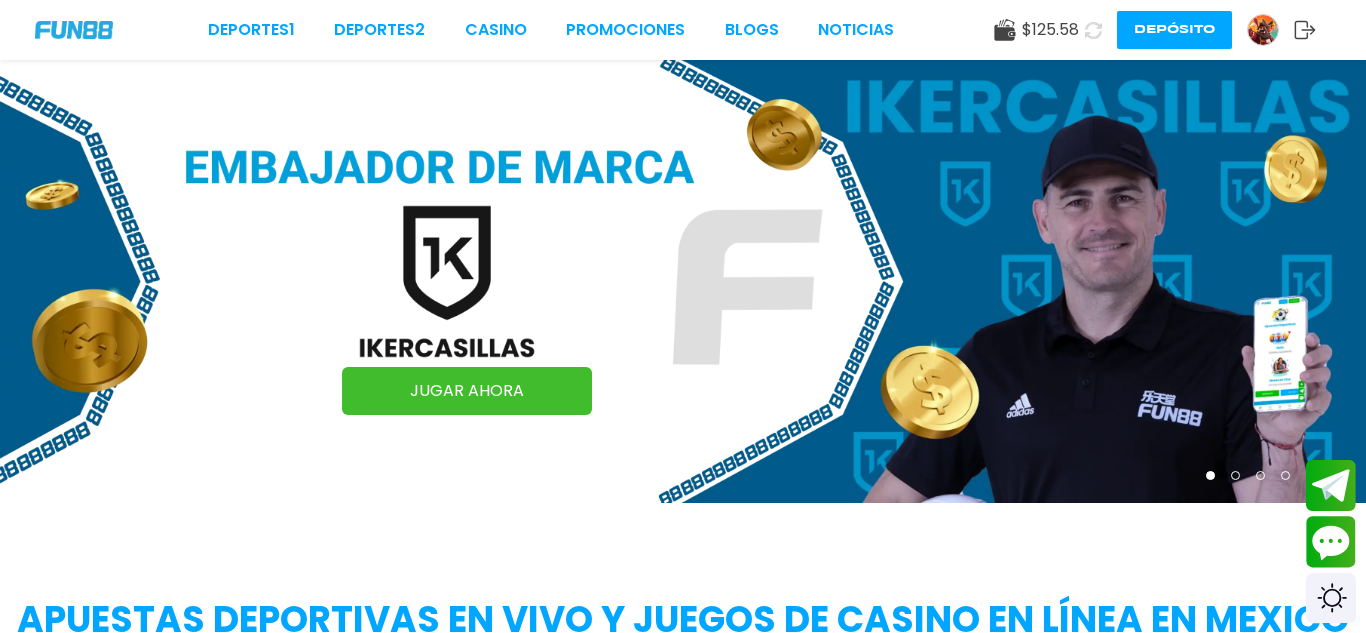 click on "$ 125.58" at bounding box center [1050, 30] 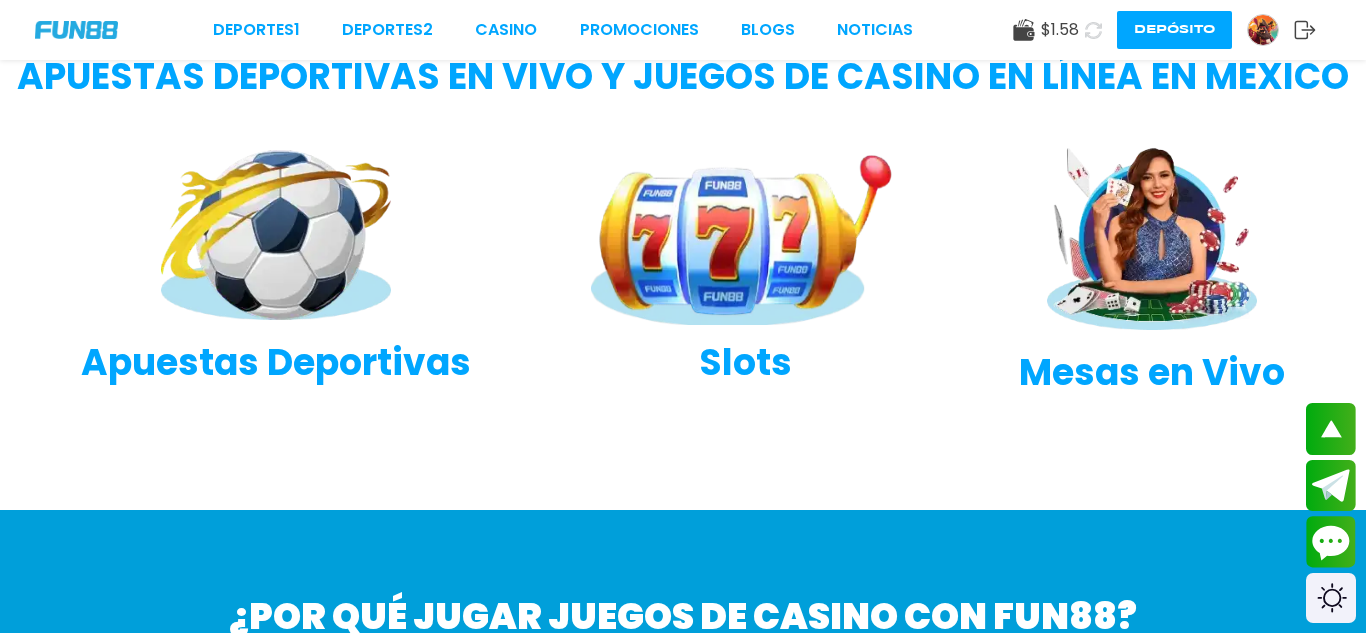 scroll, scrollTop: 540, scrollLeft: 0, axis: vertical 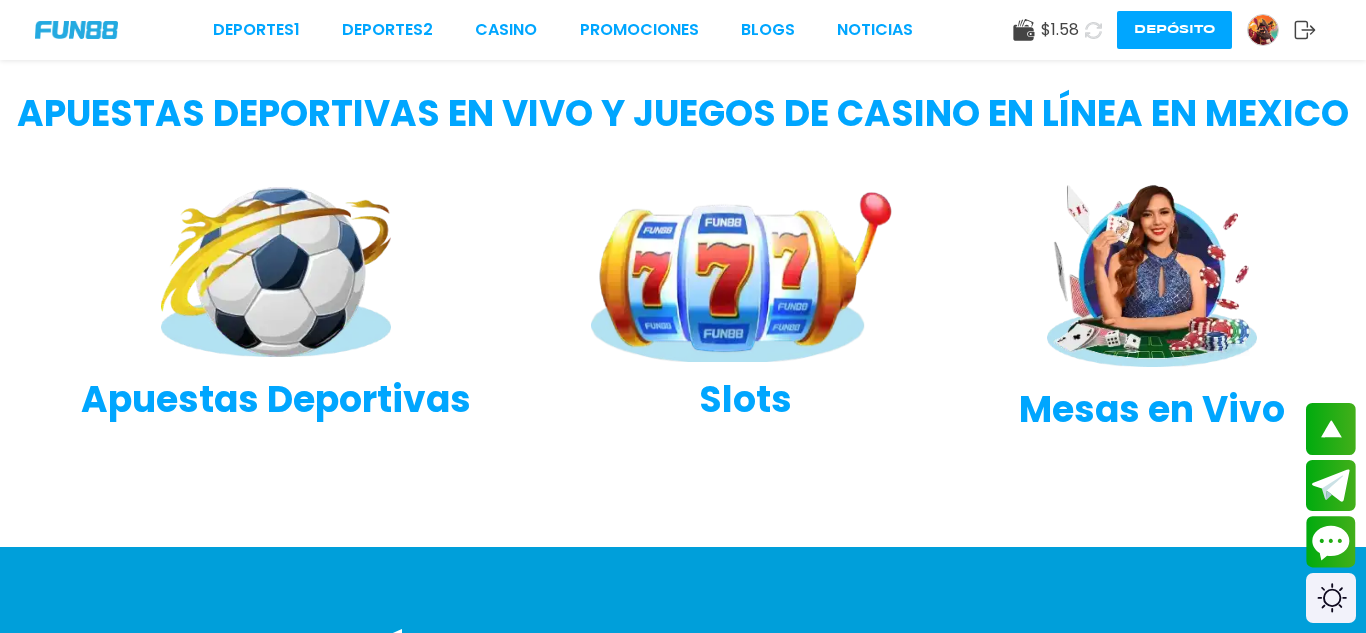 click at bounding box center [745, 274] 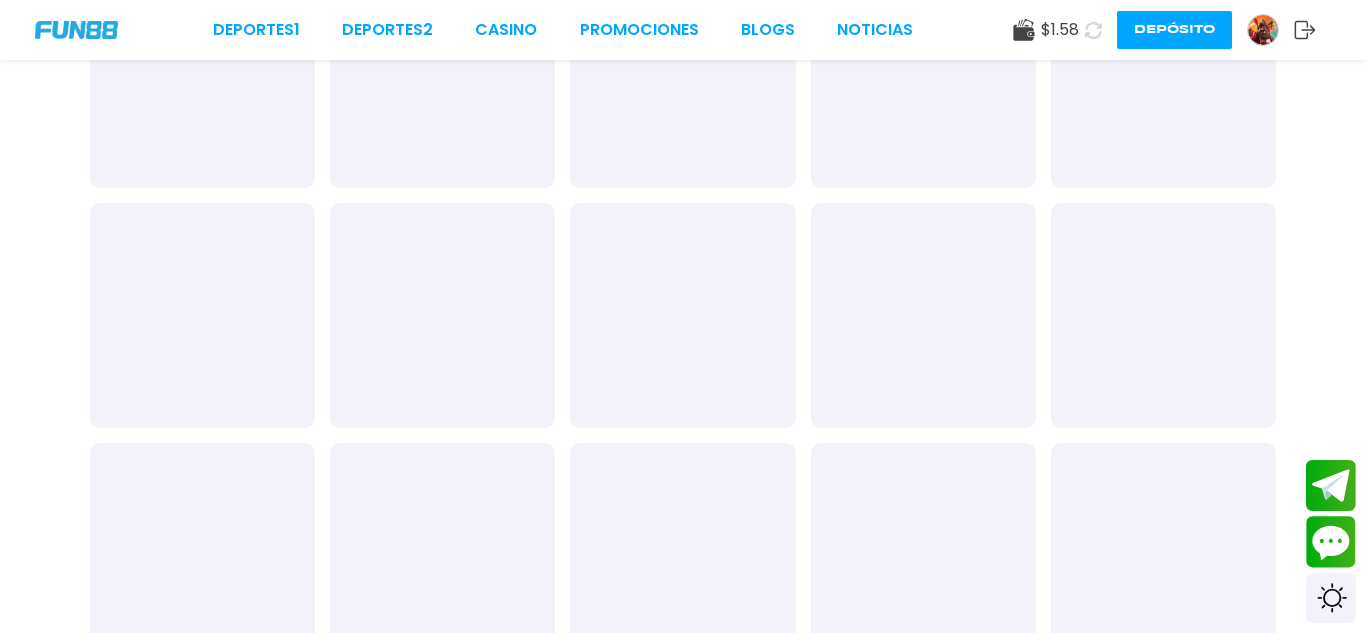 scroll, scrollTop: 0, scrollLeft: 0, axis: both 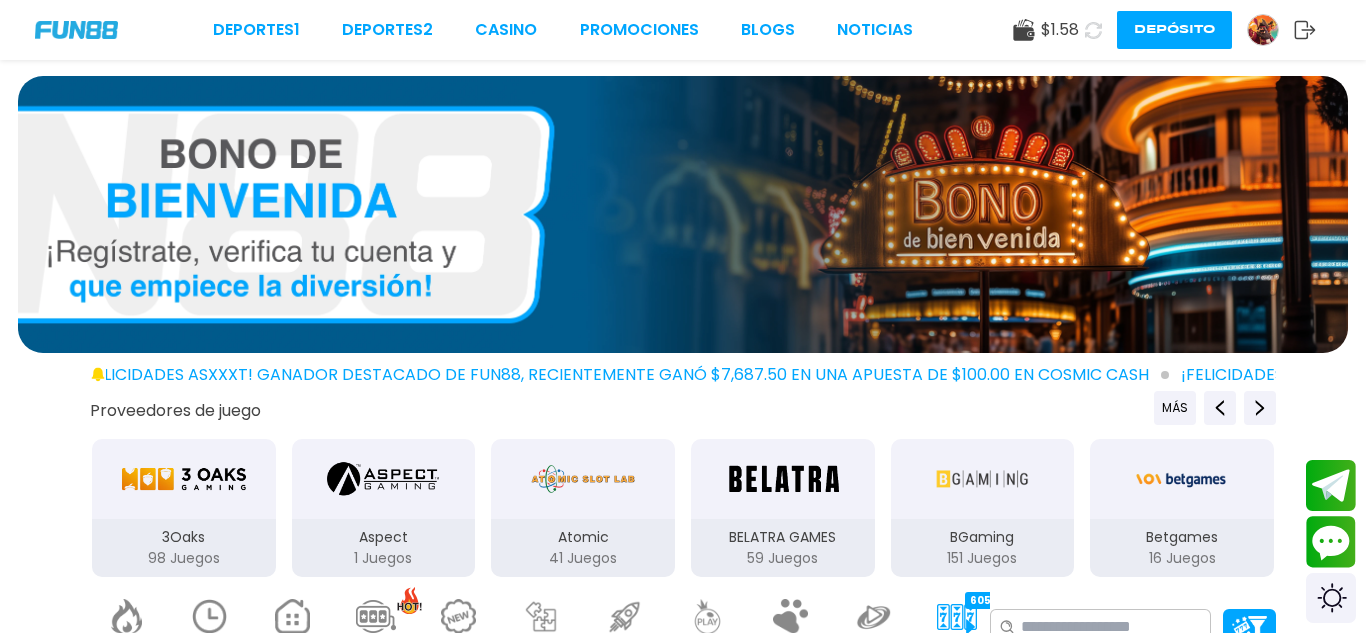 click on "3Oaks 98   Juegos" at bounding box center (184, 548) 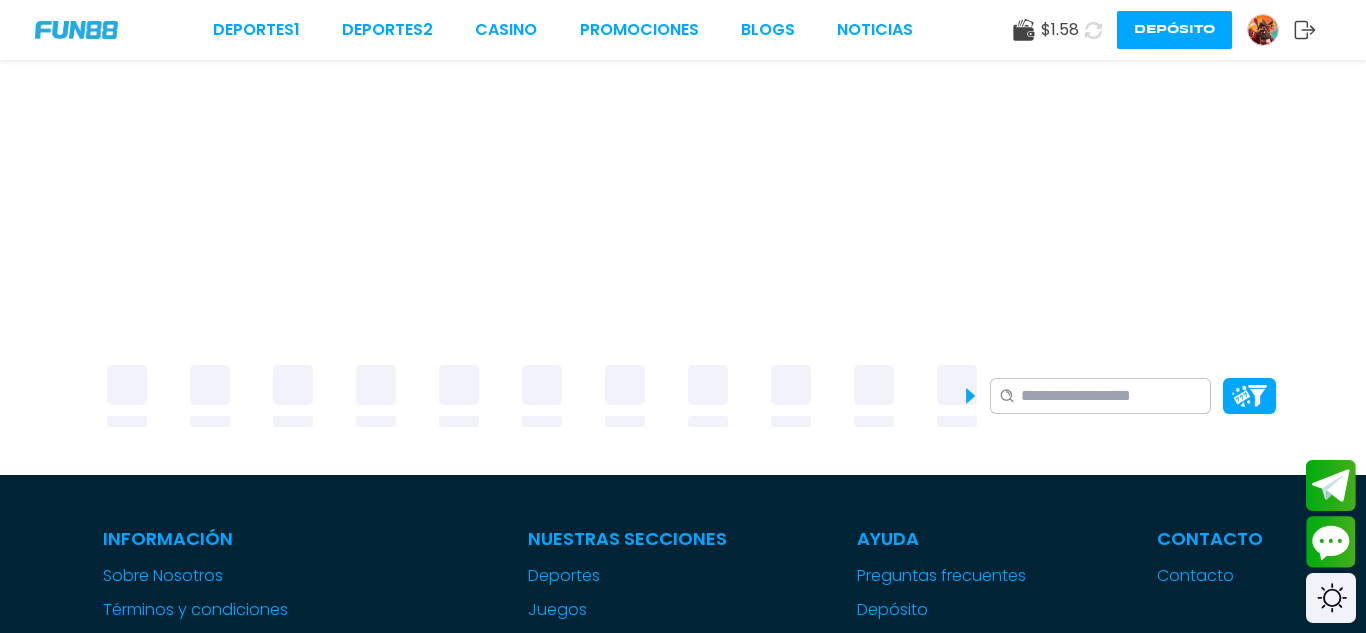 scroll, scrollTop: 0, scrollLeft: 0, axis: both 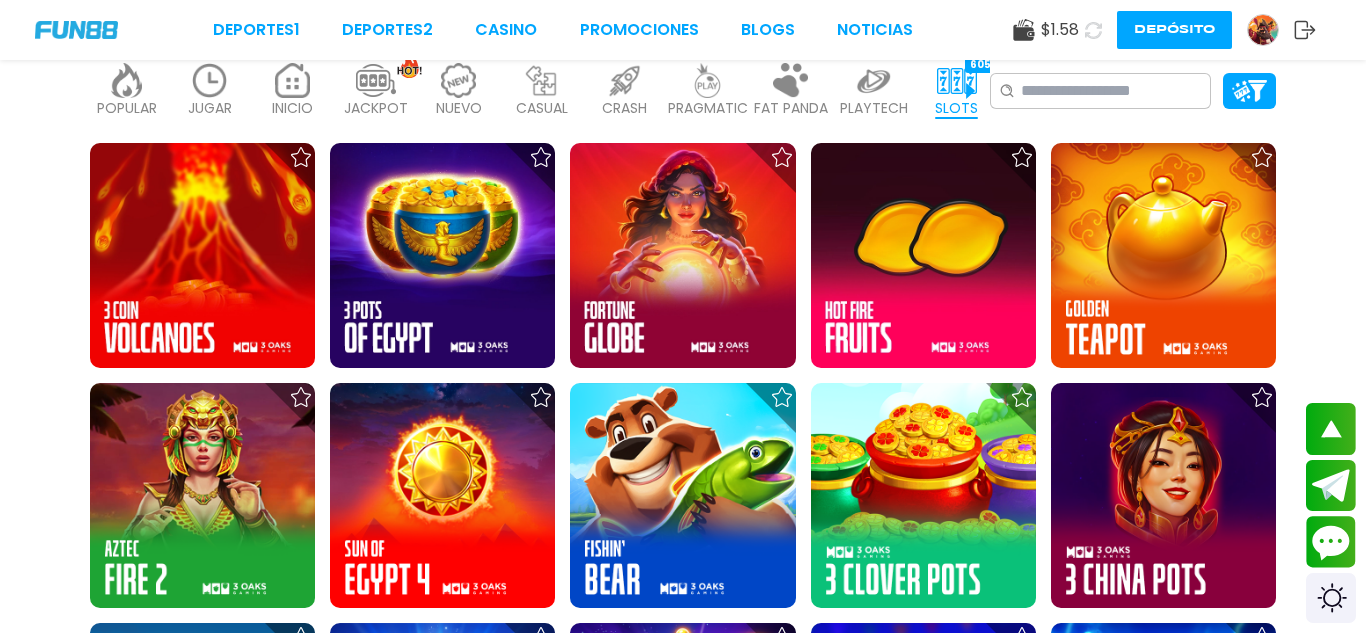 click on "$ 1.58" at bounding box center [1060, 30] 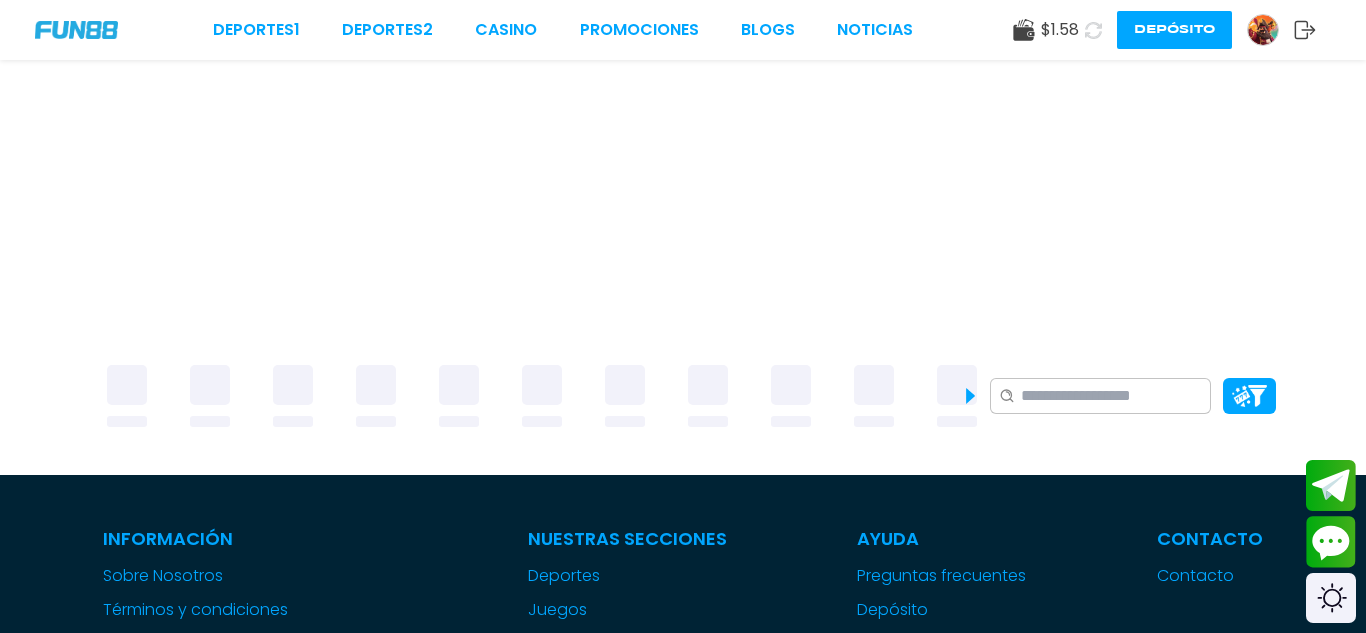 scroll, scrollTop: 0, scrollLeft: 0, axis: both 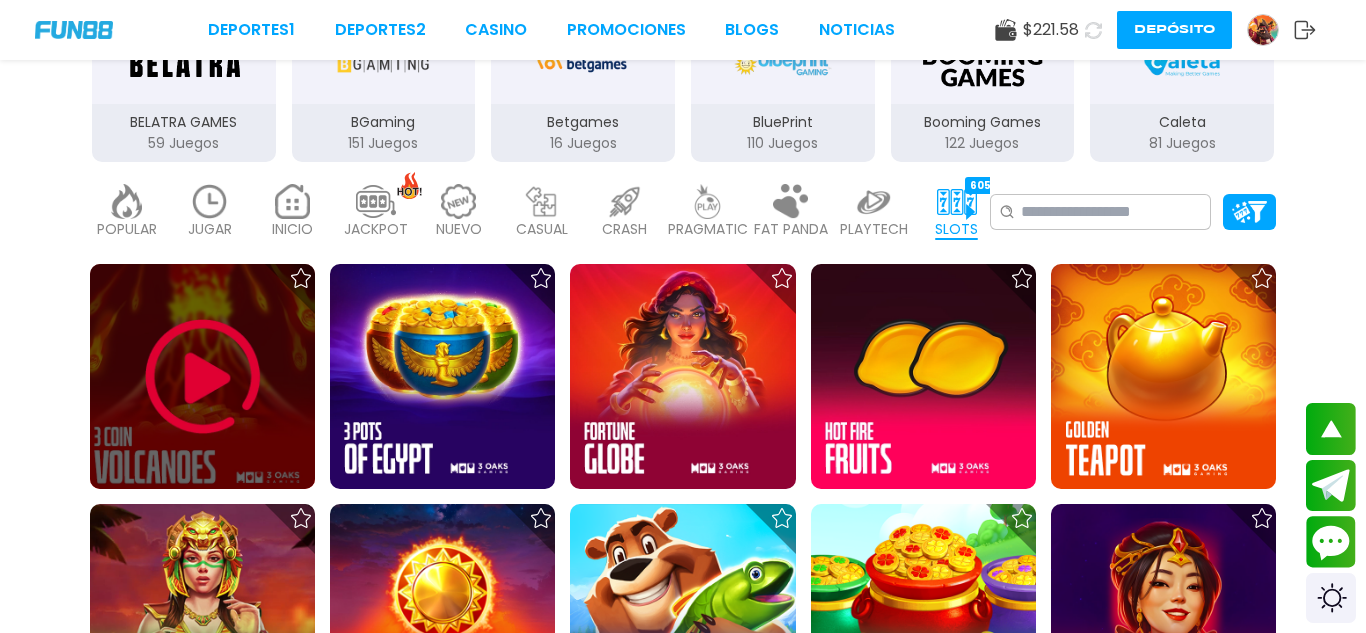 click at bounding box center (203, 377) 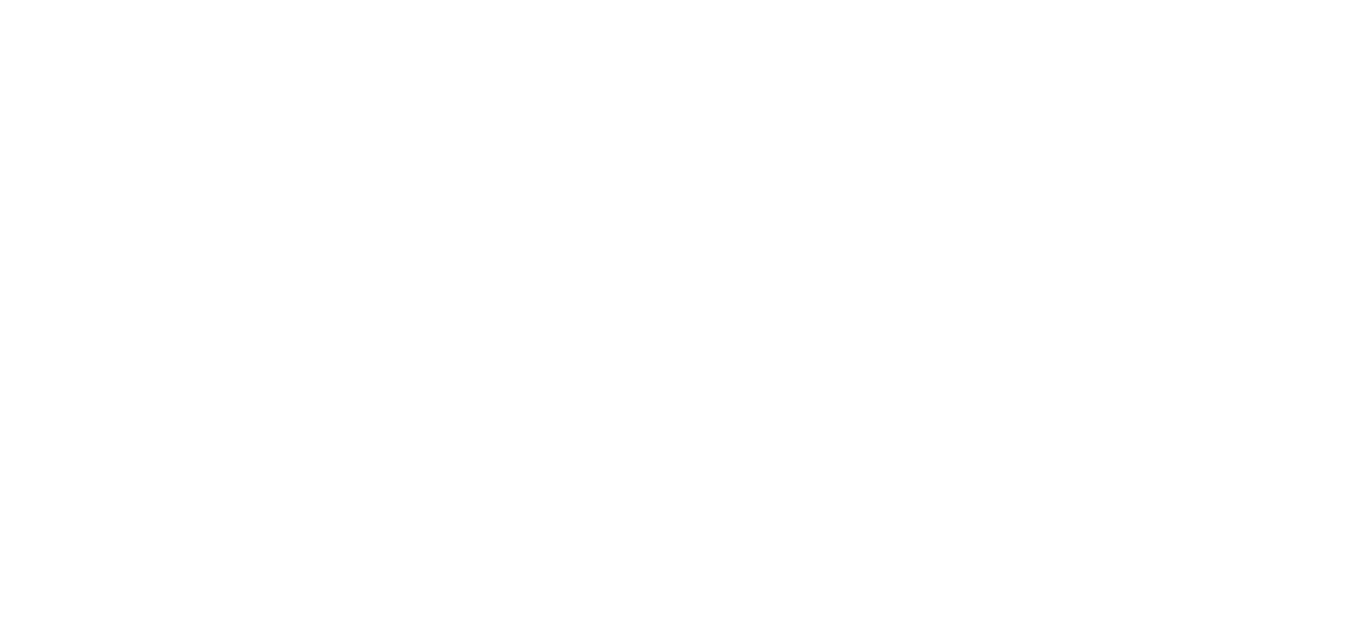 scroll, scrollTop: 0, scrollLeft: 0, axis: both 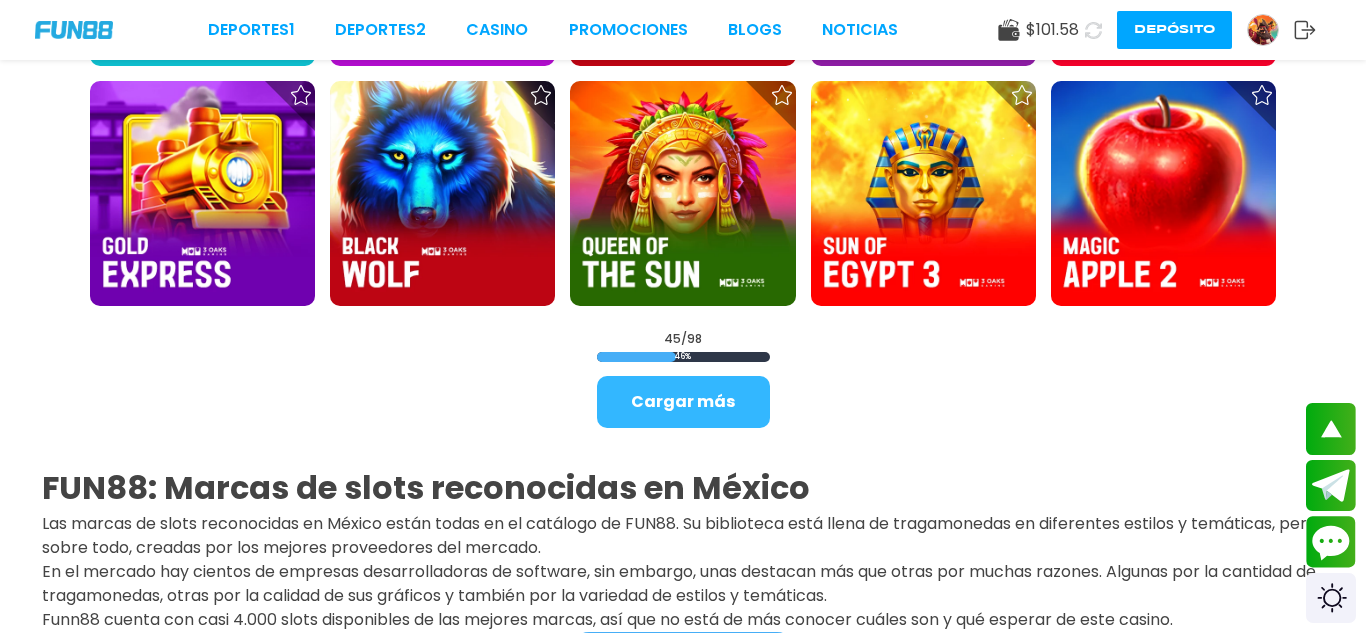 click on "Cargar más" at bounding box center (683, 402) 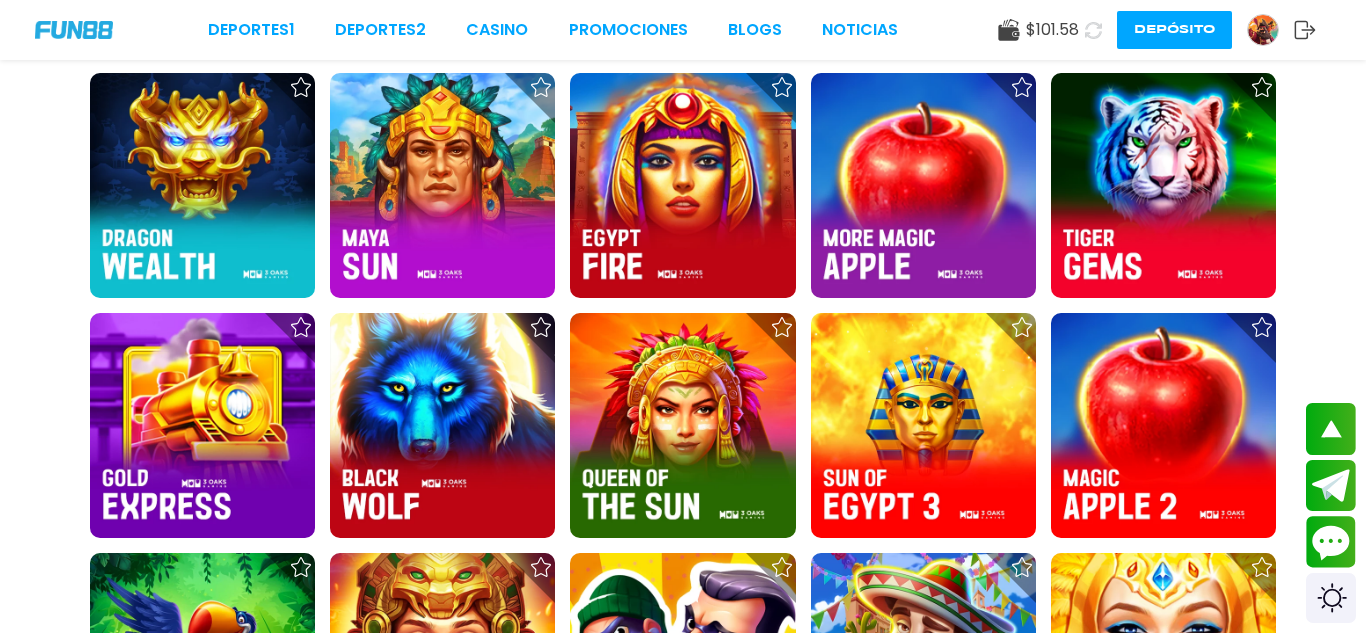 scroll, scrollTop: 2280, scrollLeft: 0, axis: vertical 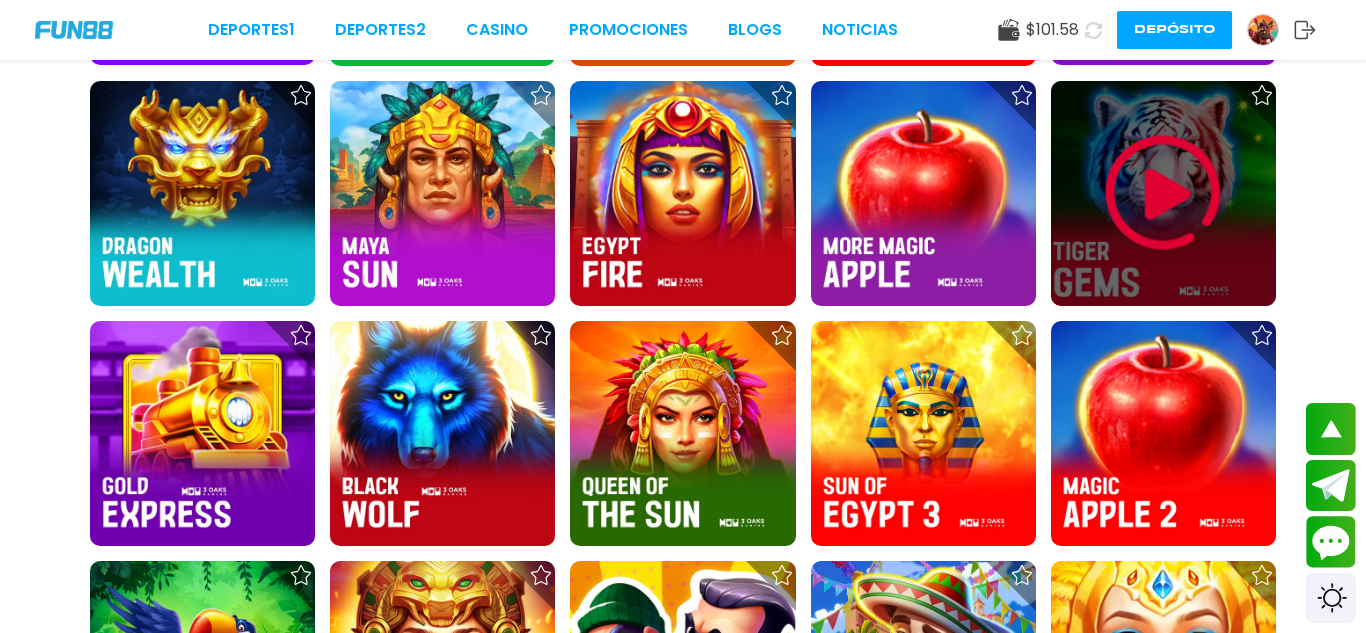 click at bounding box center (1163, 193) 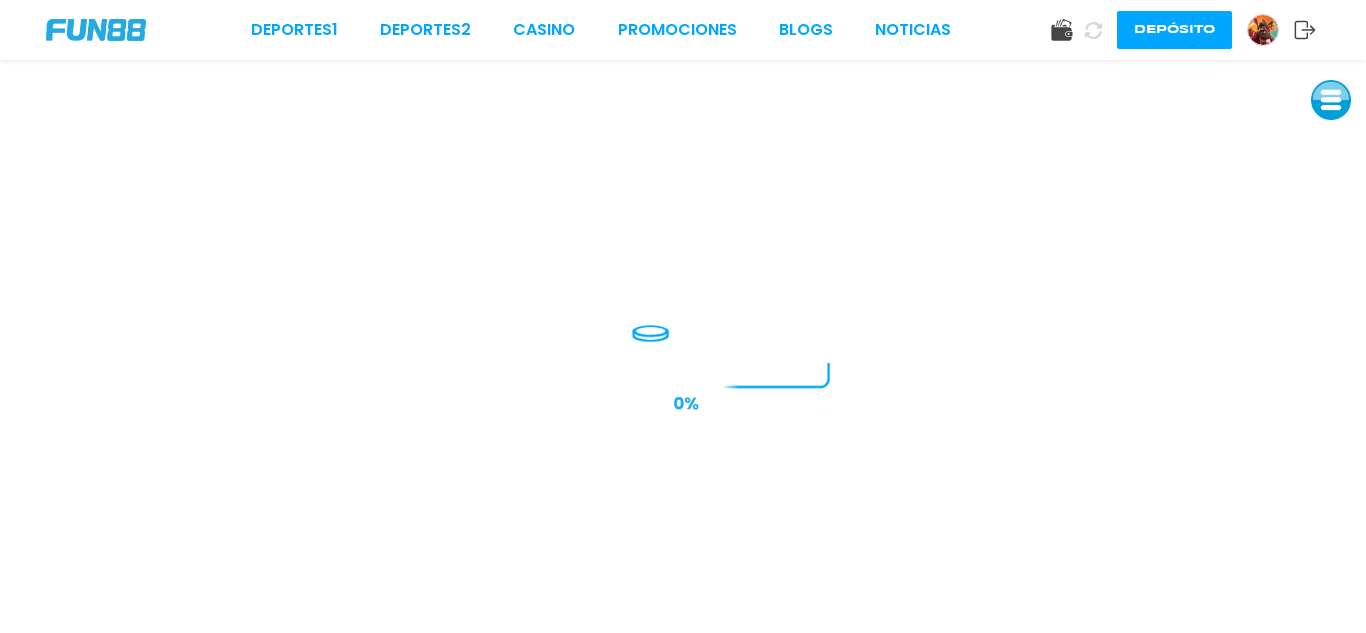 scroll, scrollTop: 0, scrollLeft: 0, axis: both 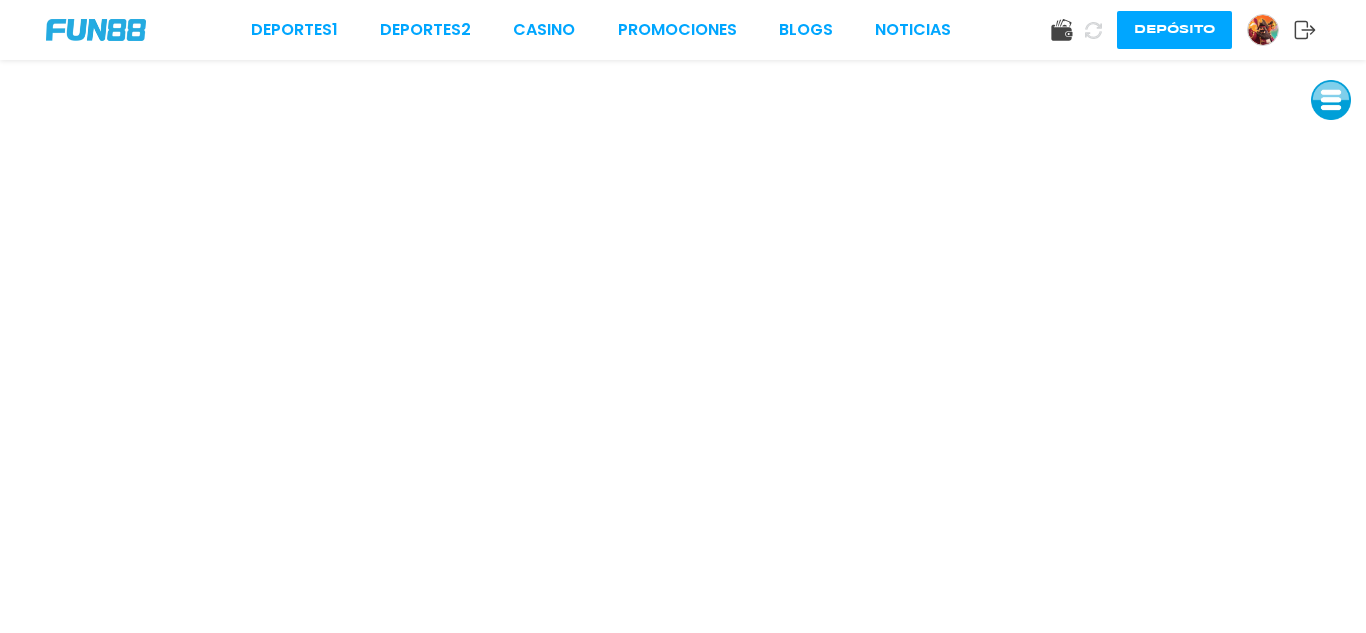 click at bounding box center [96, 30] 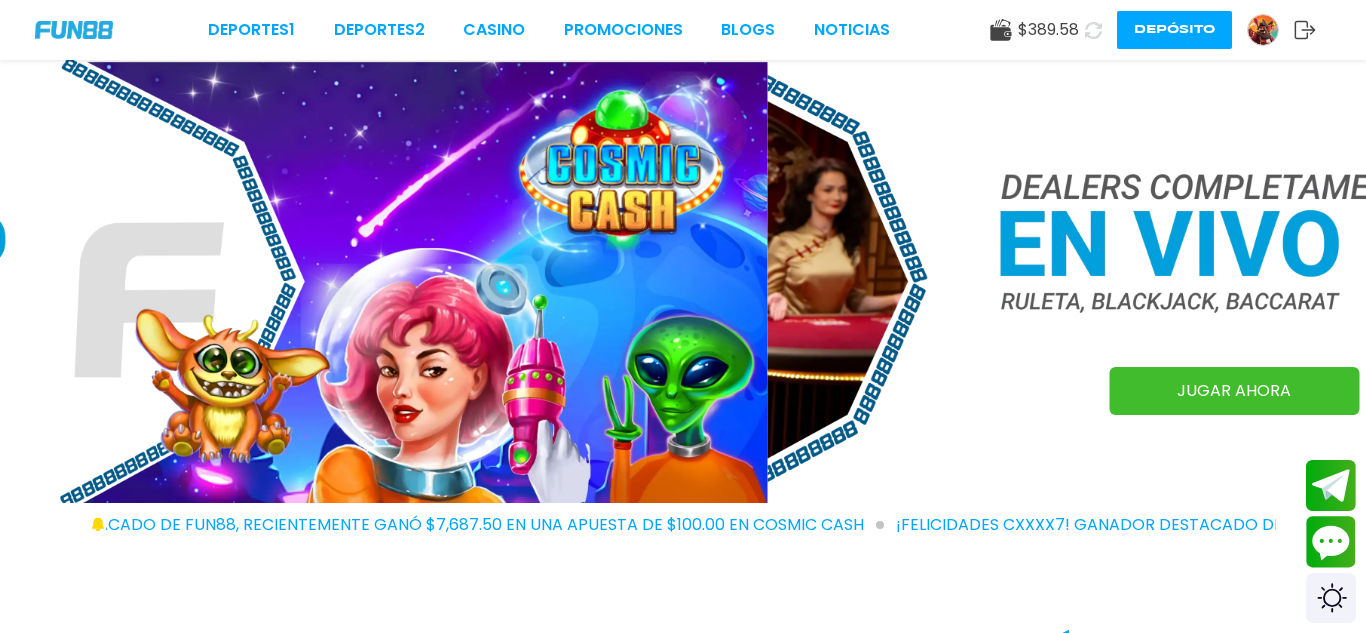 click 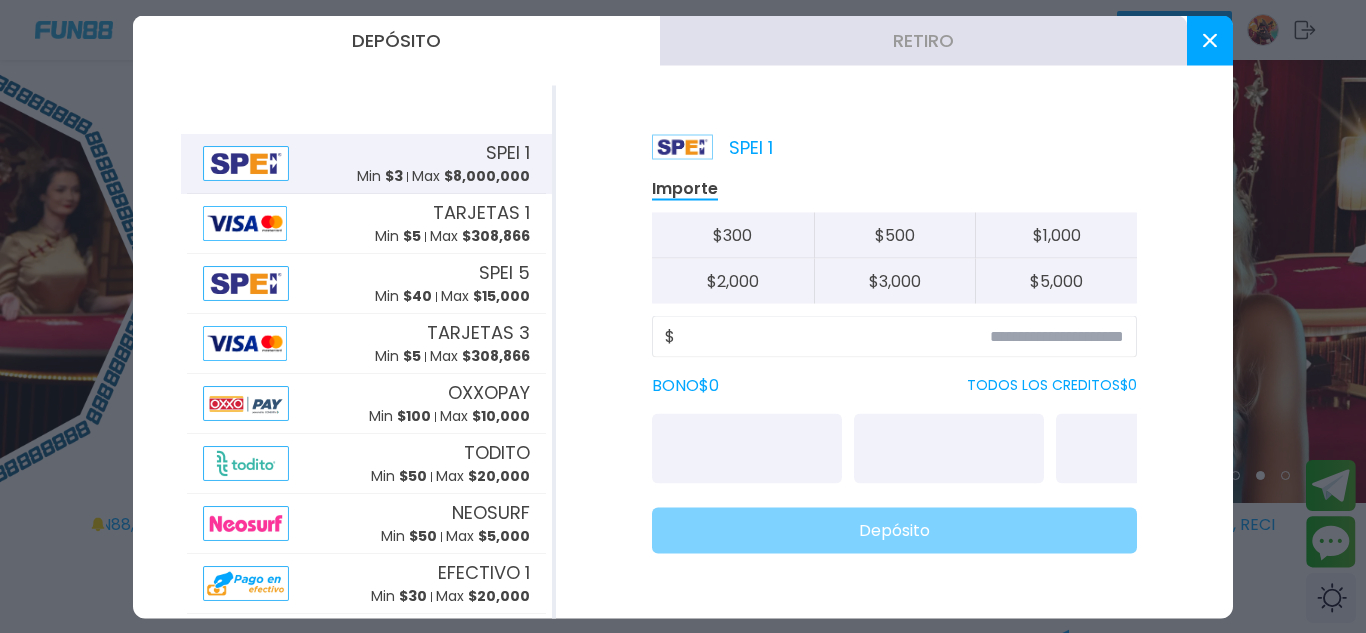 click on "Retiro" at bounding box center (923, 40) 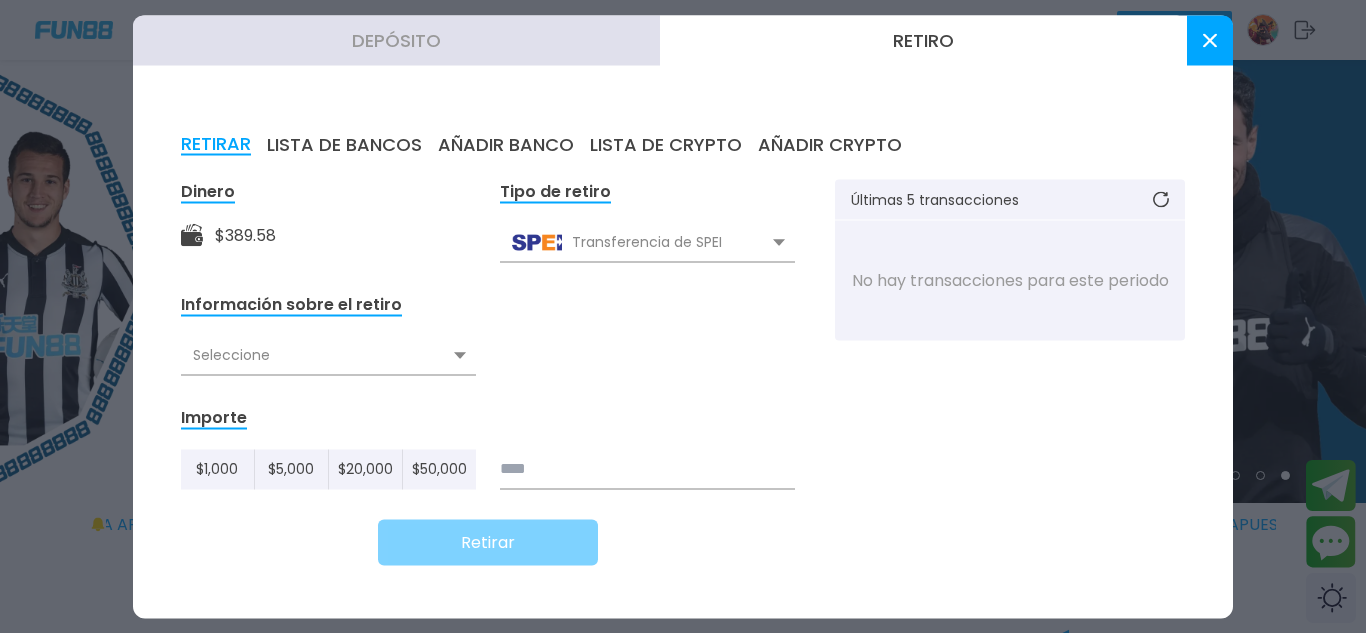 click 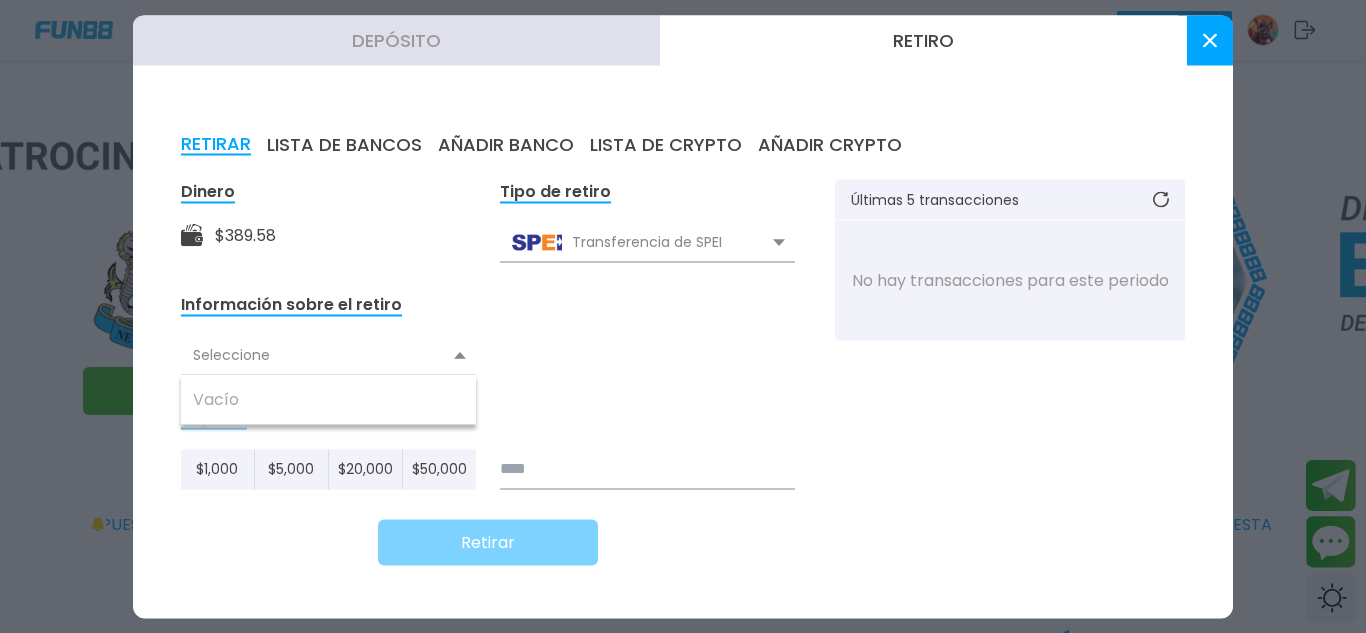 click 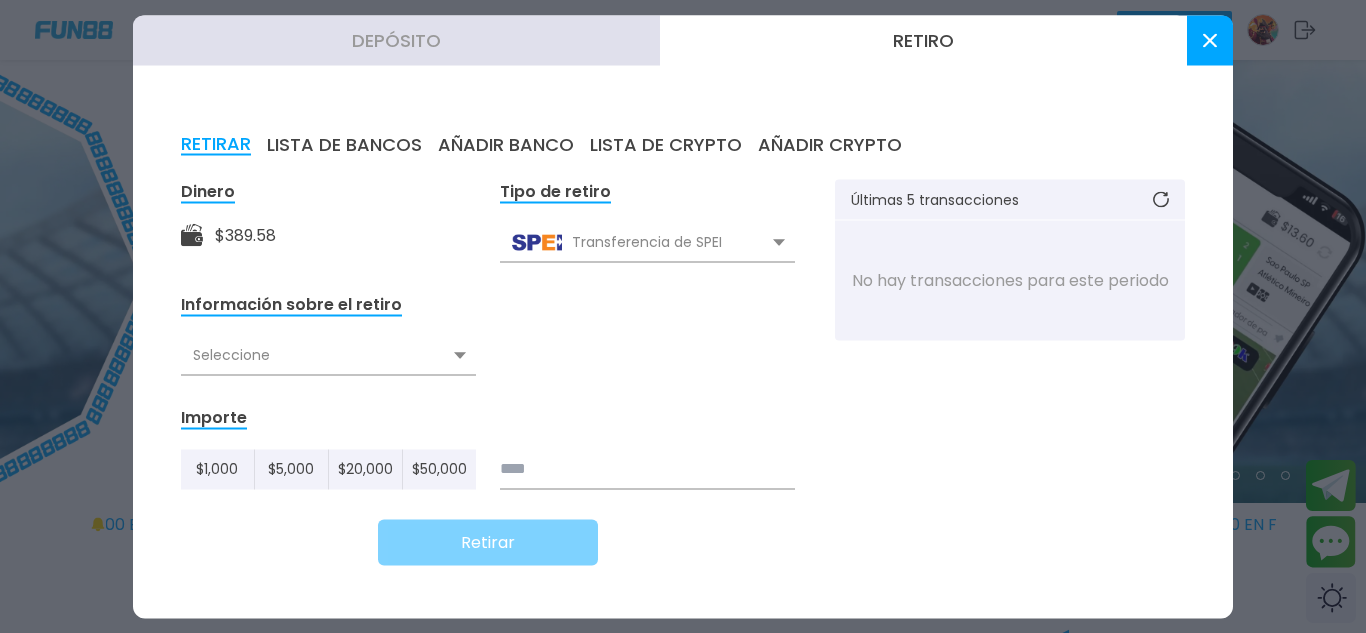 click at bounding box center [647, 469] 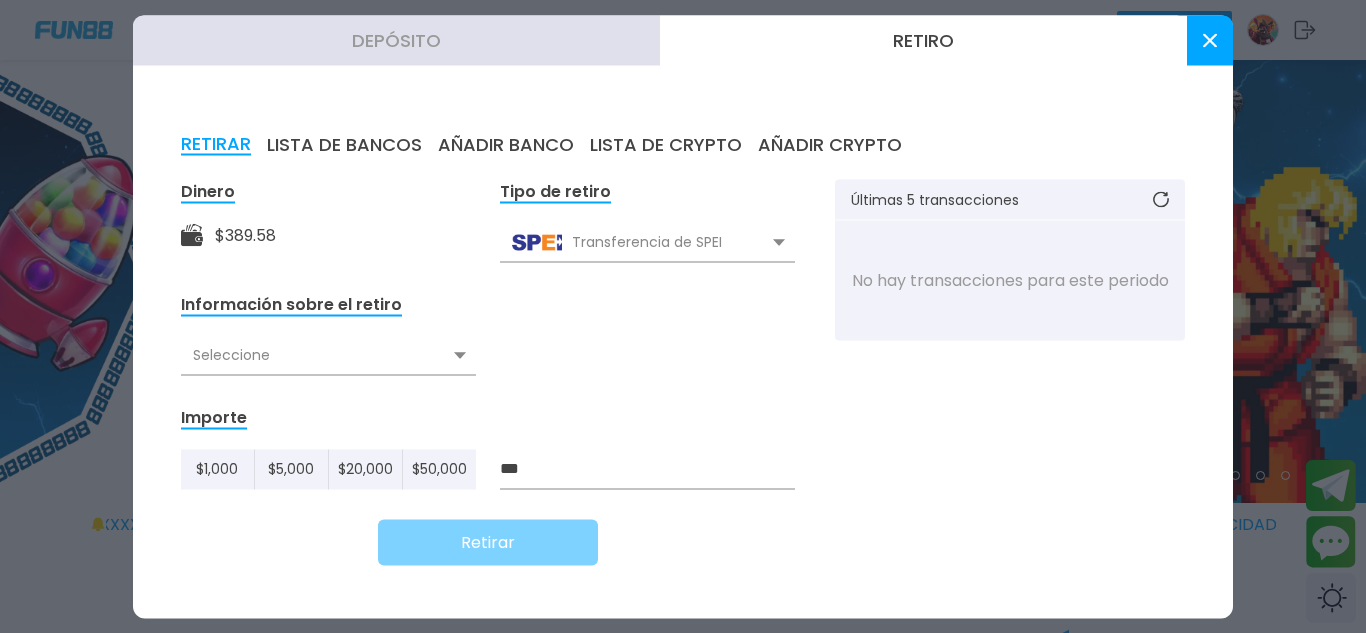 type on "***" 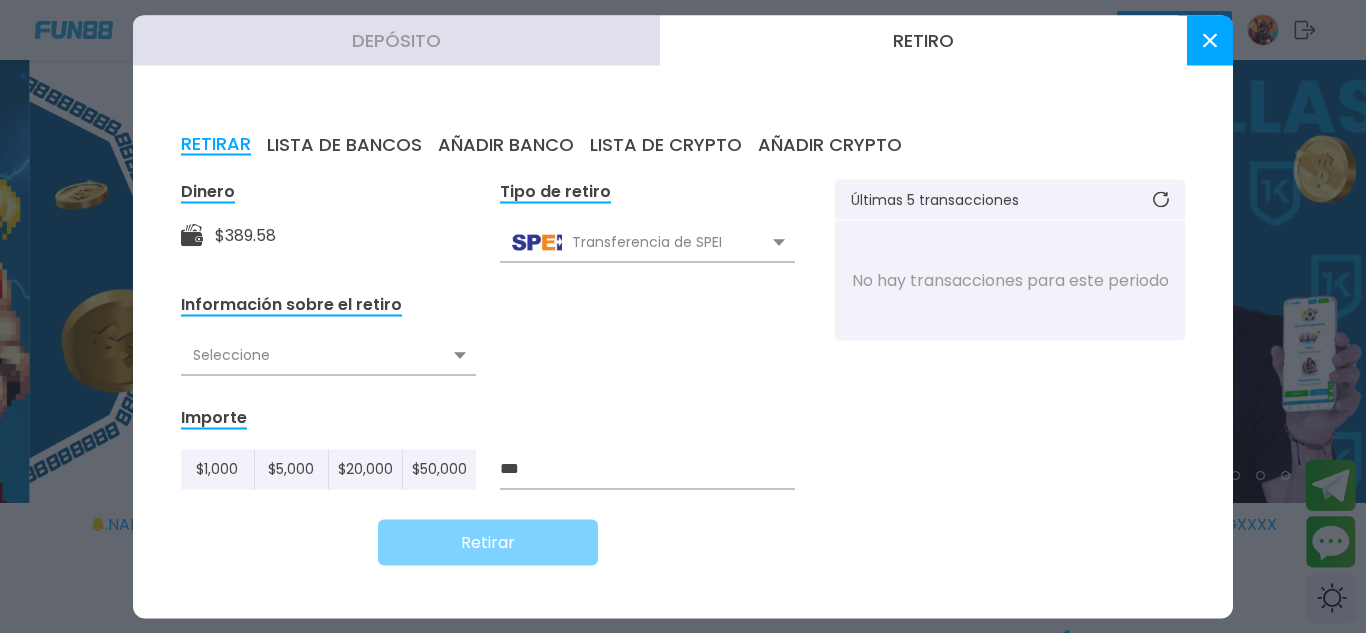 click on "Transferencia de SPEI" at bounding box center (647, 242) 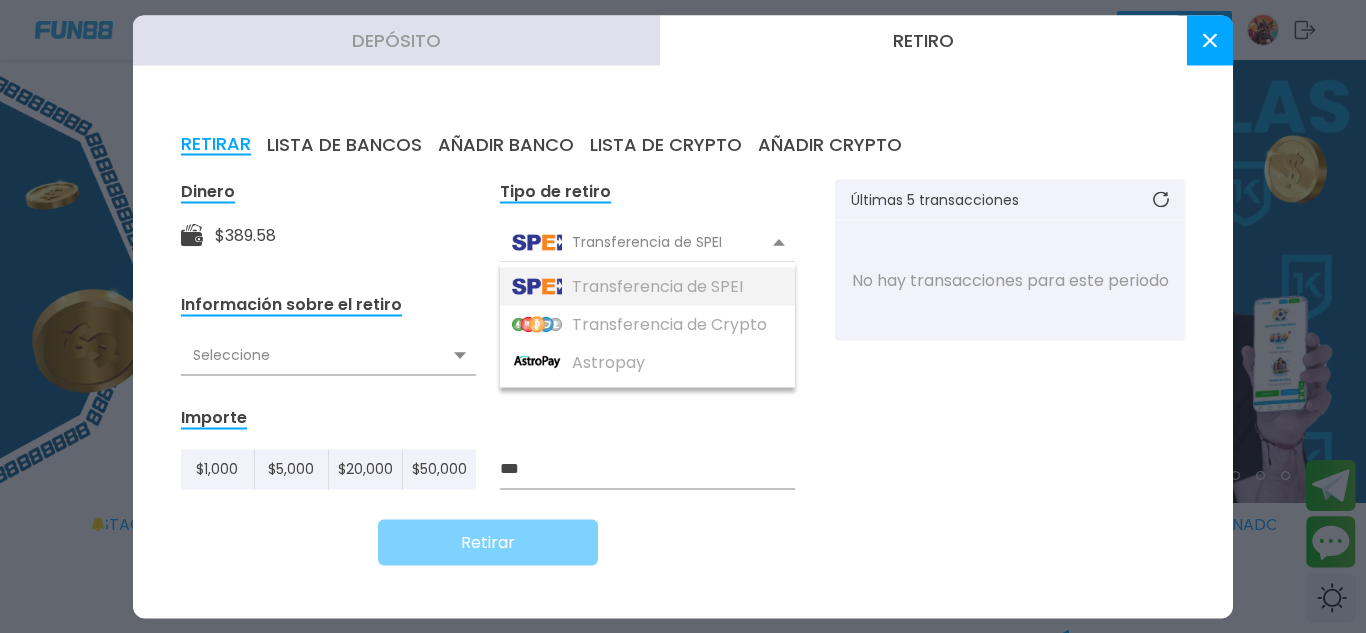 click on "Transferencia de SPEI" at bounding box center (647, 286) 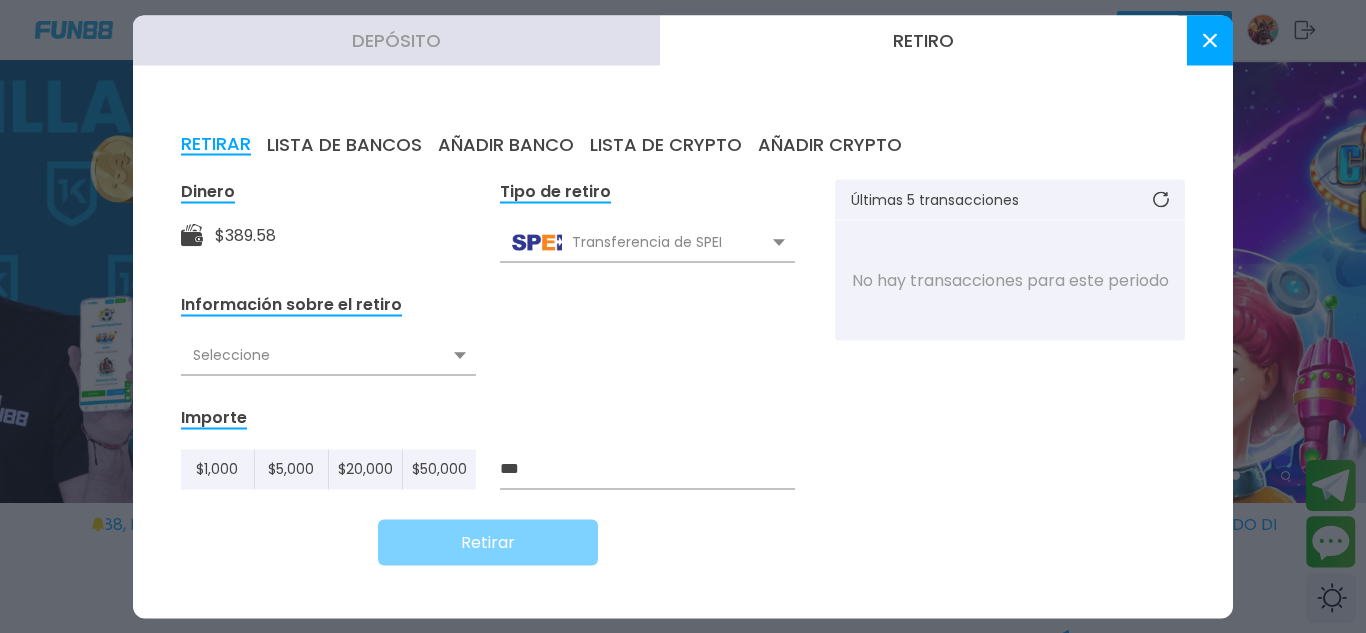 click on "Seleccione" at bounding box center [328, 355] 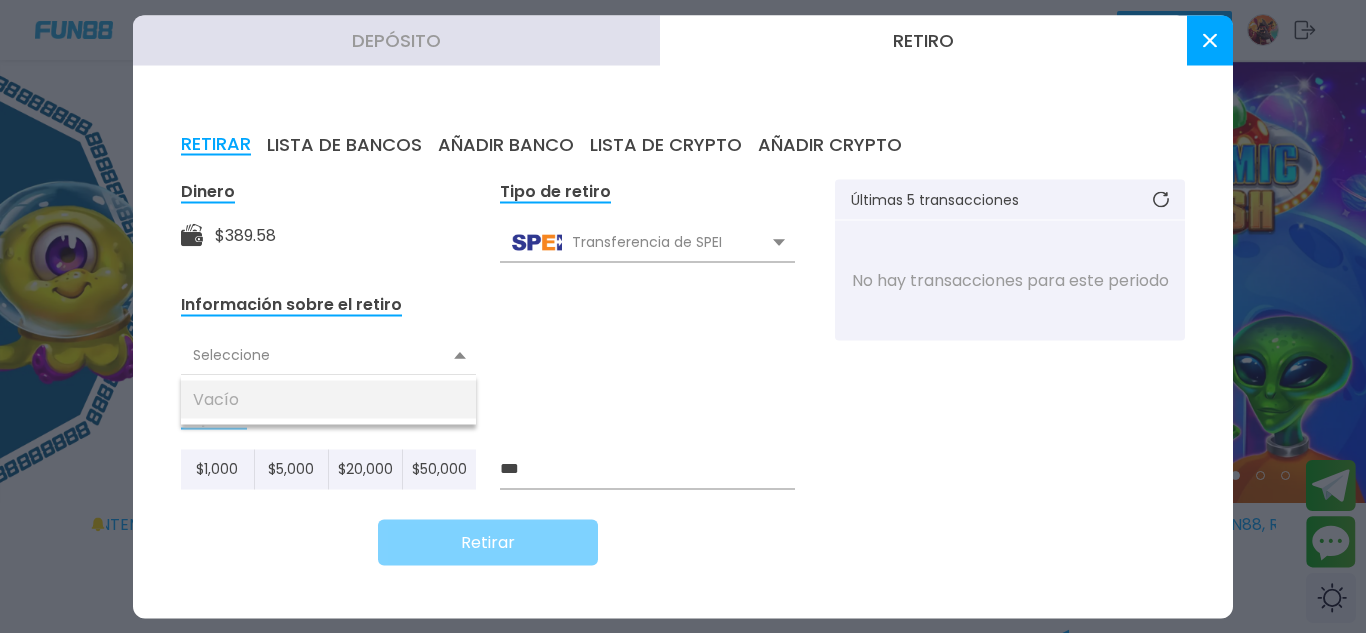 click on "Vacío" at bounding box center (328, 399) 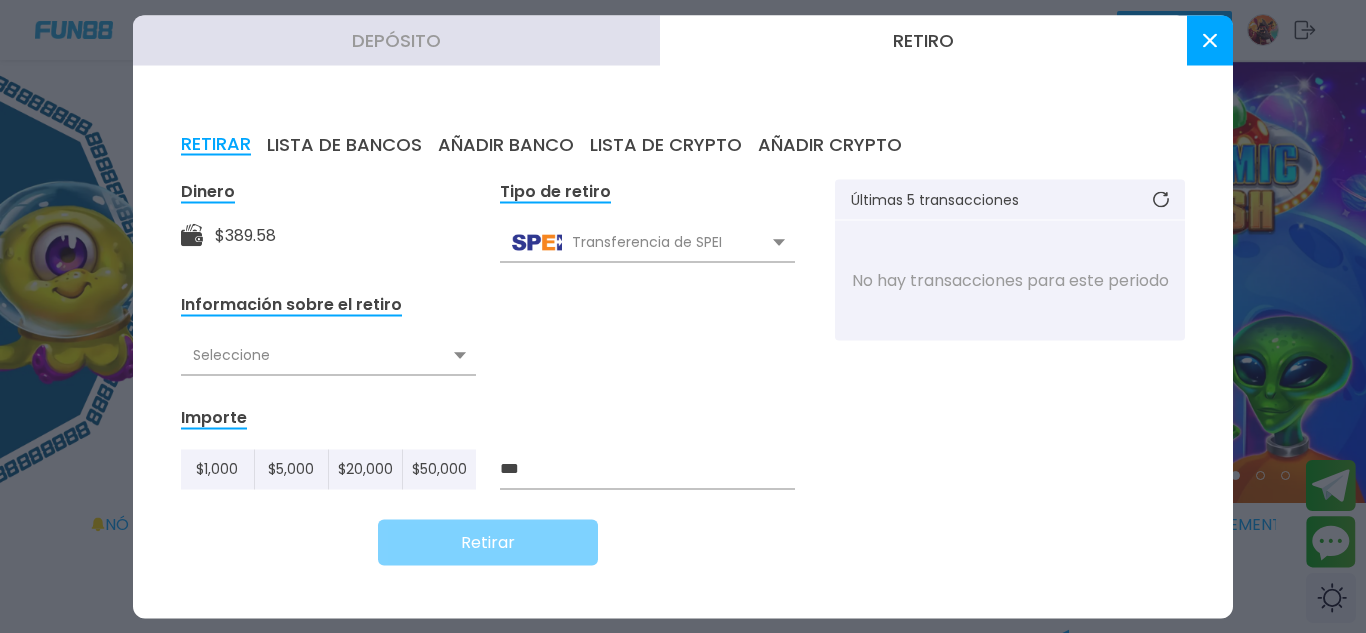 click on "Información sobre el retiro" at bounding box center (291, 304) 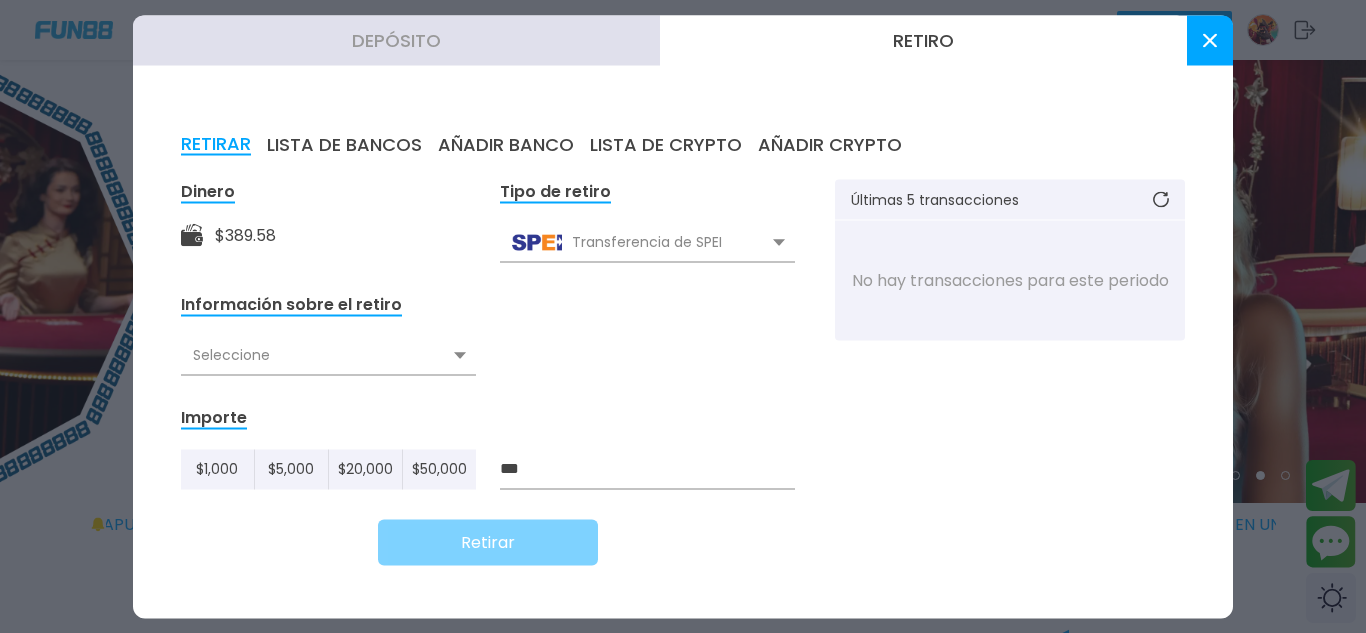 click on "AÑADIR BANCO" at bounding box center [506, 144] 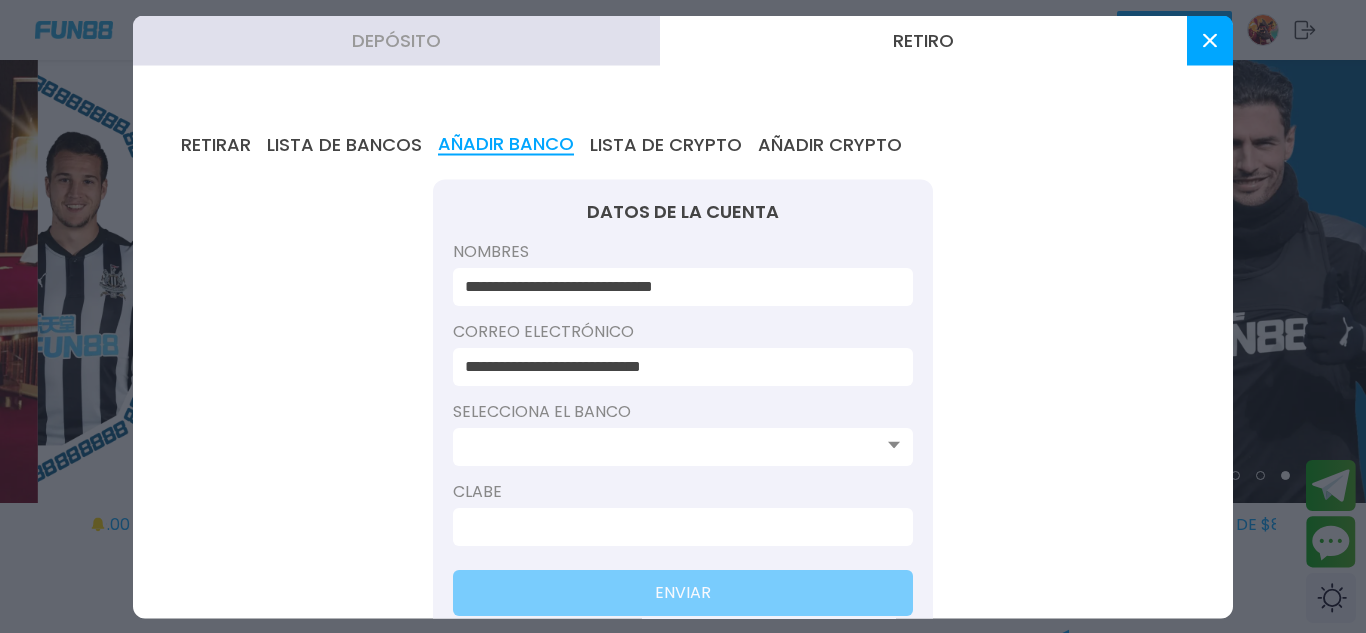 click at bounding box center [677, 446] 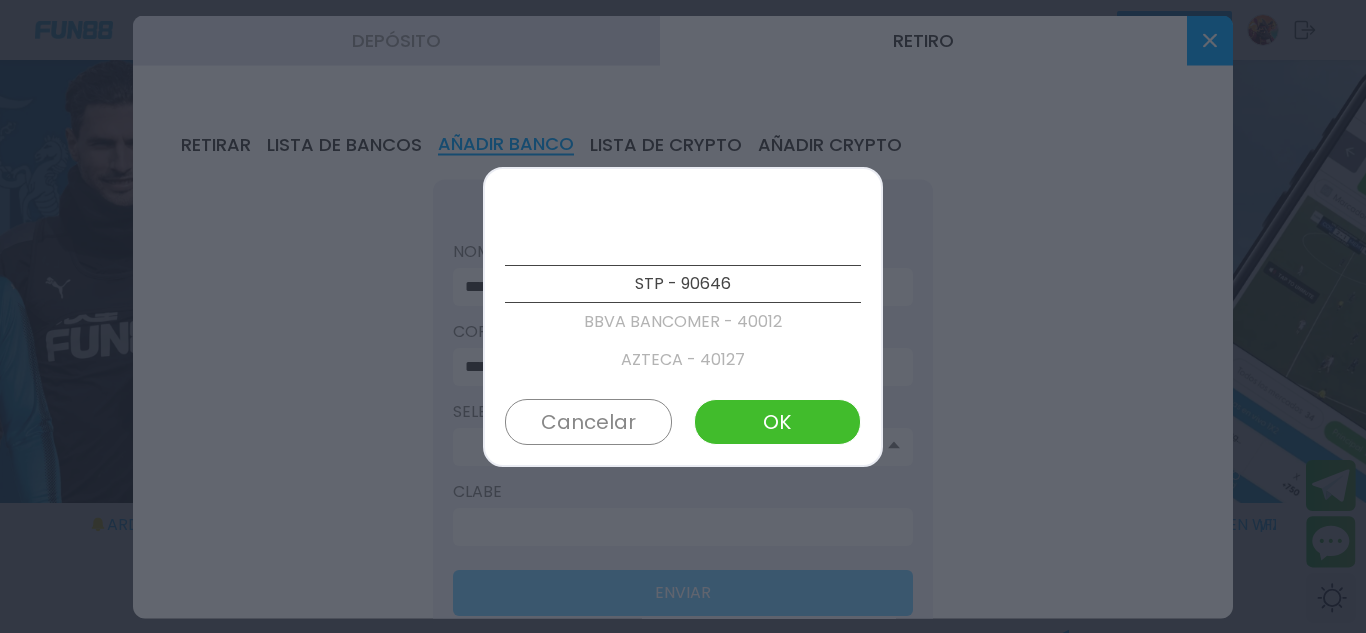 click on "BBVA BANCOMER - 40012" at bounding box center [683, 322] 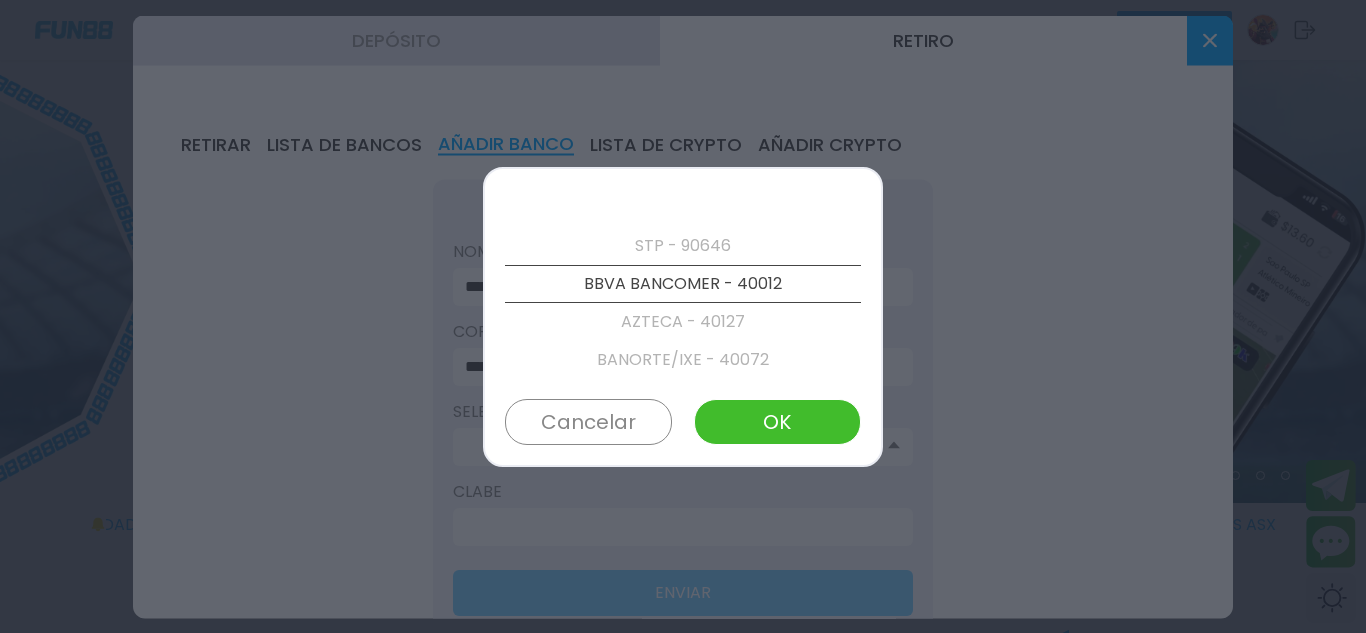click on "BANORTE/IXE - 40072" at bounding box center [683, 360] 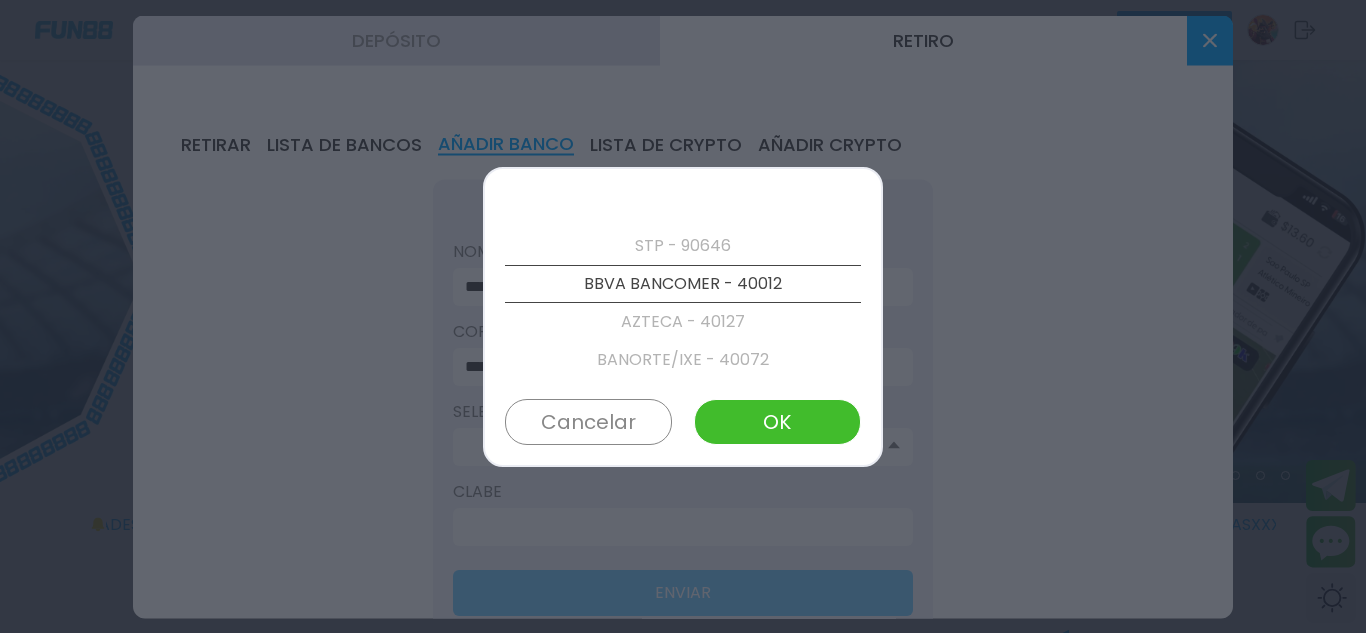 scroll, scrollTop: 114, scrollLeft: 0, axis: vertical 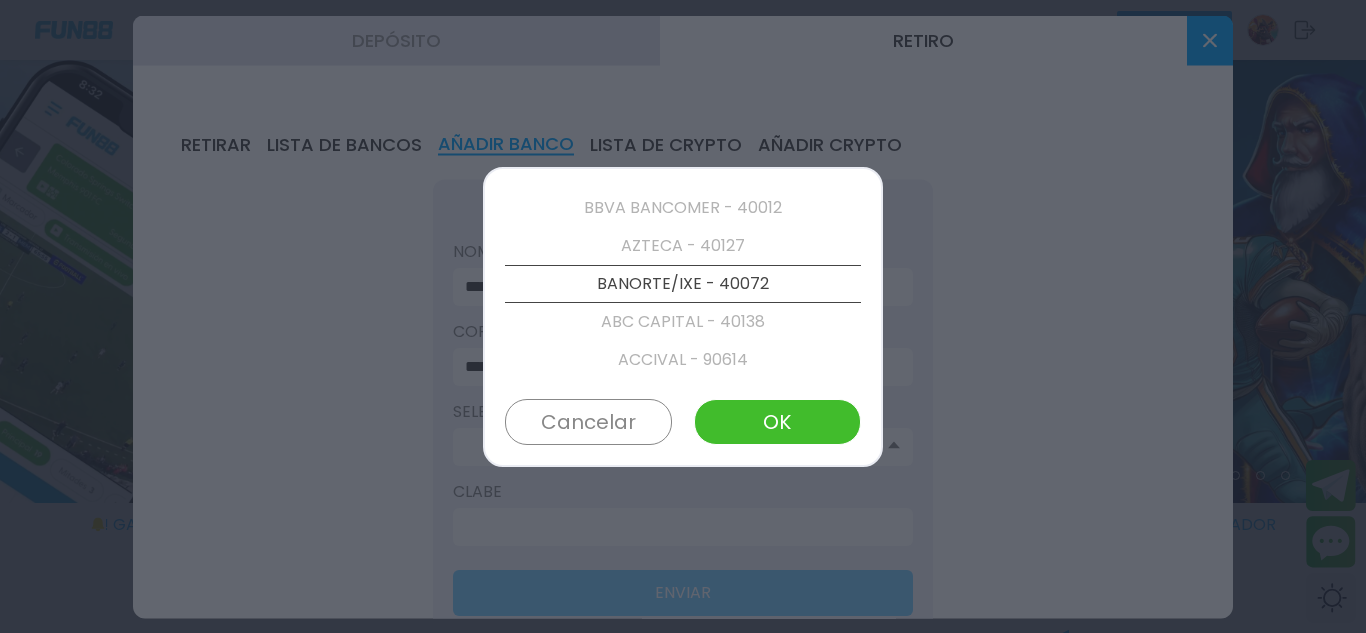 click on "BBVA BANCOMER - 40012" at bounding box center (683, 208) 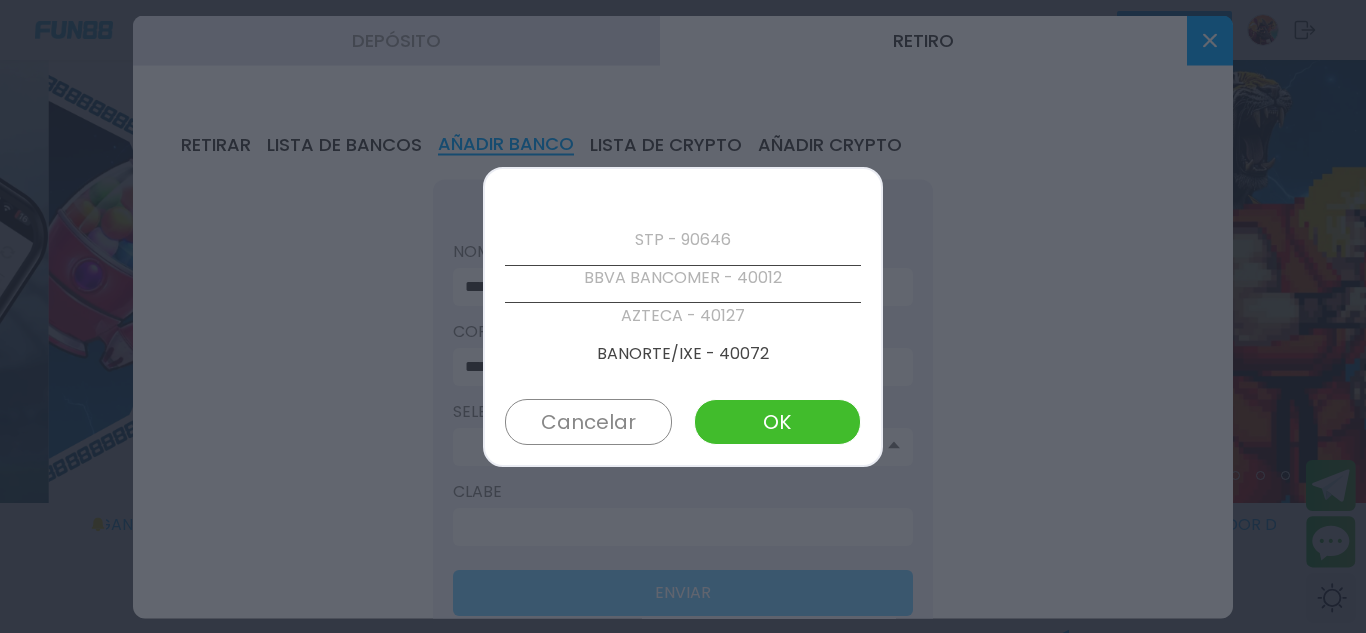 scroll, scrollTop: 38, scrollLeft: 0, axis: vertical 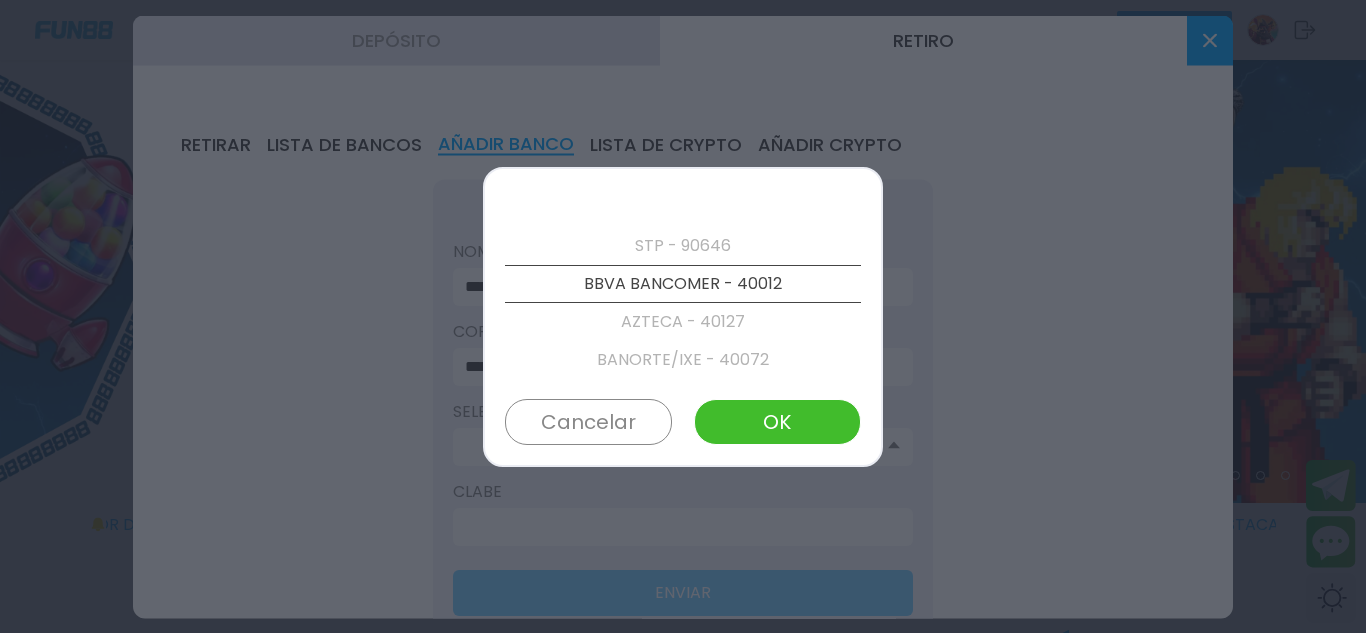 click on "OK" at bounding box center [777, 422] 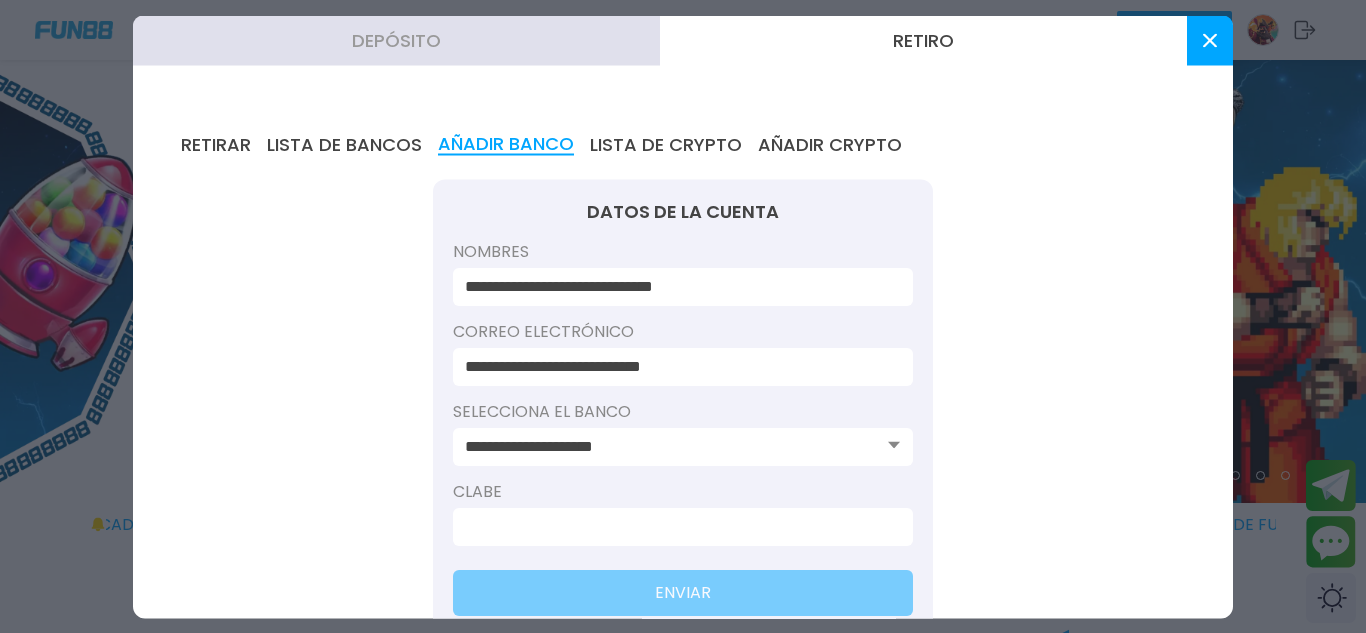 click at bounding box center [683, 526] 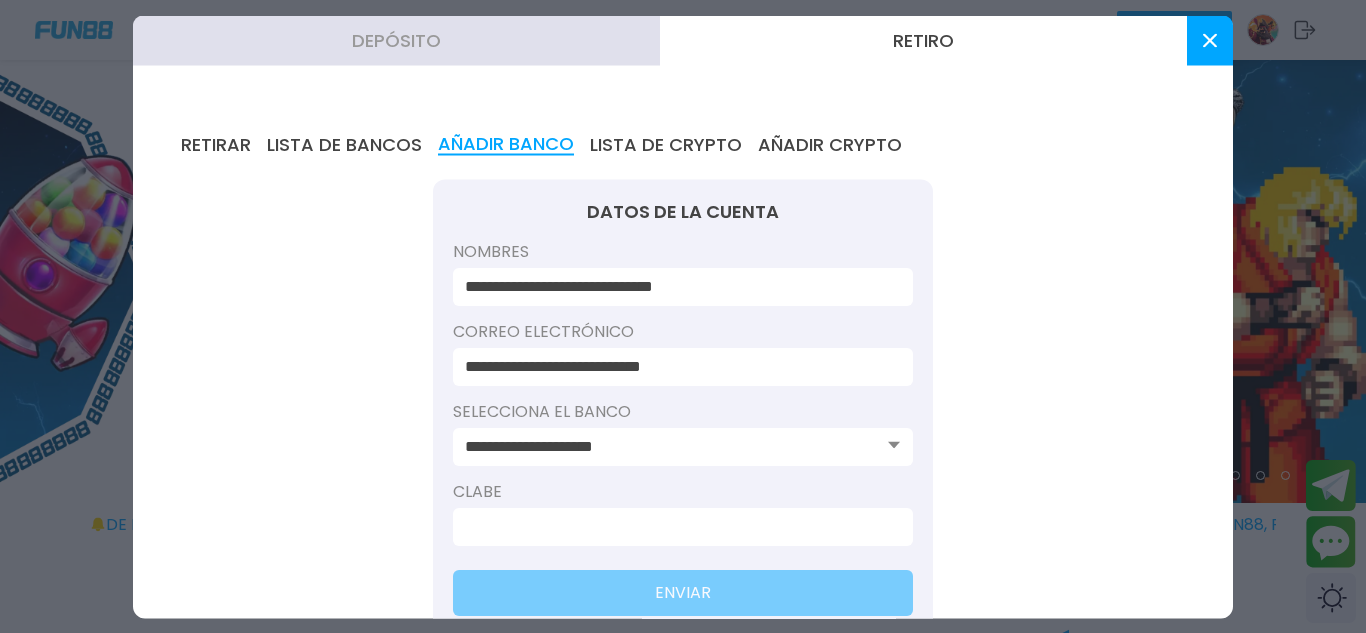 click at bounding box center [677, 526] 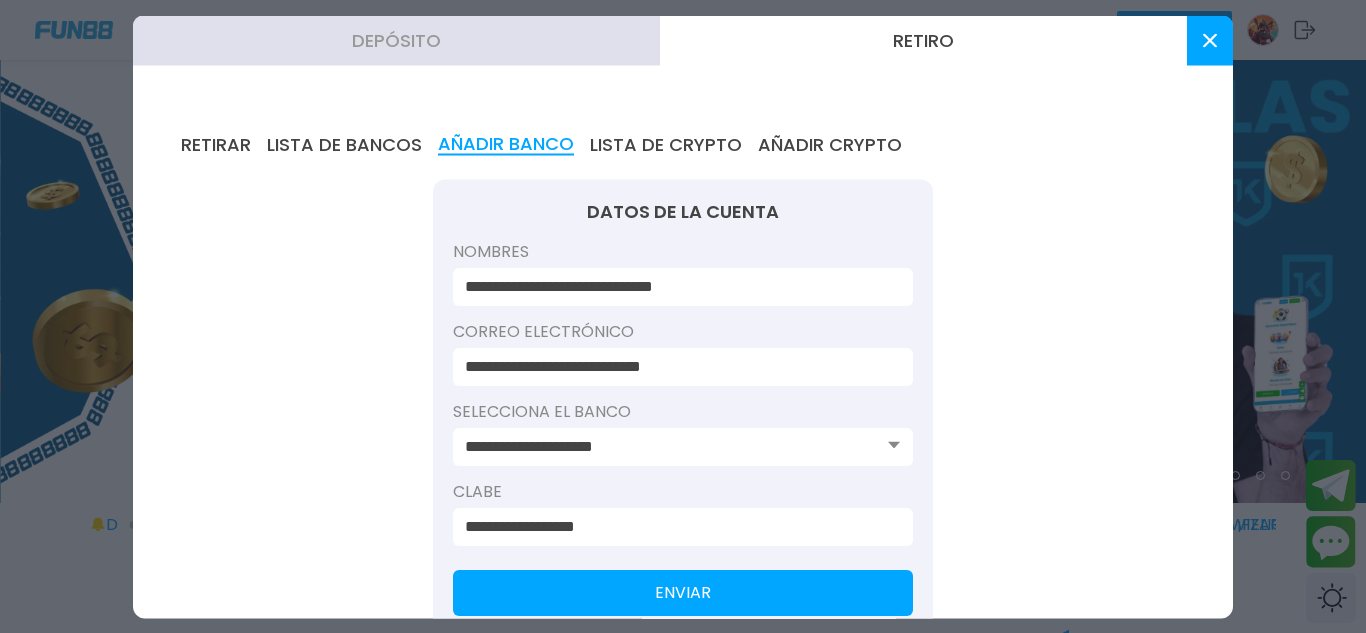 type on "**********" 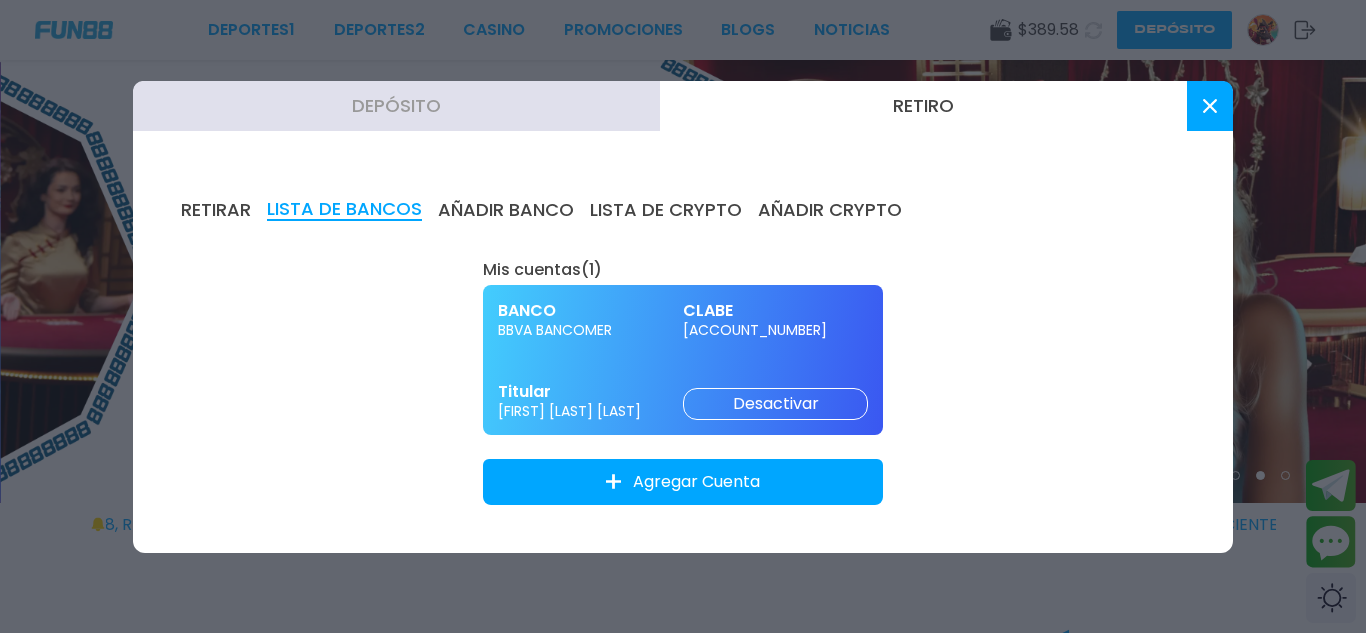 click on "RETIRAR" at bounding box center [216, 210] 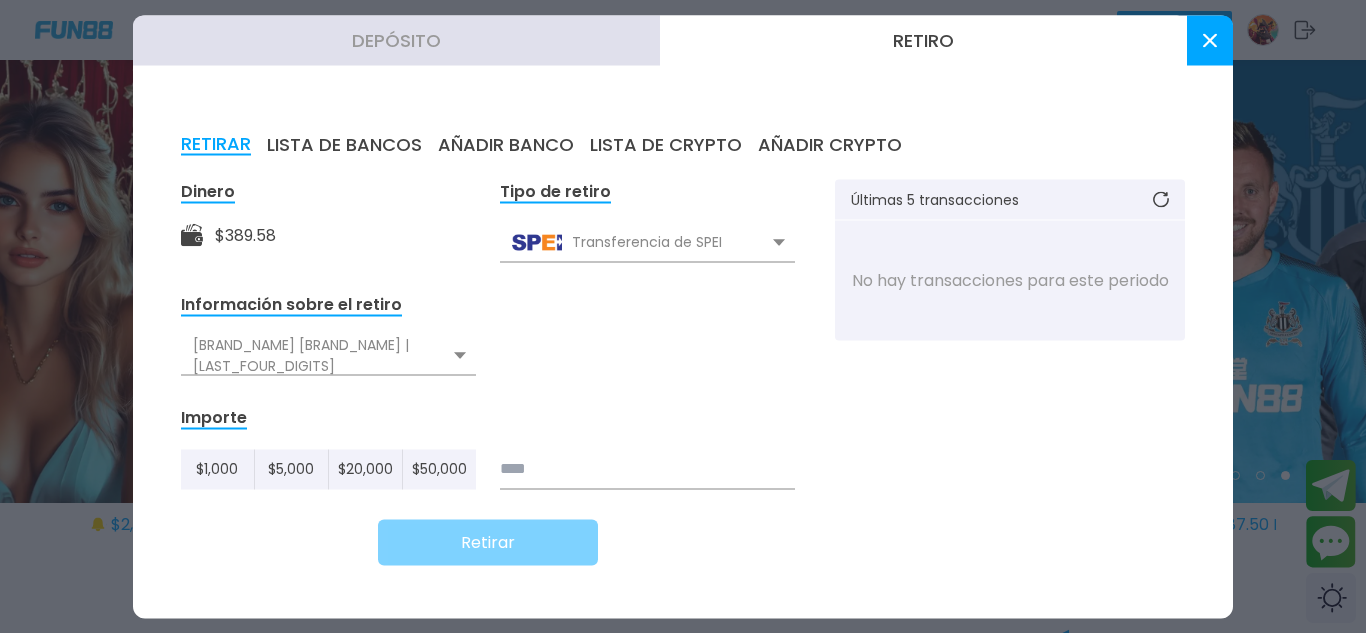 click at bounding box center [647, 469] 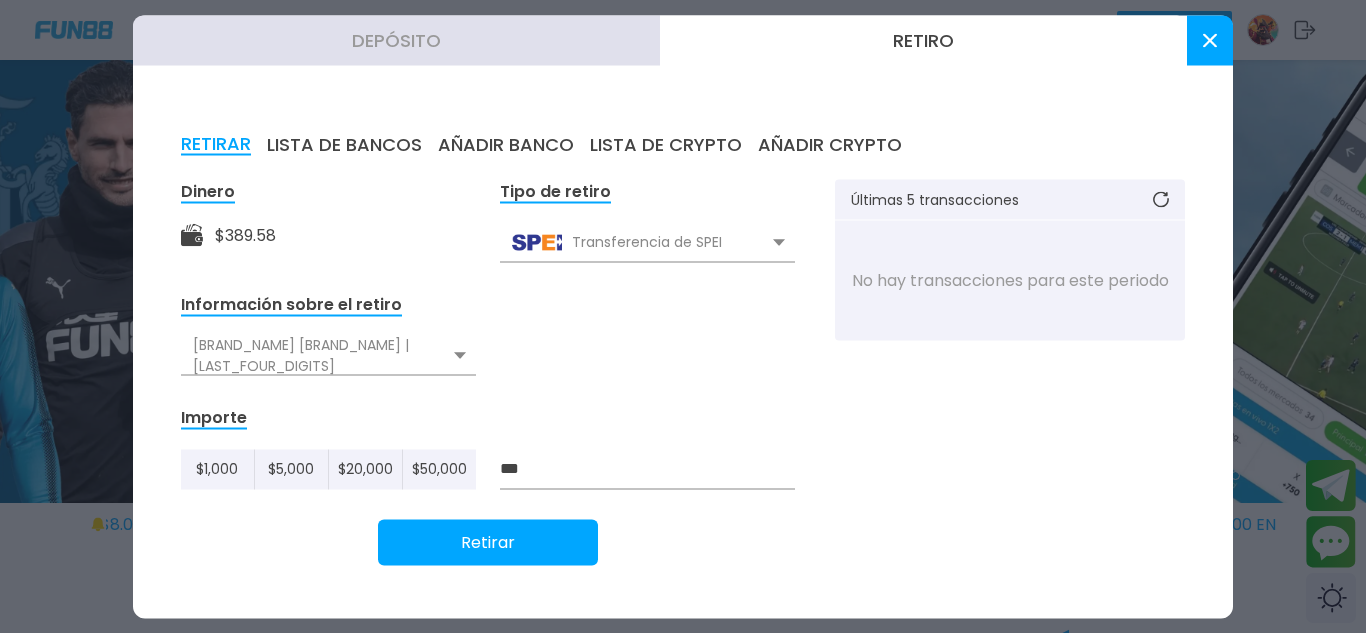 type on "***" 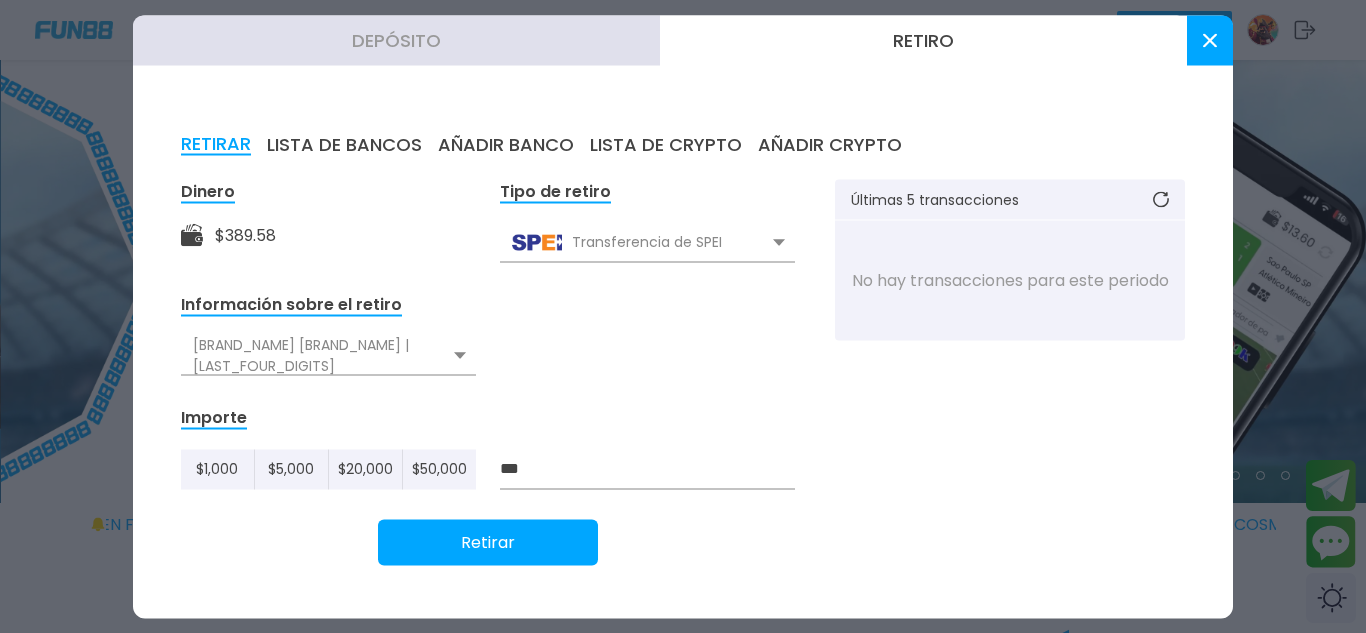 click on "Retirar" at bounding box center [488, 542] 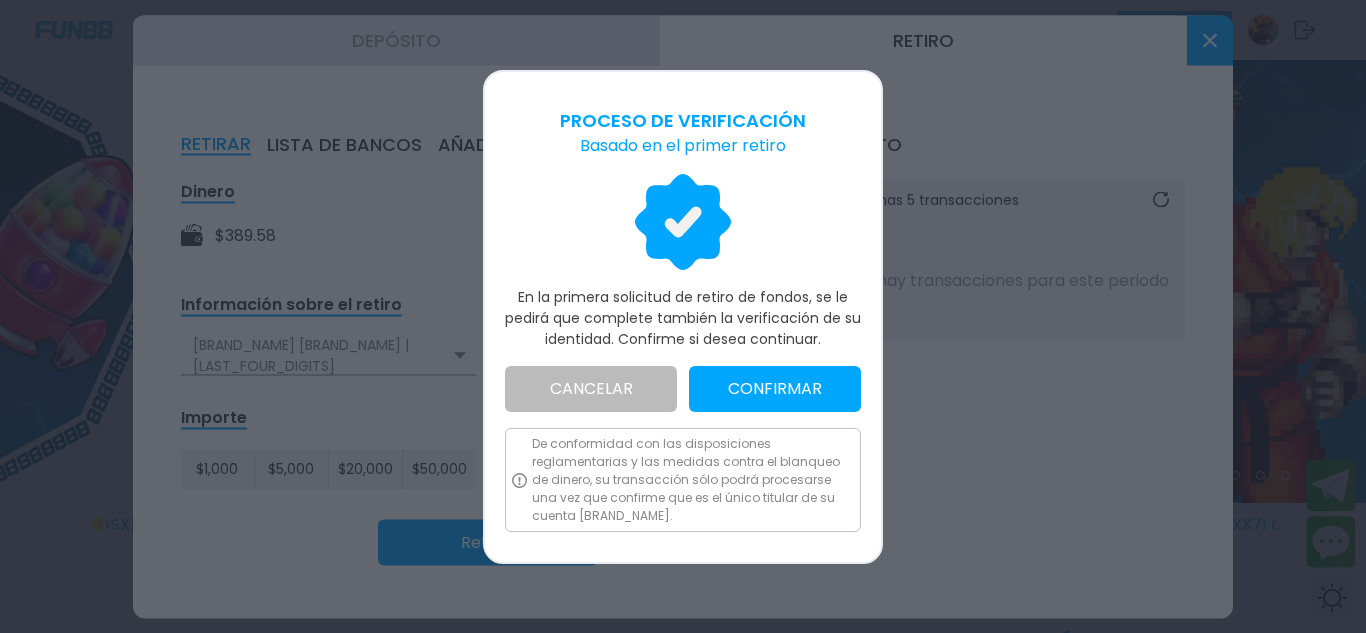click on "CONFIRMAR" at bounding box center (775, 389) 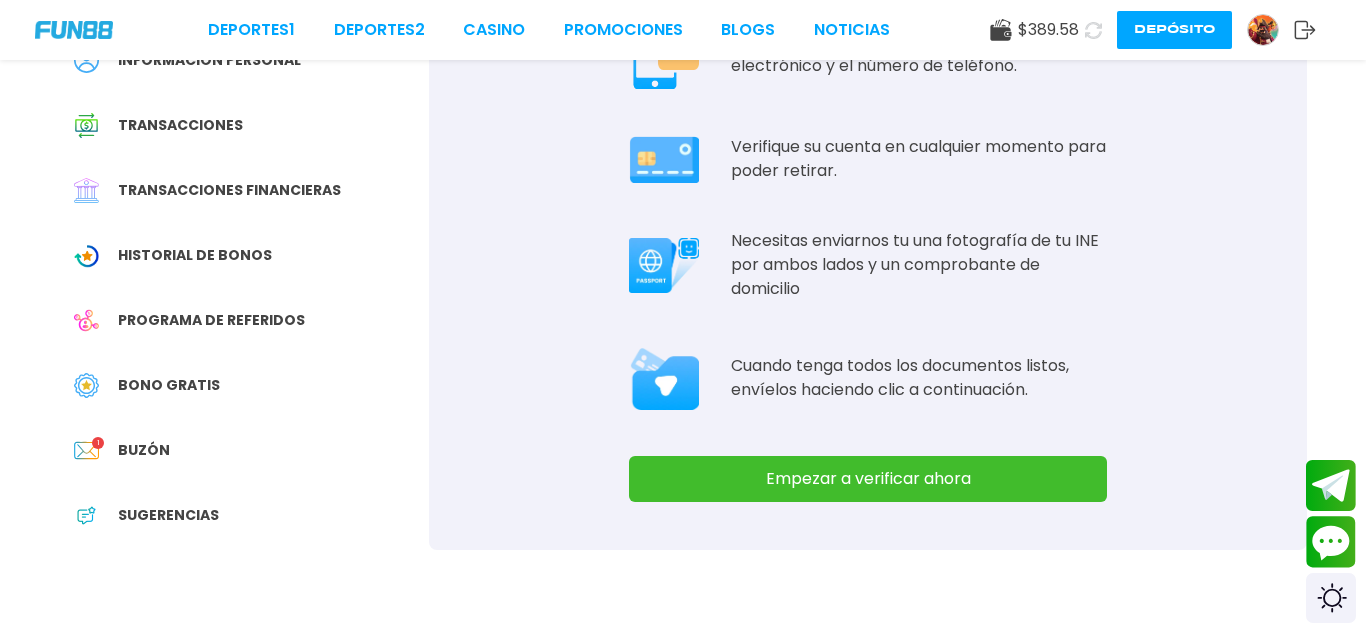 scroll, scrollTop: 201, scrollLeft: 0, axis: vertical 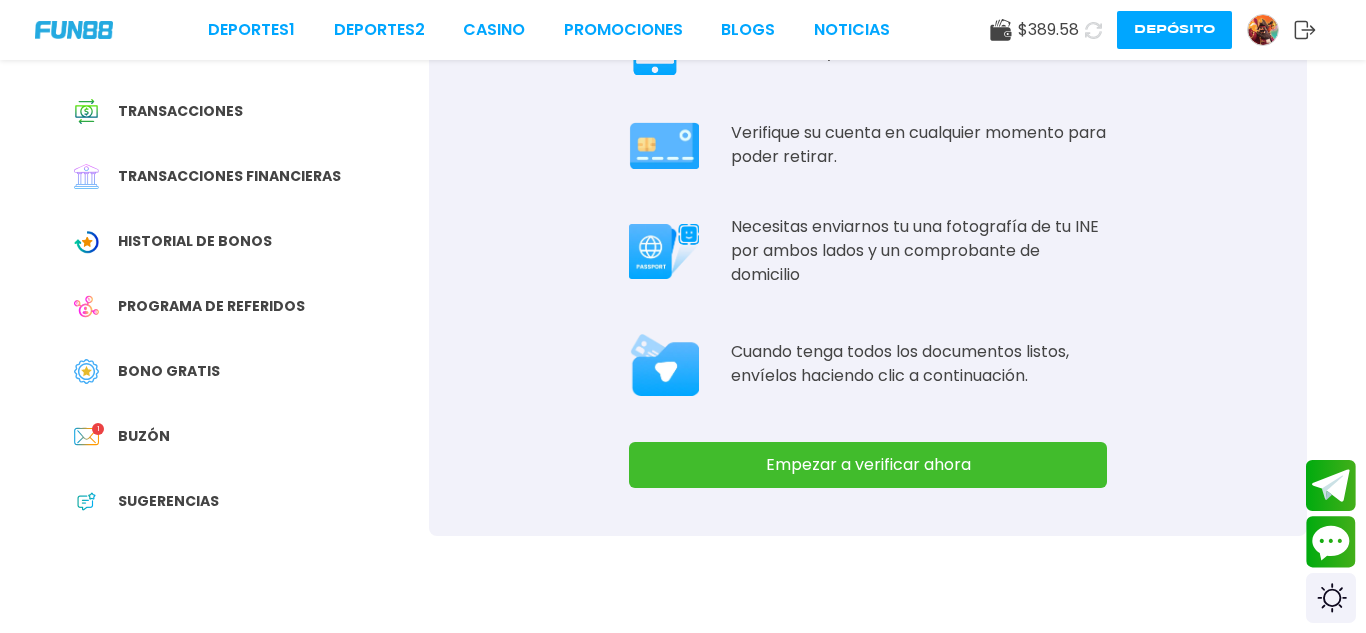 click on "Empezar a verificar ahora" at bounding box center (868, 465) 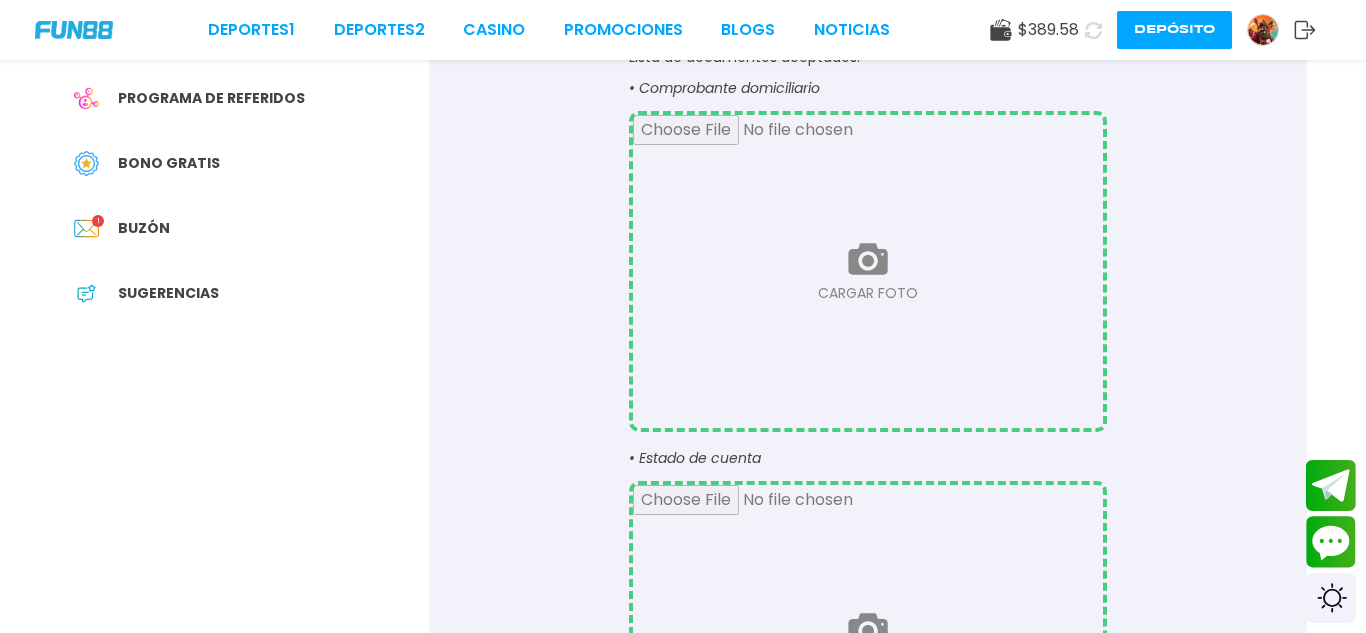 scroll, scrollTop: 440, scrollLeft: 0, axis: vertical 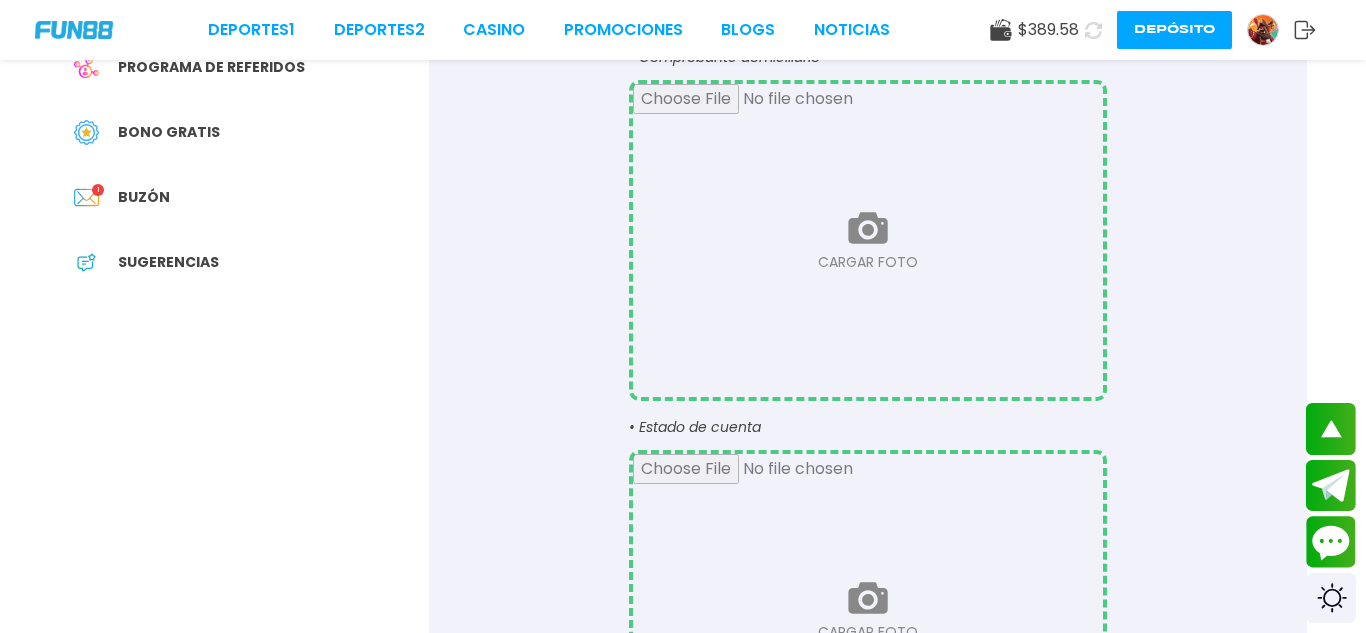 click at bounding box center (868, 610) 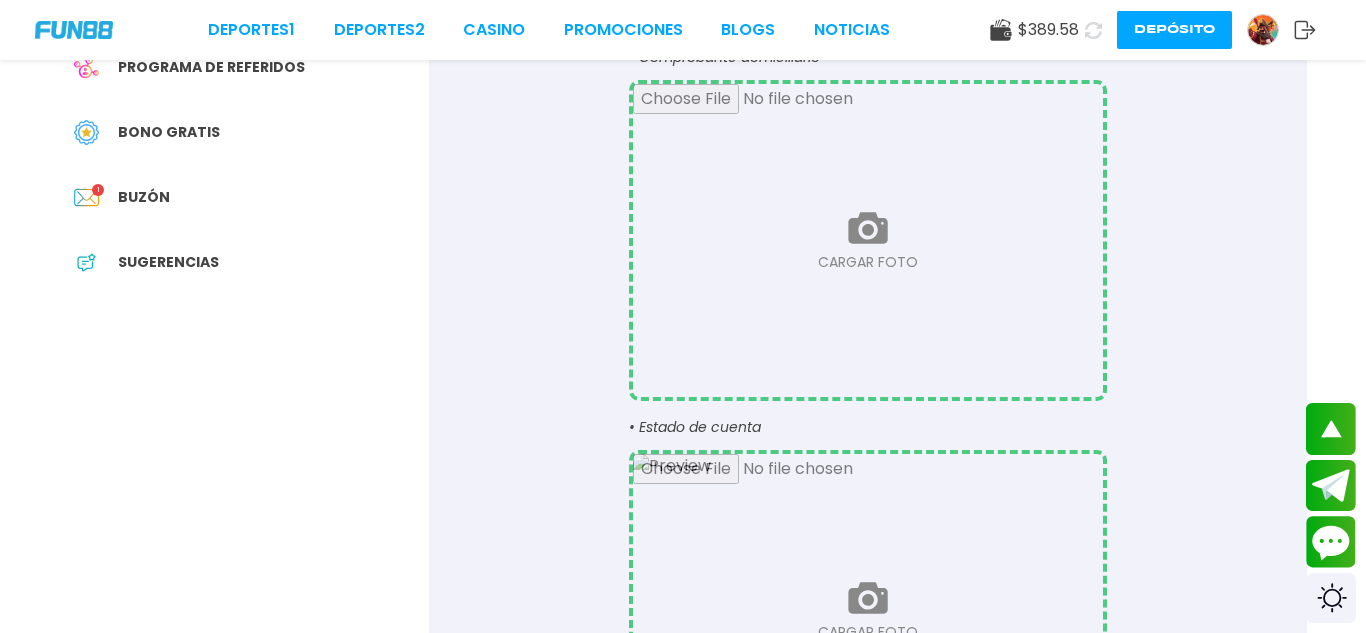 click at bounding box center [868, 610] 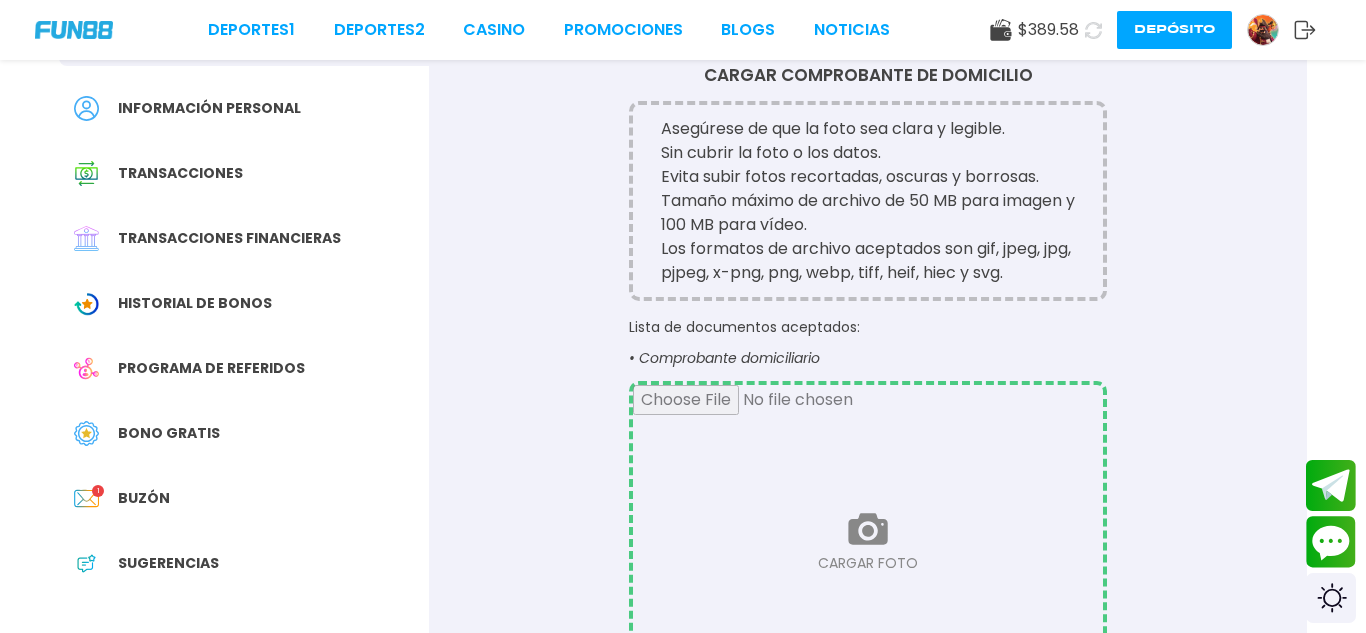 scroll, scrollTop: 0, scrollLeft: 0, axis: both 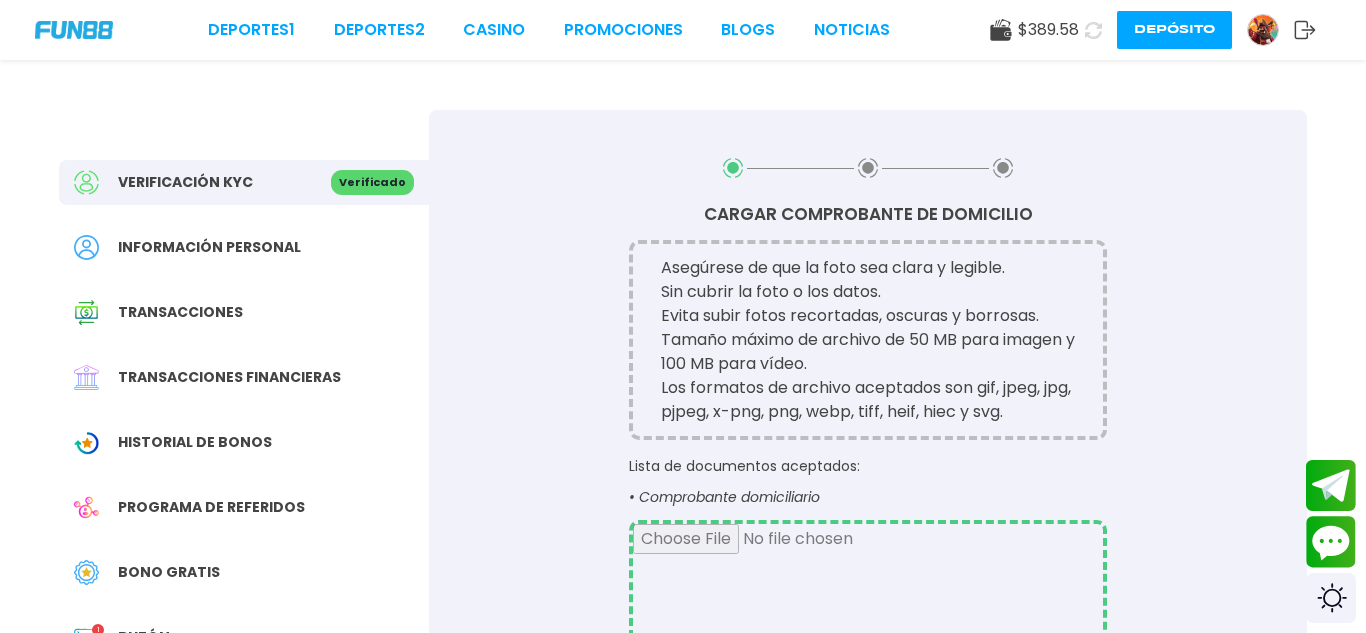 click on "Verificado" at bounding box center [372, 182] 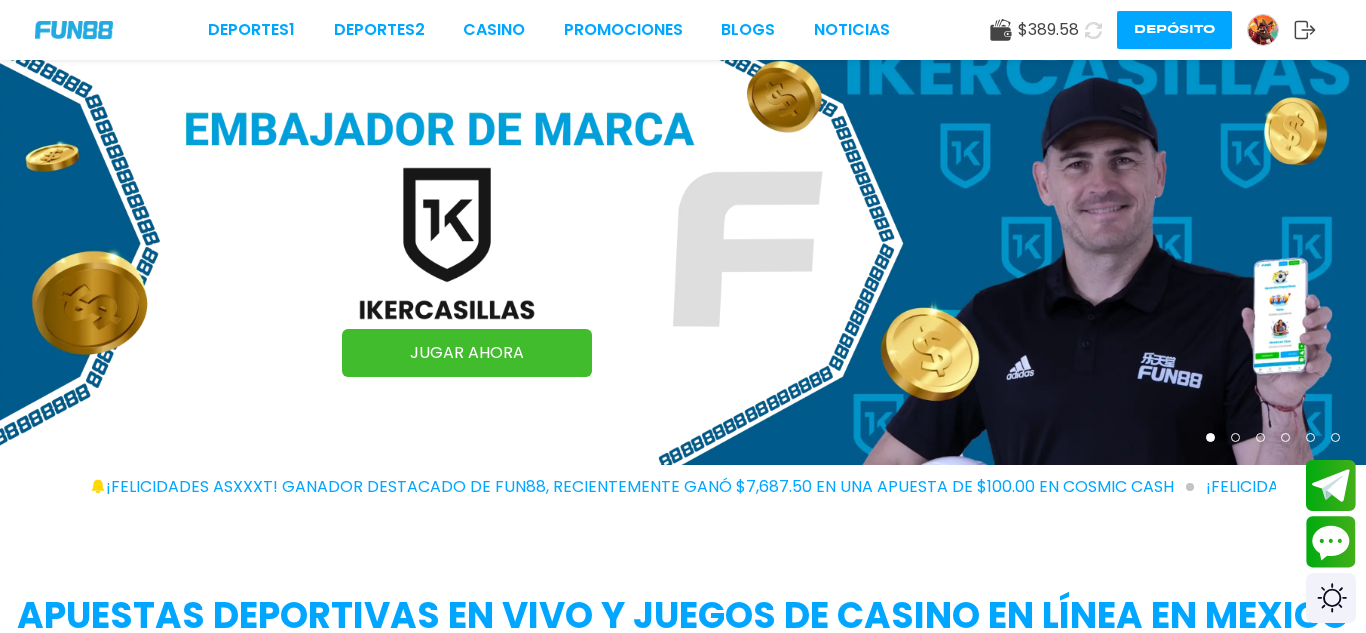 scroll, scrollTop: 40, scrollLeft: 0, axis: vertical 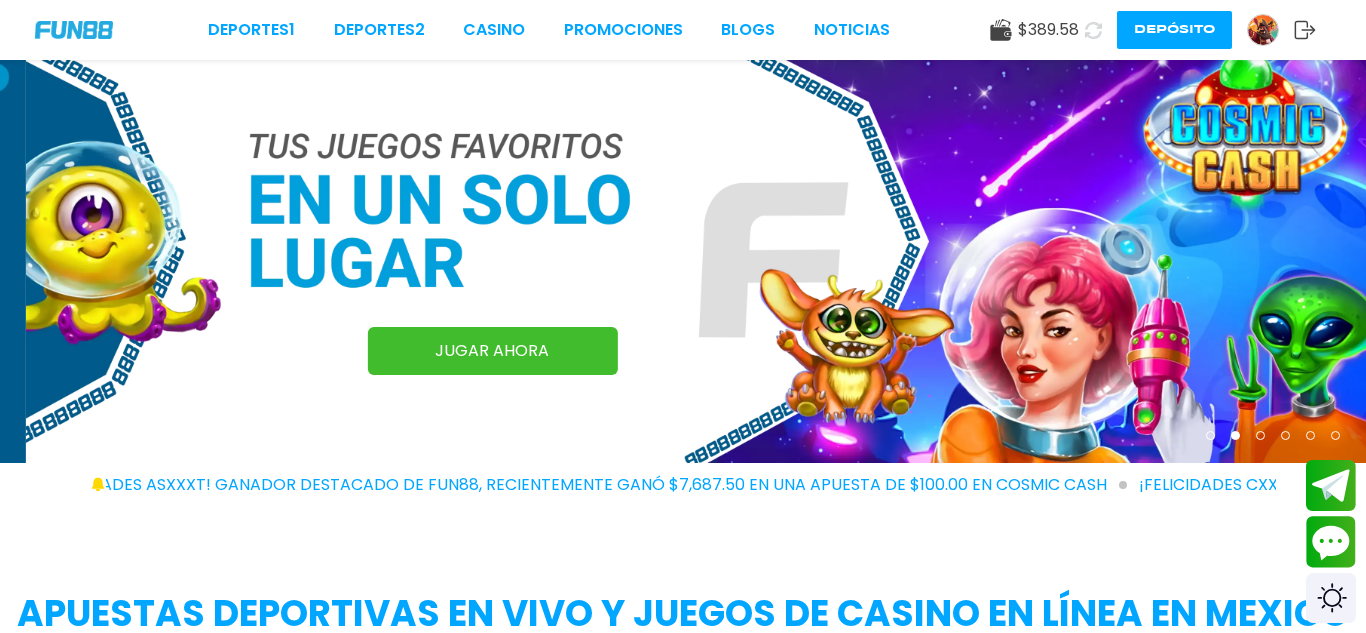 click at bounding box center [1263, 30] 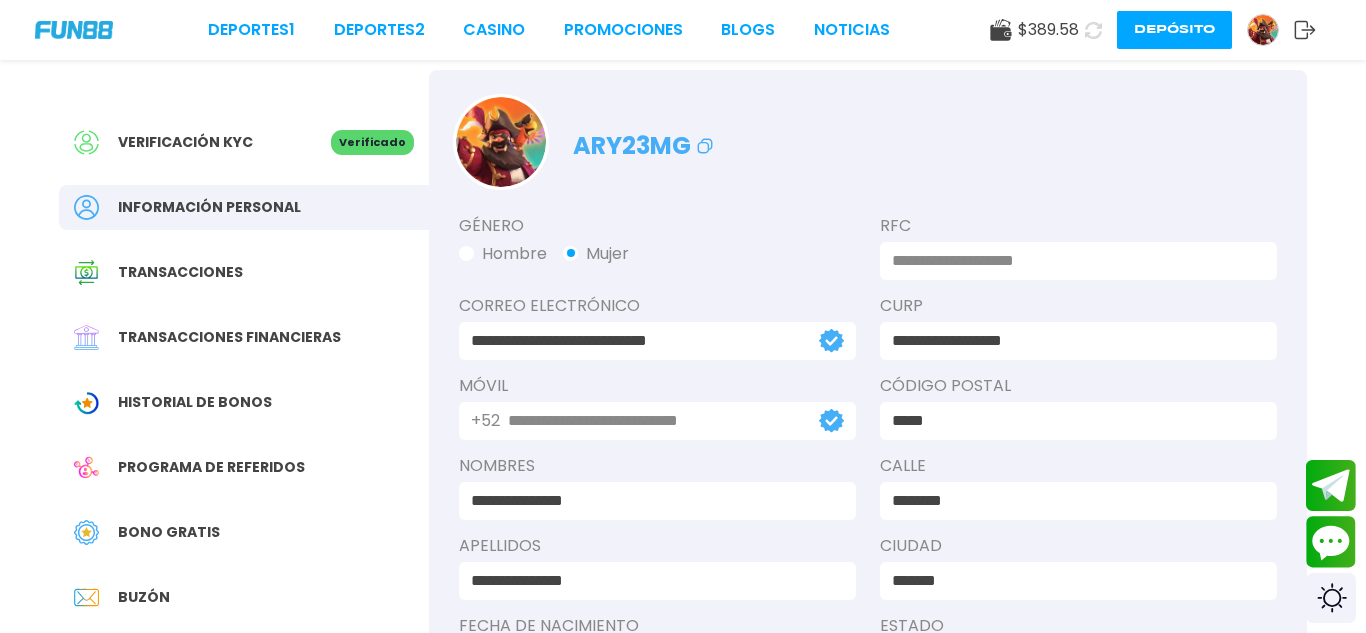 scroll, scrollTop: 0, scrollLeft: 0, axis: both 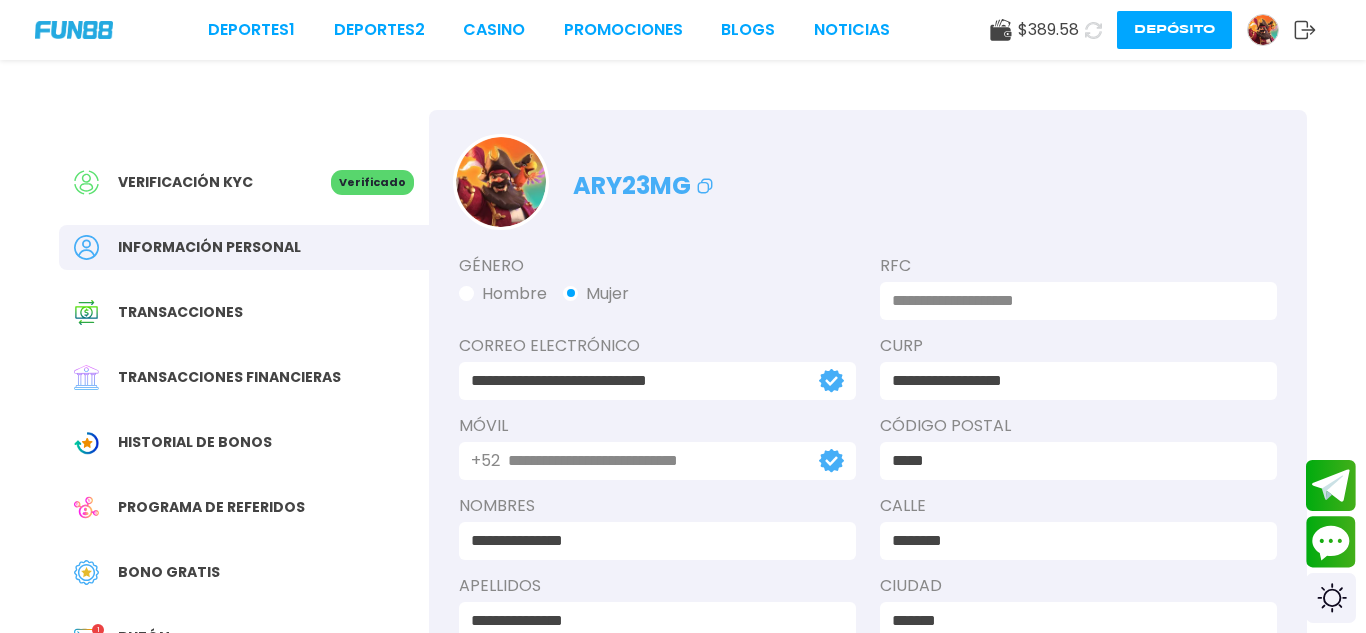 click on "Verificación KYC" at bounding box center (185, 182) 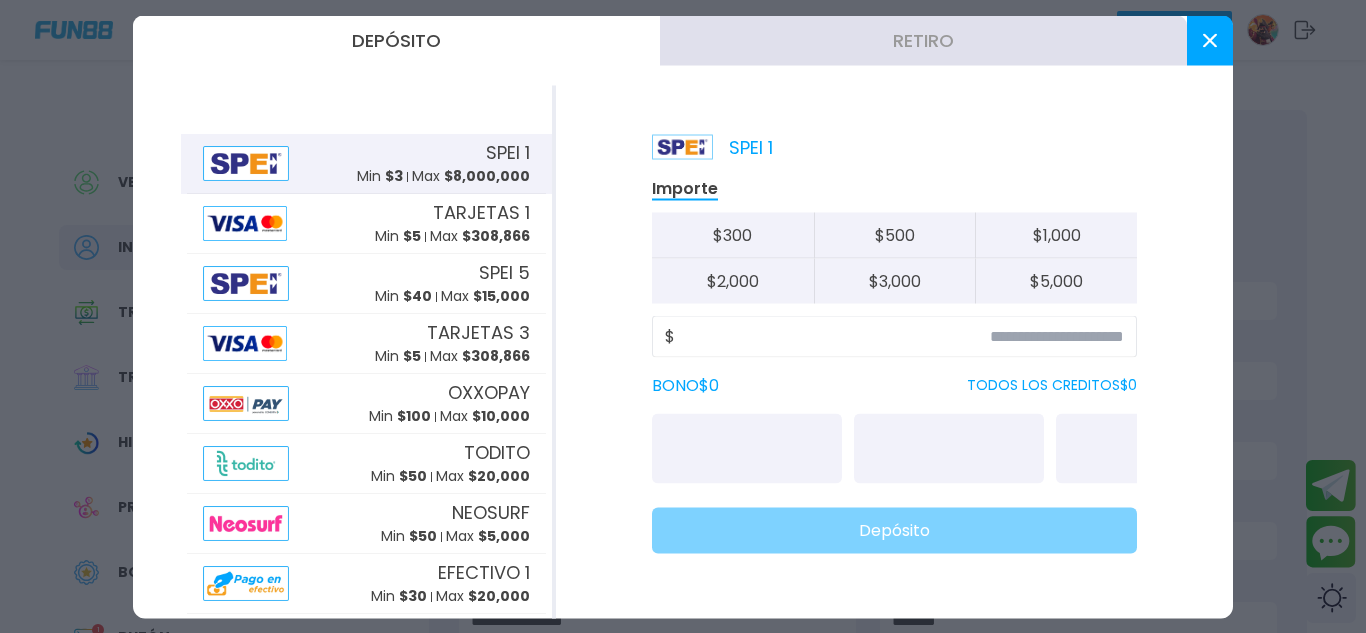 click on "Retiro" at bounding box center (923, 40) 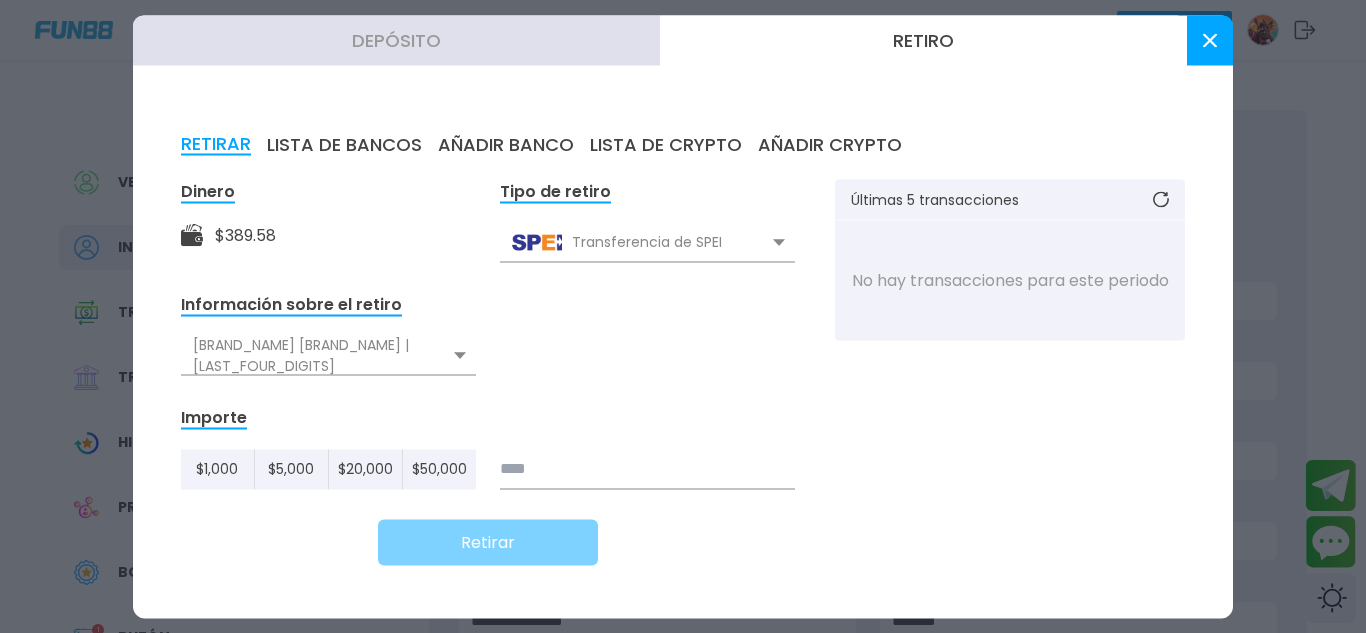 click at bounding box center [647, 469] 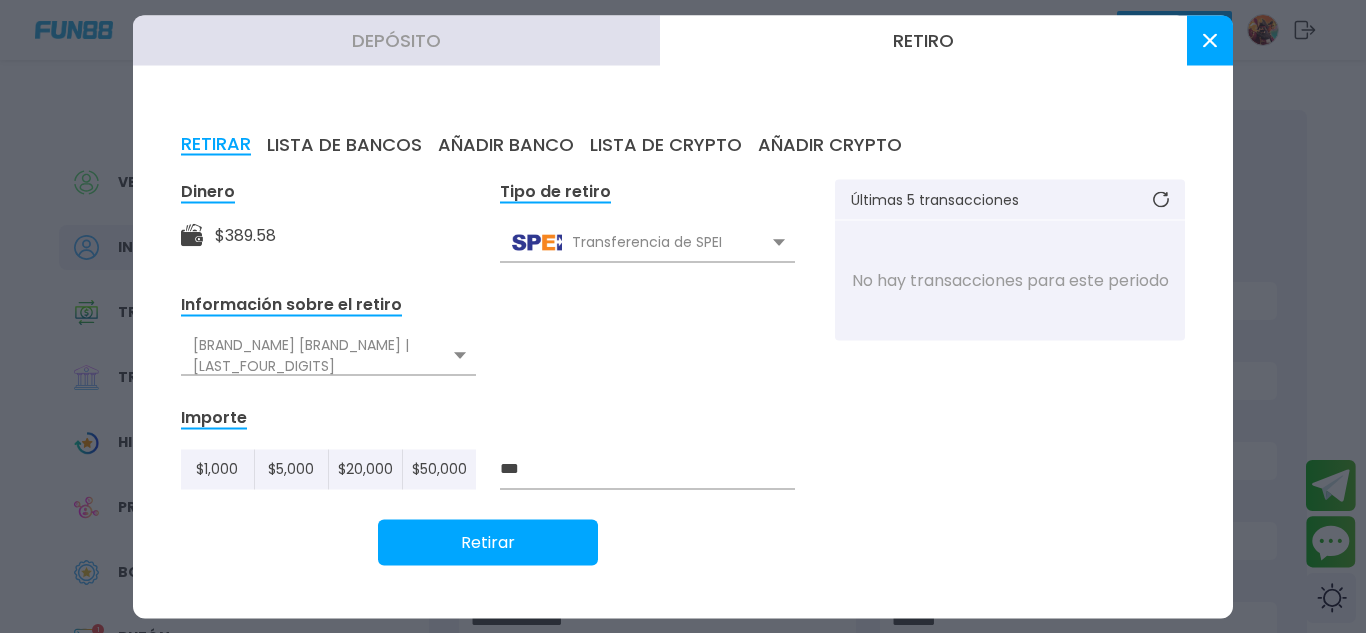 type on "***" 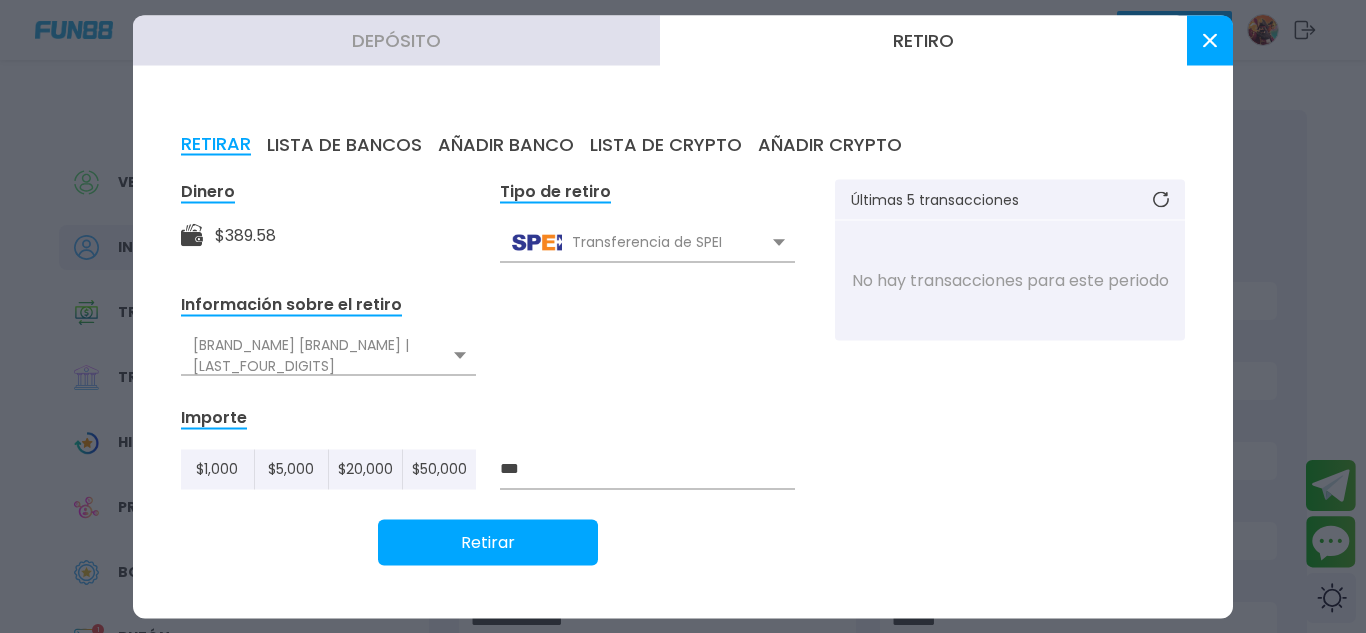click on "Retirar" at bounding box center [488, 542] 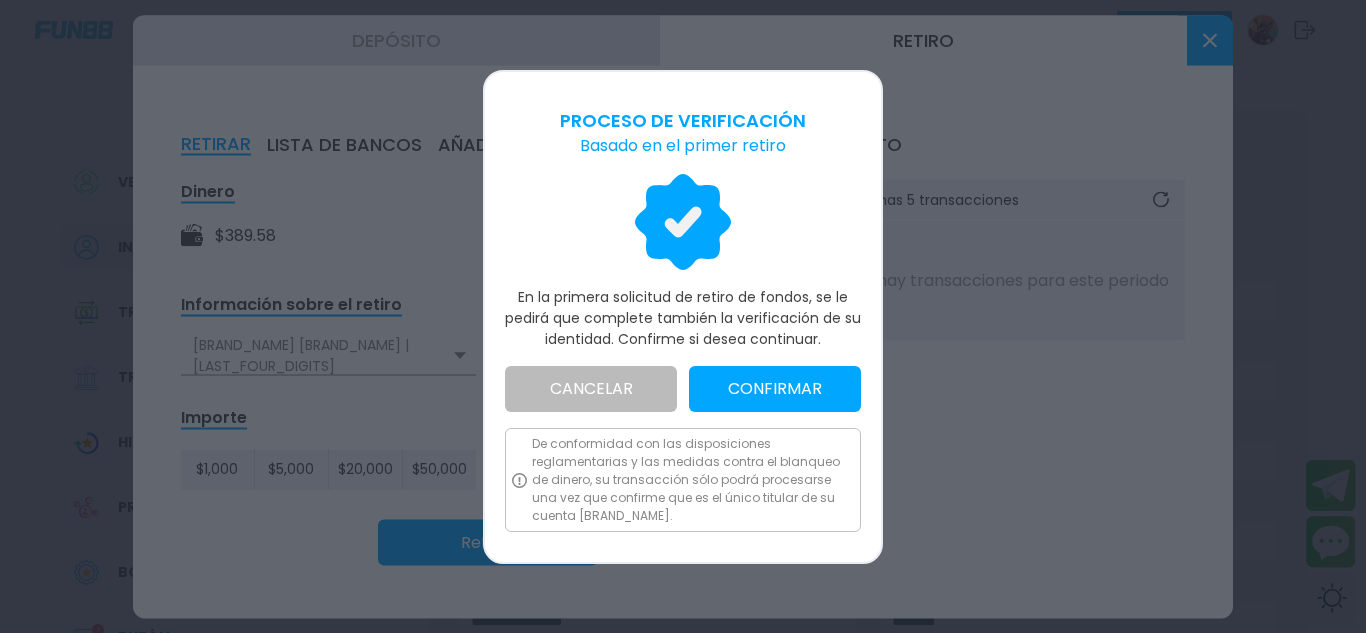 click on "CONFIRMAR" at bounding box center (775, 389) 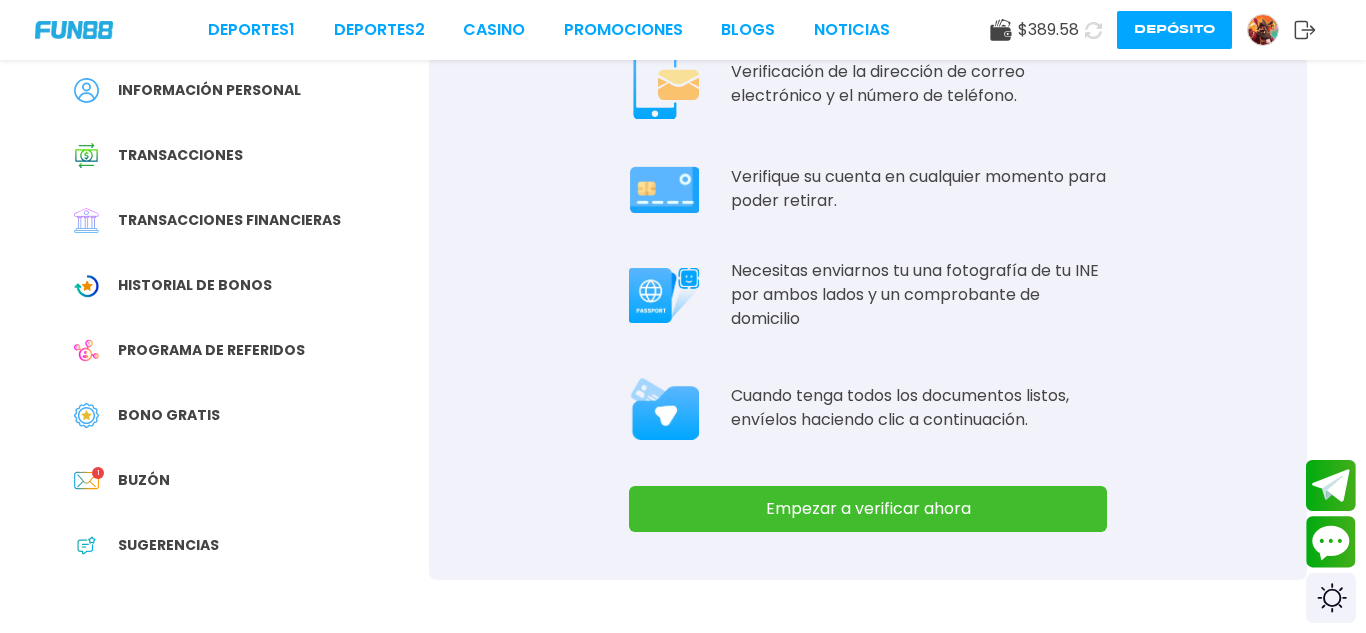 scroll, scrollTop: 160, scrollLeft: 0, axis: vertical 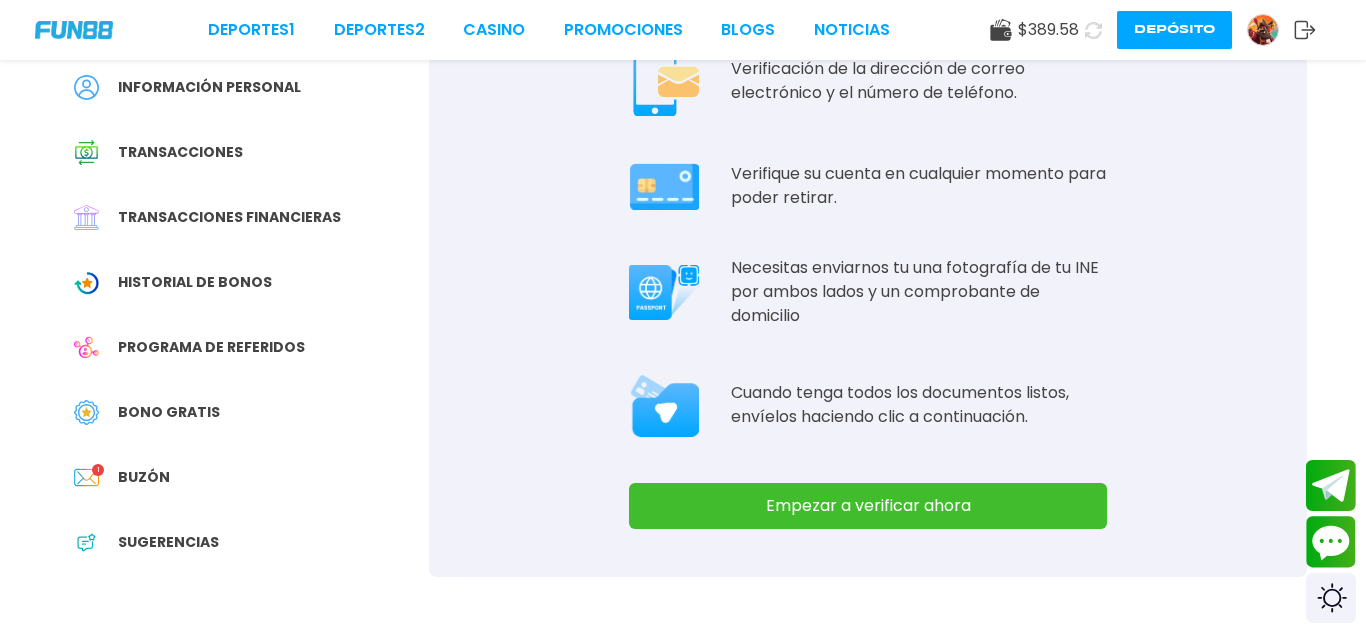 click on "Empezar a verificar ahora" at bounding box center (868, 506) 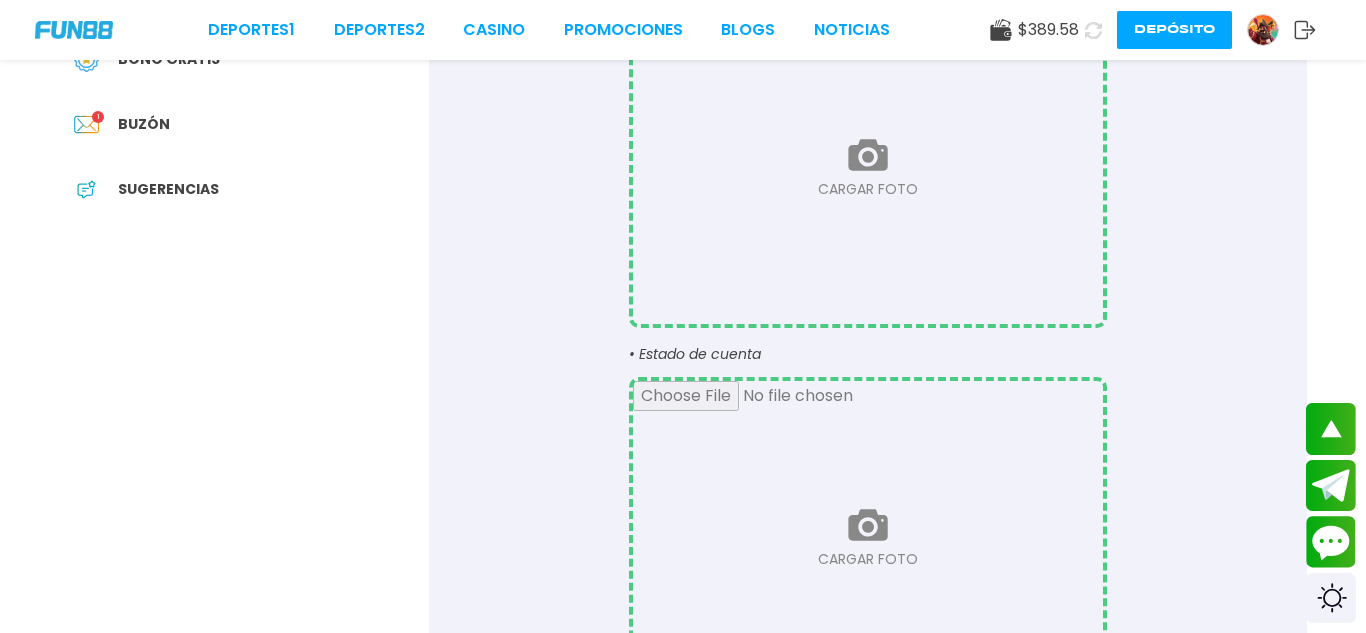 scroll, scrollTop: 400, scrollLeft: 0, axis: vertical 